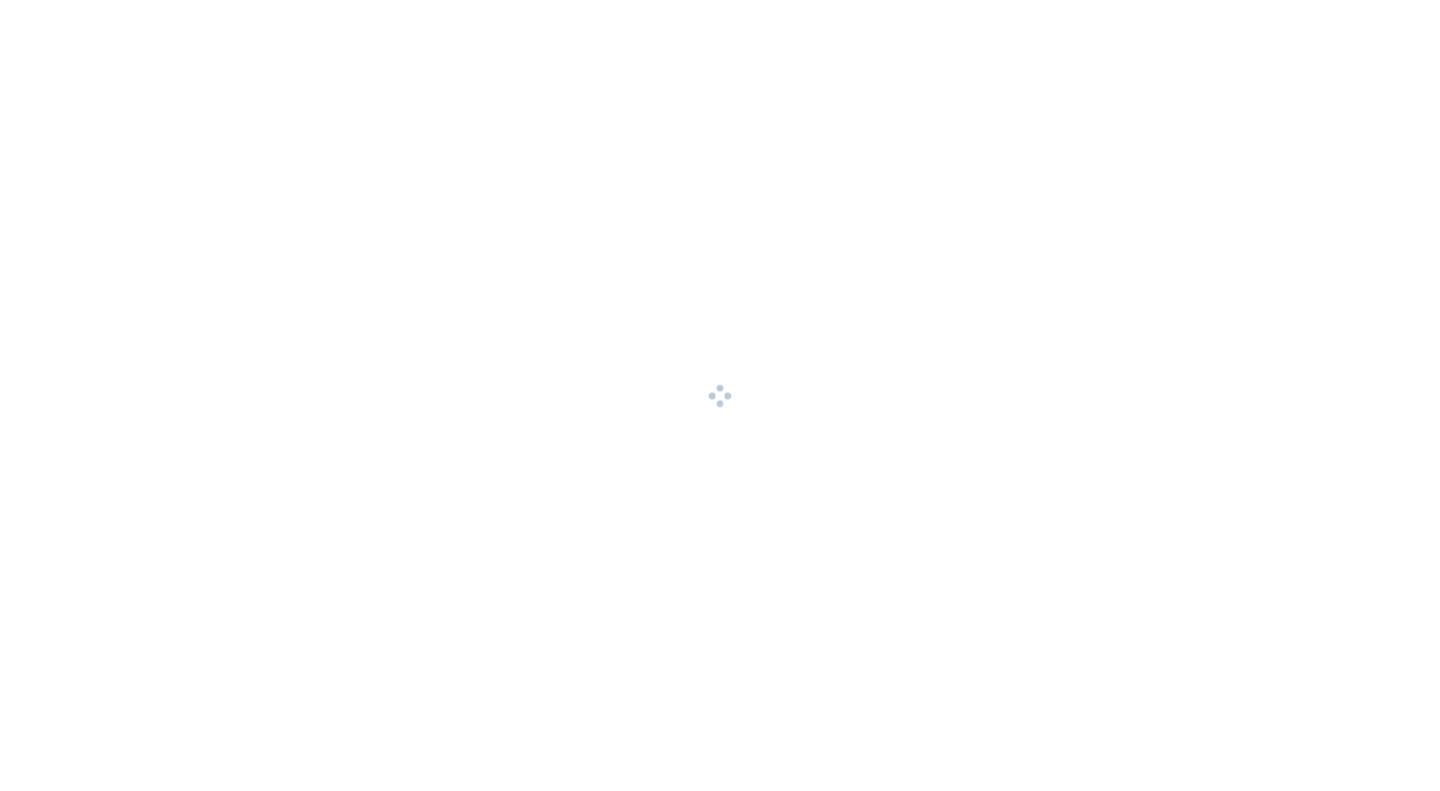 scroll, scrollTop: 0, scrollLeft: 0, axis: both 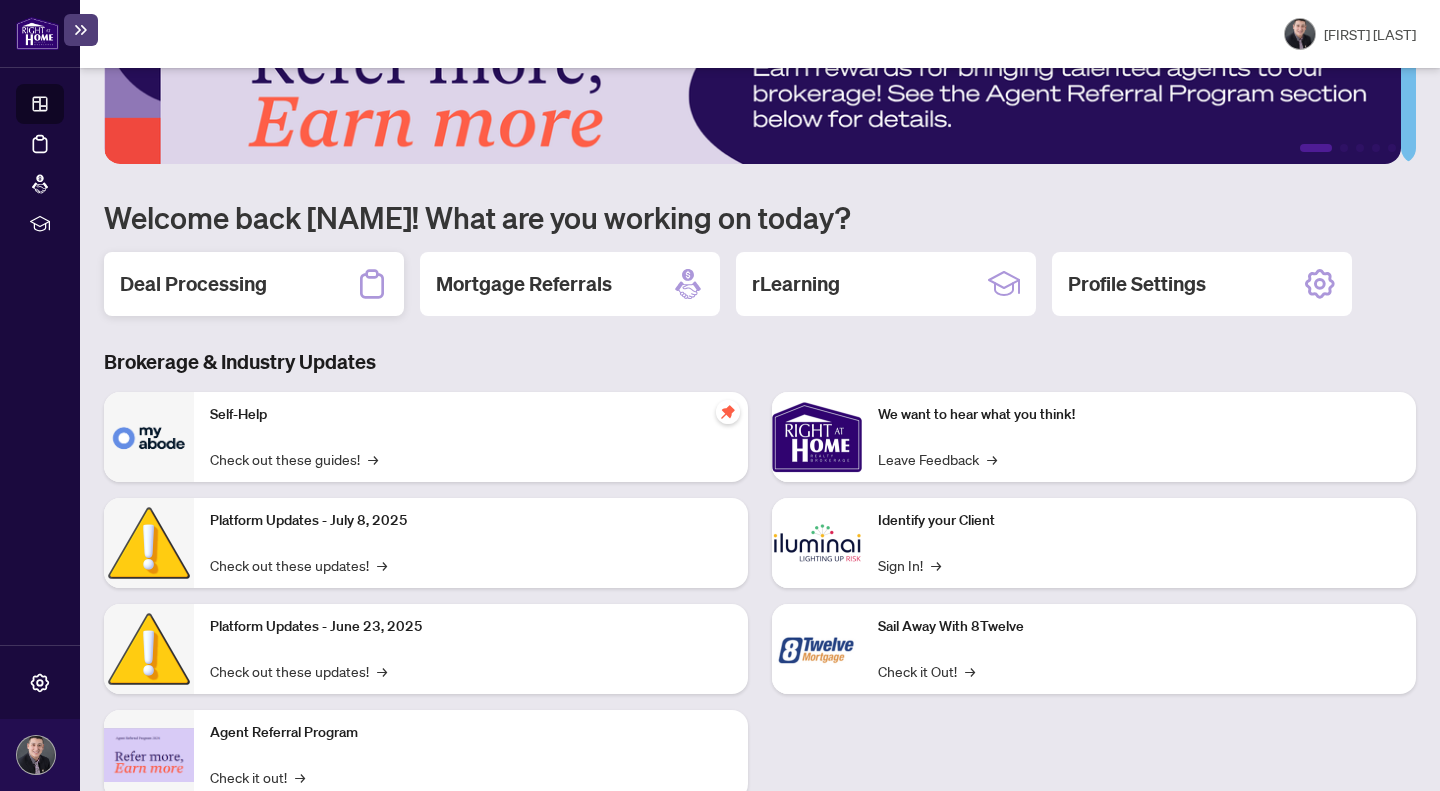 click on "Deal Processing" at bounding box center [193, 284] 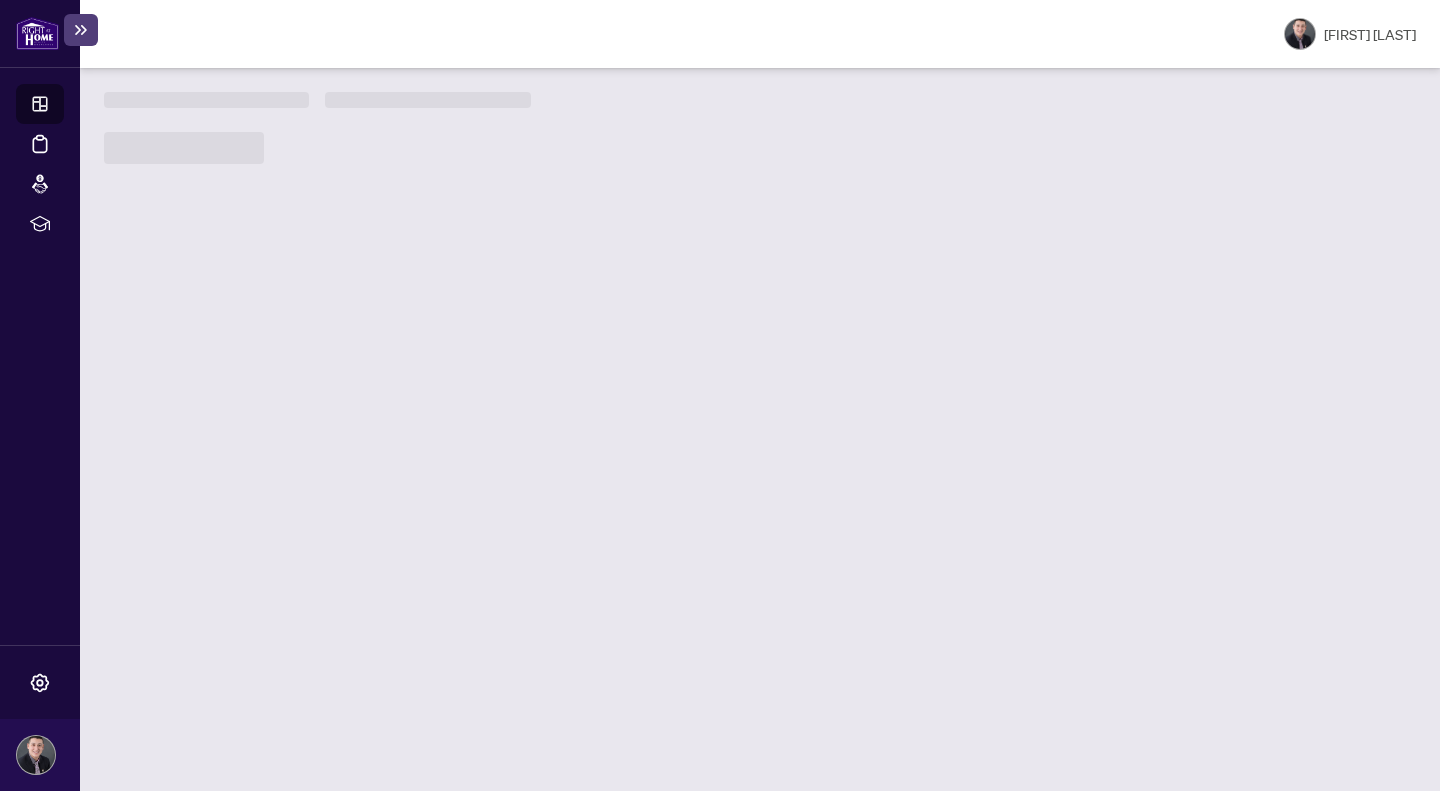 scroll, scrollTop: 0, scrollLeft: 0, axis: both 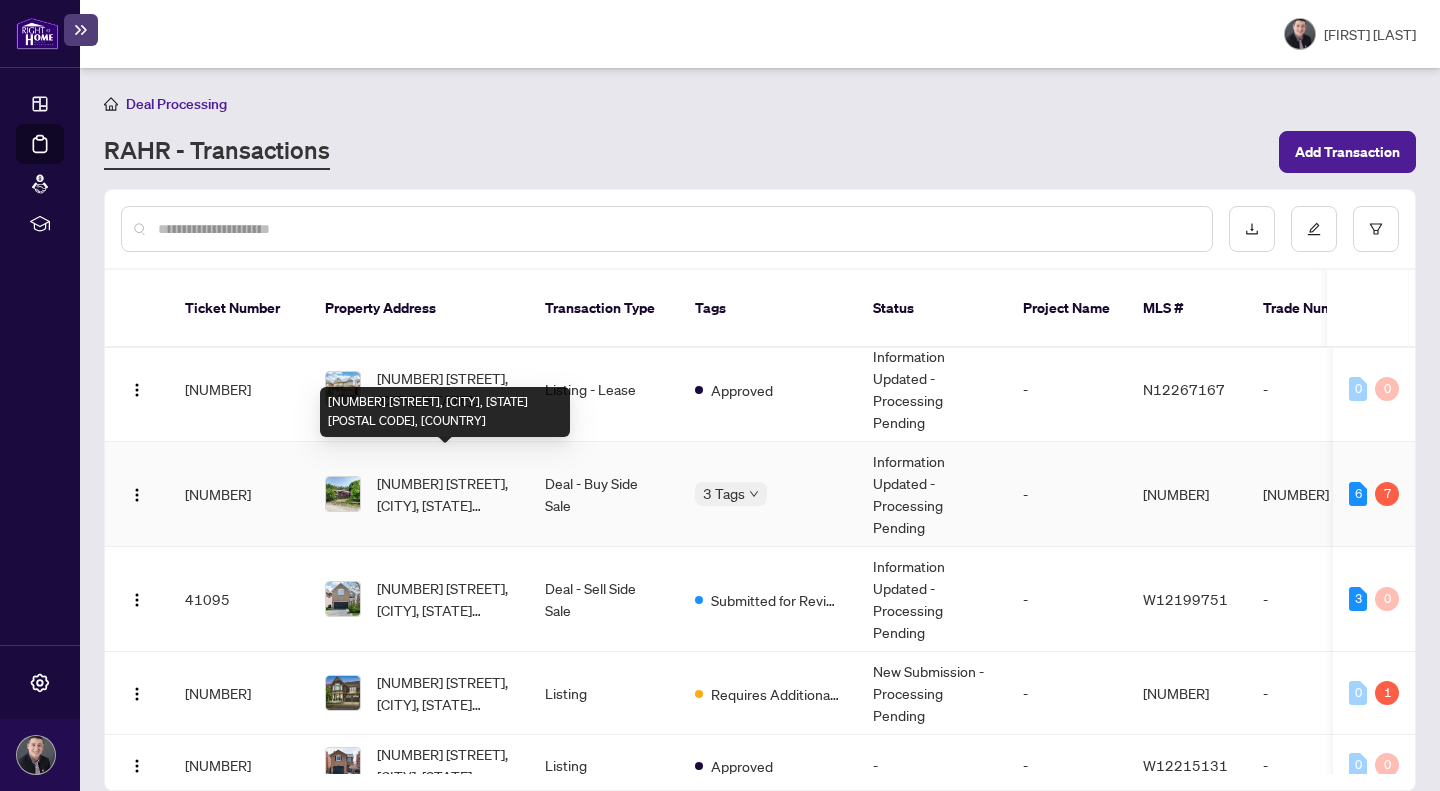 click on "[NUMBER] [STREET], [CITY], [STATE] [POSTAL CODE], [COUNTRY]" at bounding box center (445, 494) 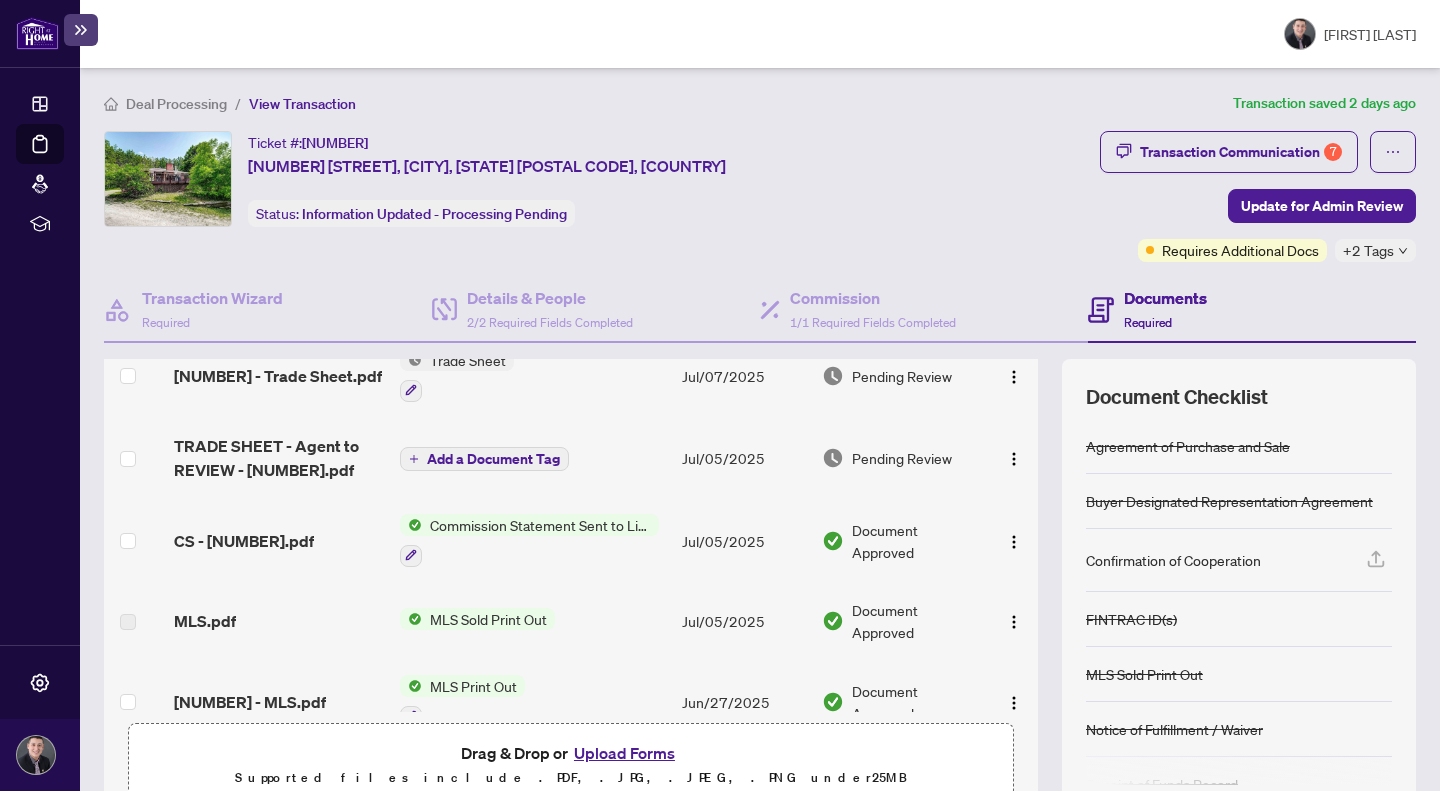 scroll, scrollTop: 446, scrollLeft: 0, axis: vertical 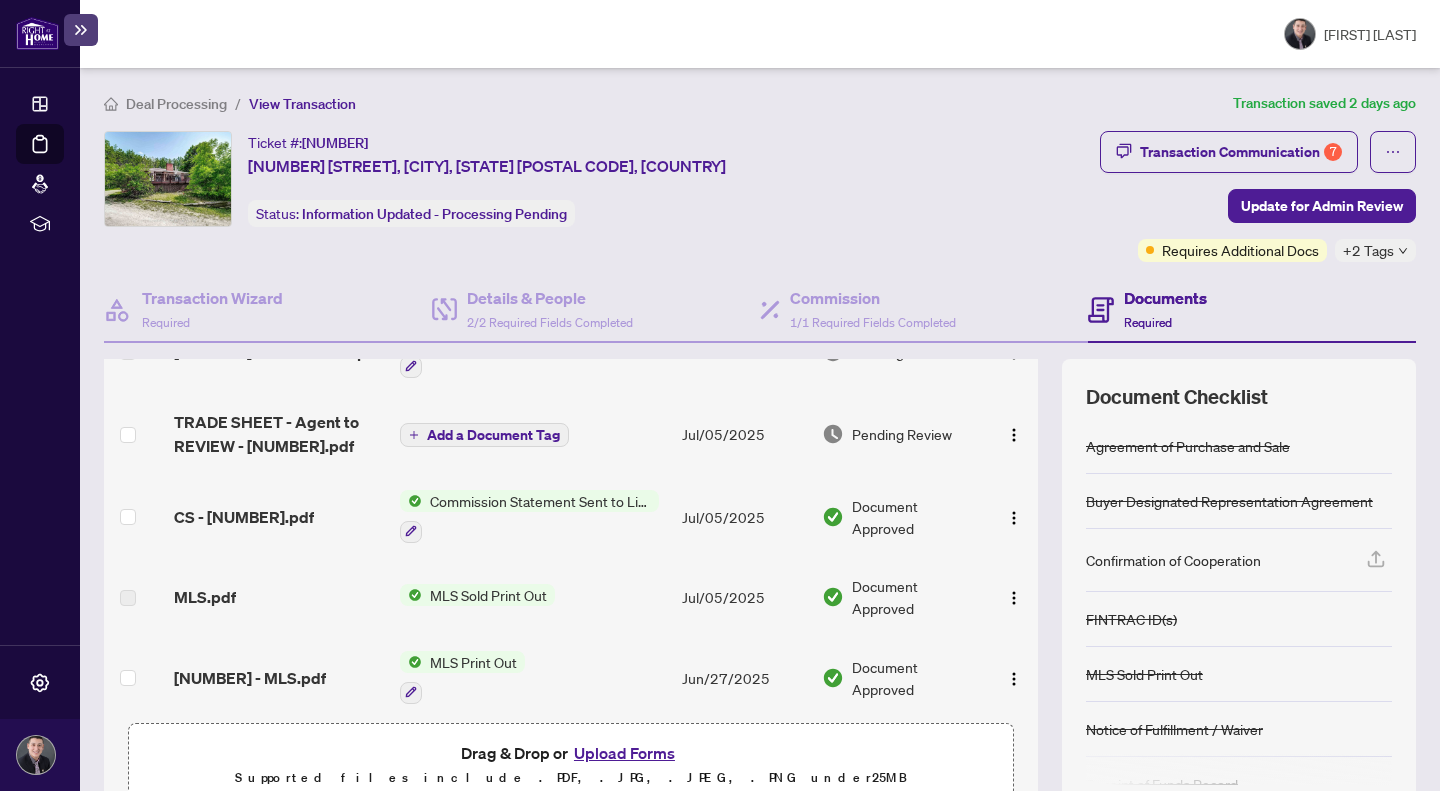 click on "Upload Forms" at bounding box center (624, 753) 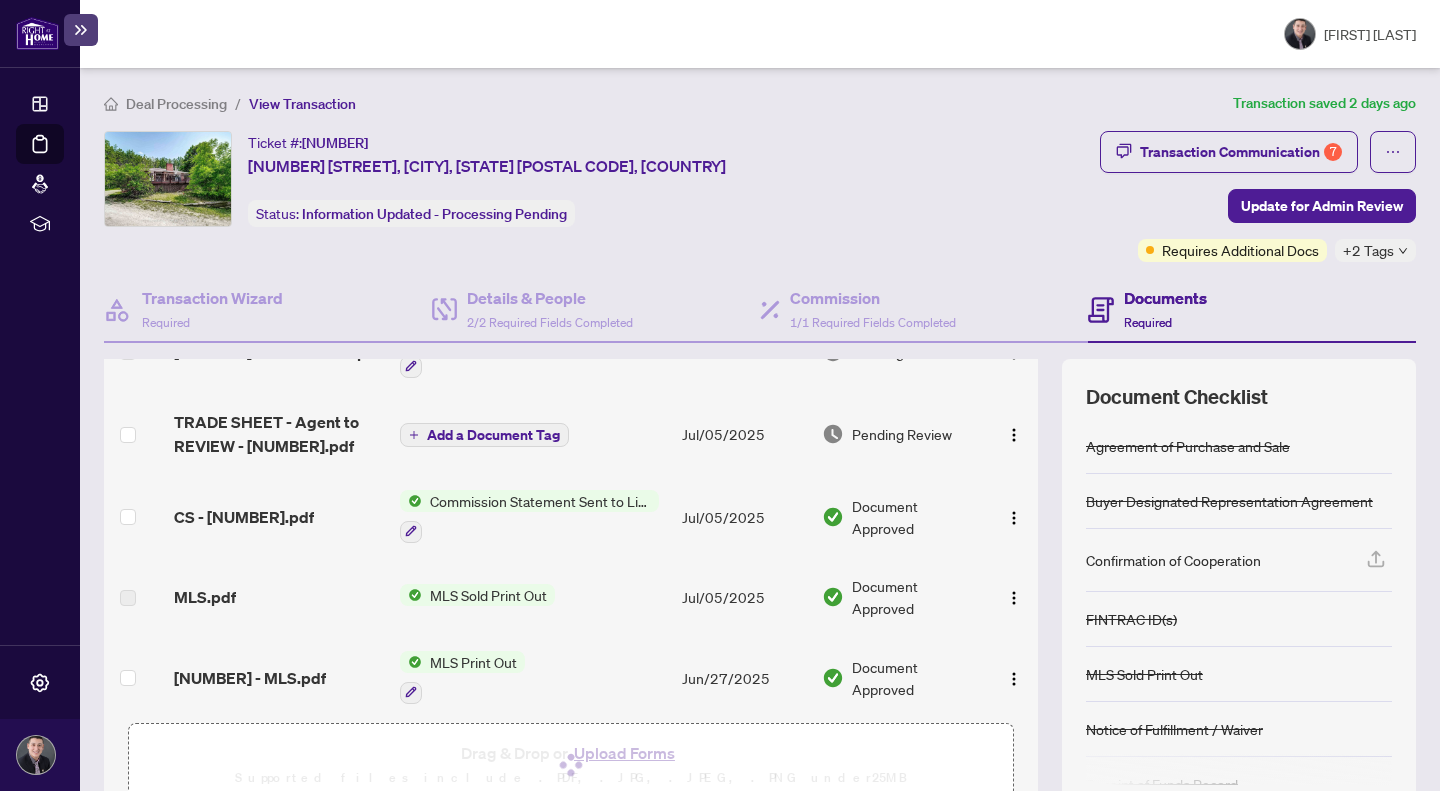 scroll, scrollTop: 0, scrollLeft: 0, axis: both 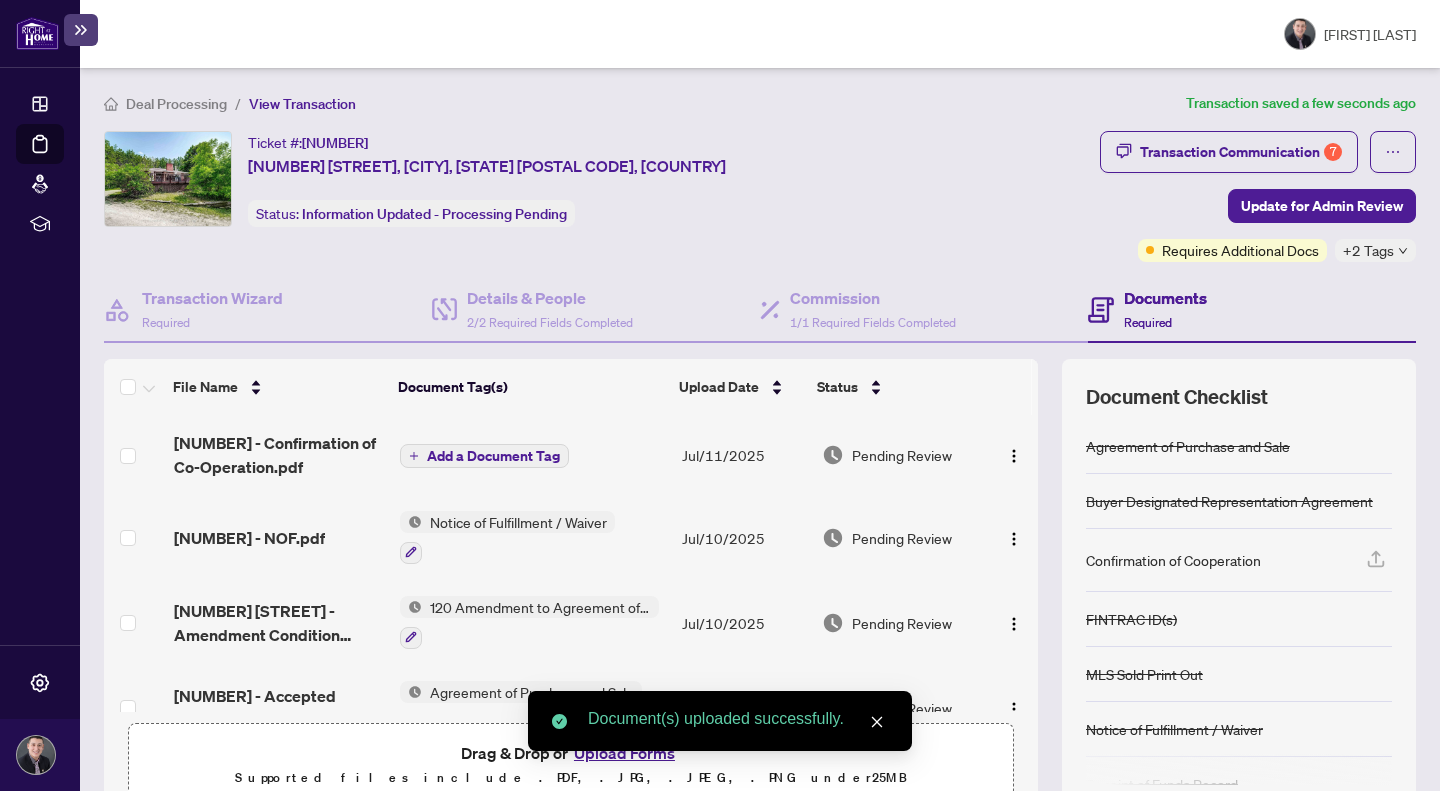 click on "Add a Document Tag" at bounding box center (493, 456) 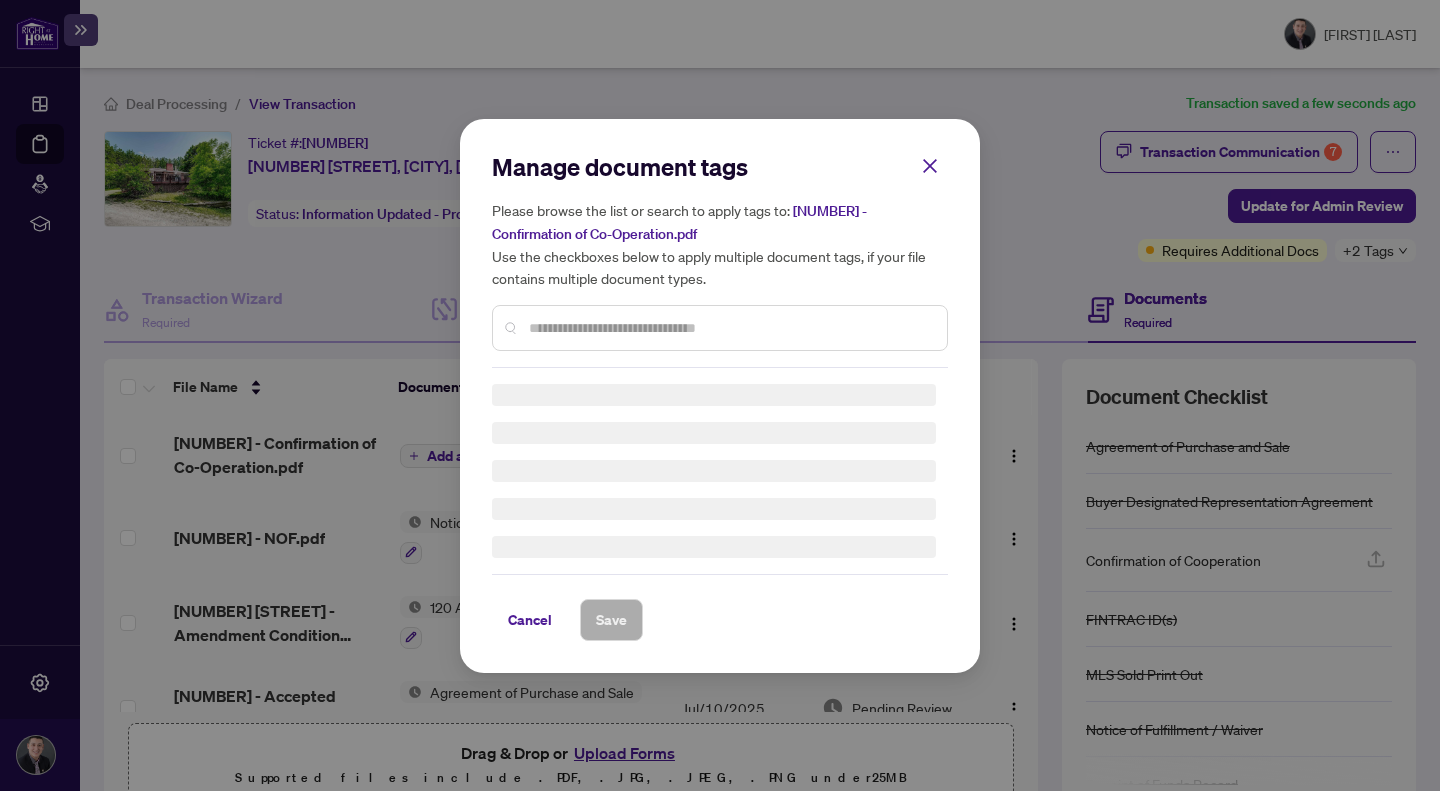 click at bounding box center (730, 328) 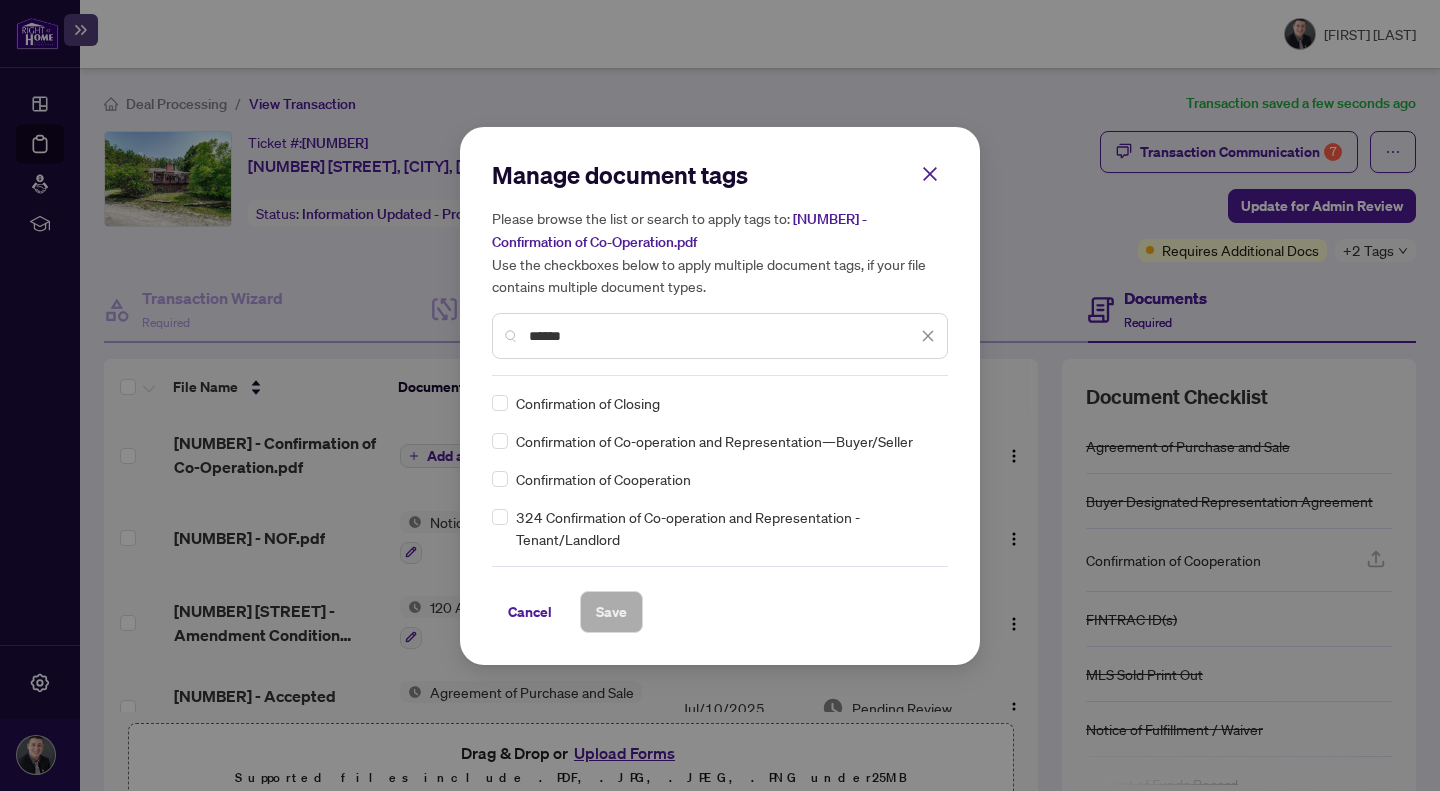 type on "******" 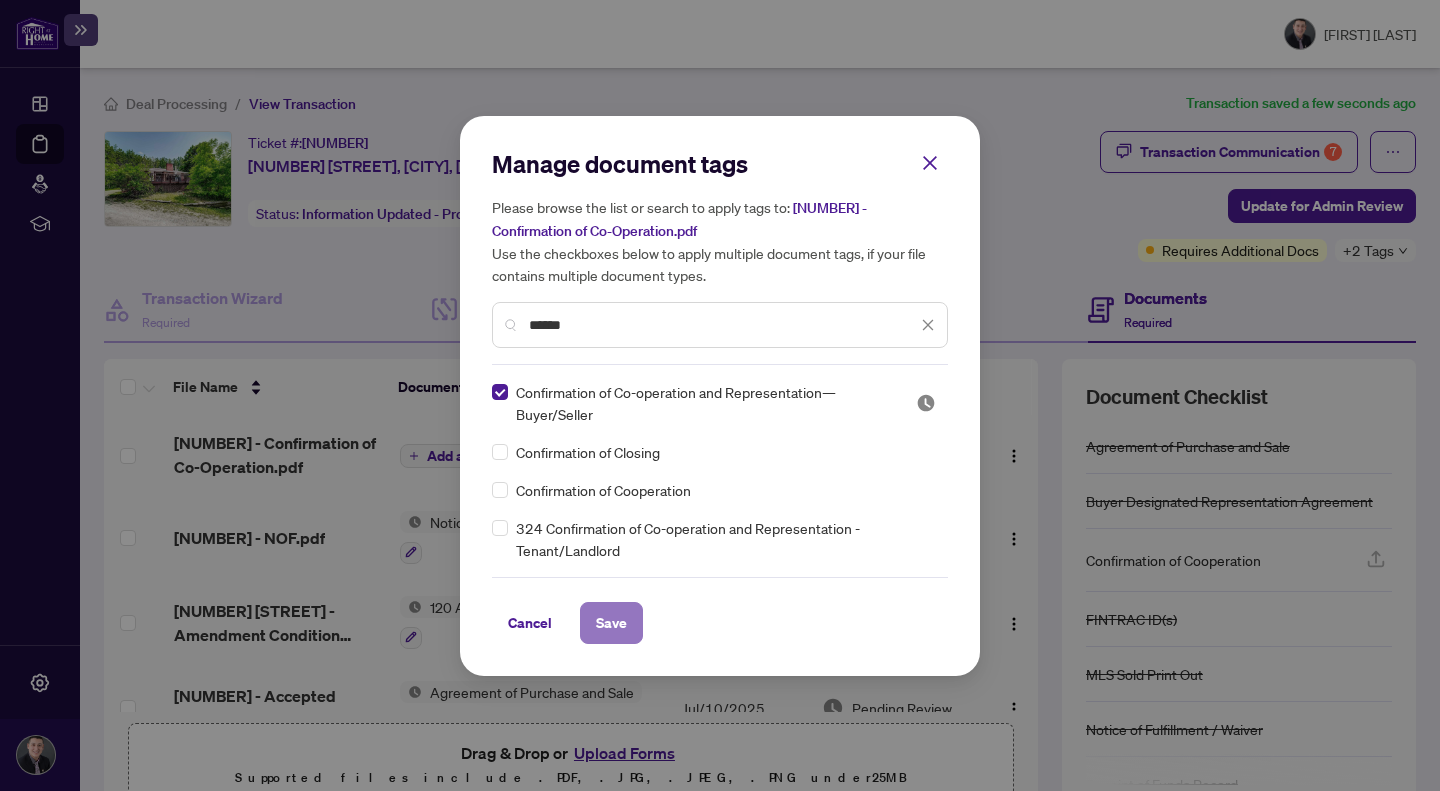 click on "Save" at bounding box center [611, 623] 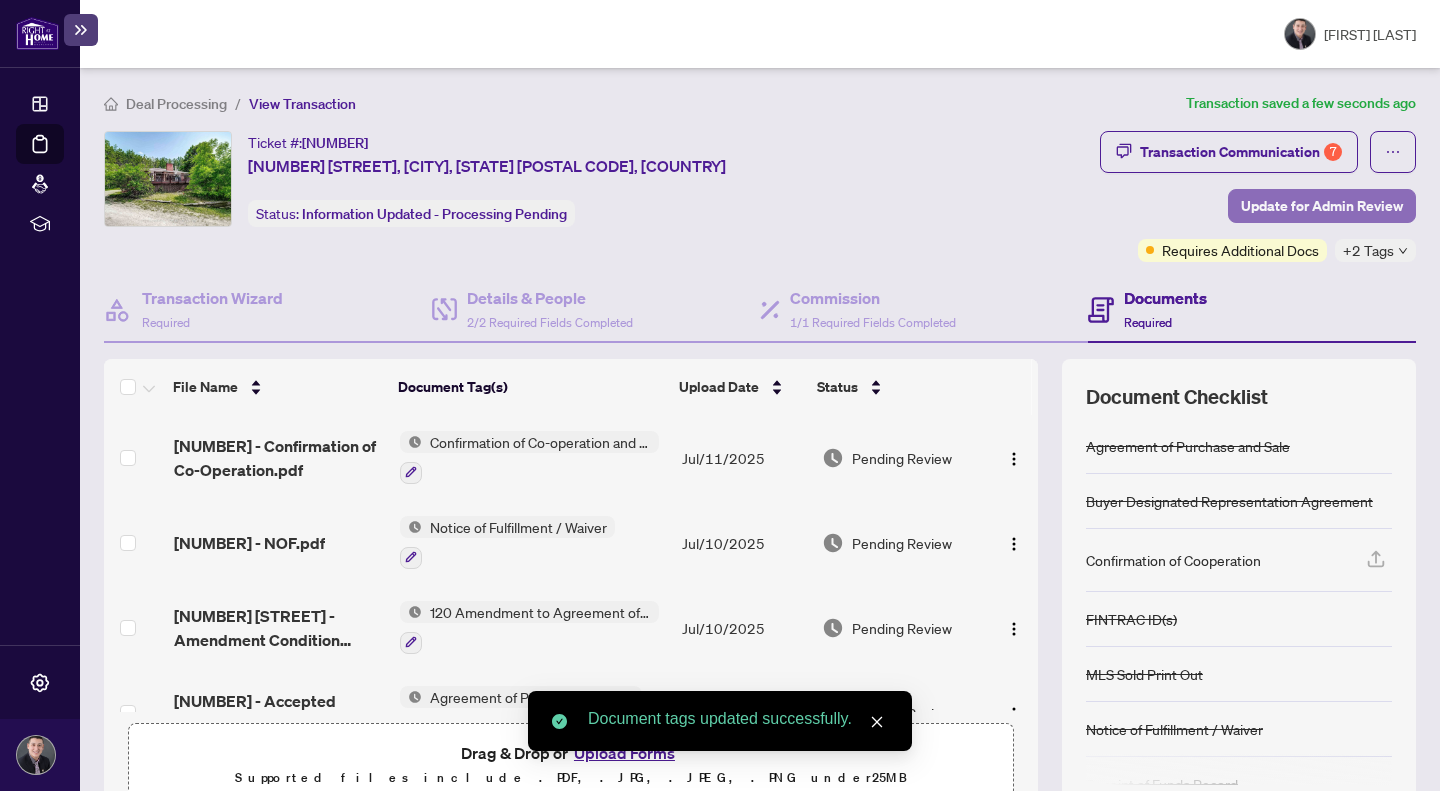 click on "Update for Admin Review" at bounding box center (1322, 206) 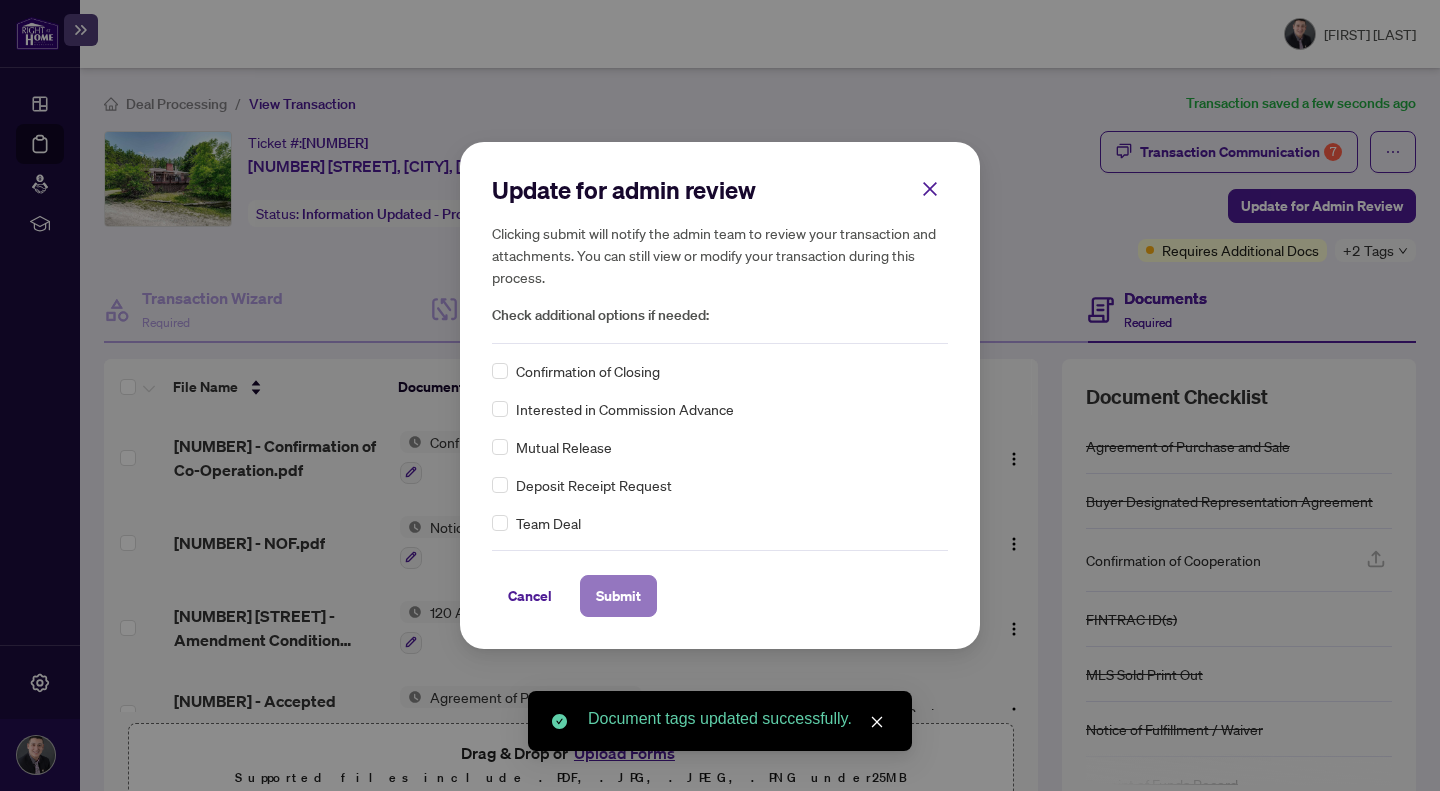 click on "Submit" at bounding box center [618, 596] 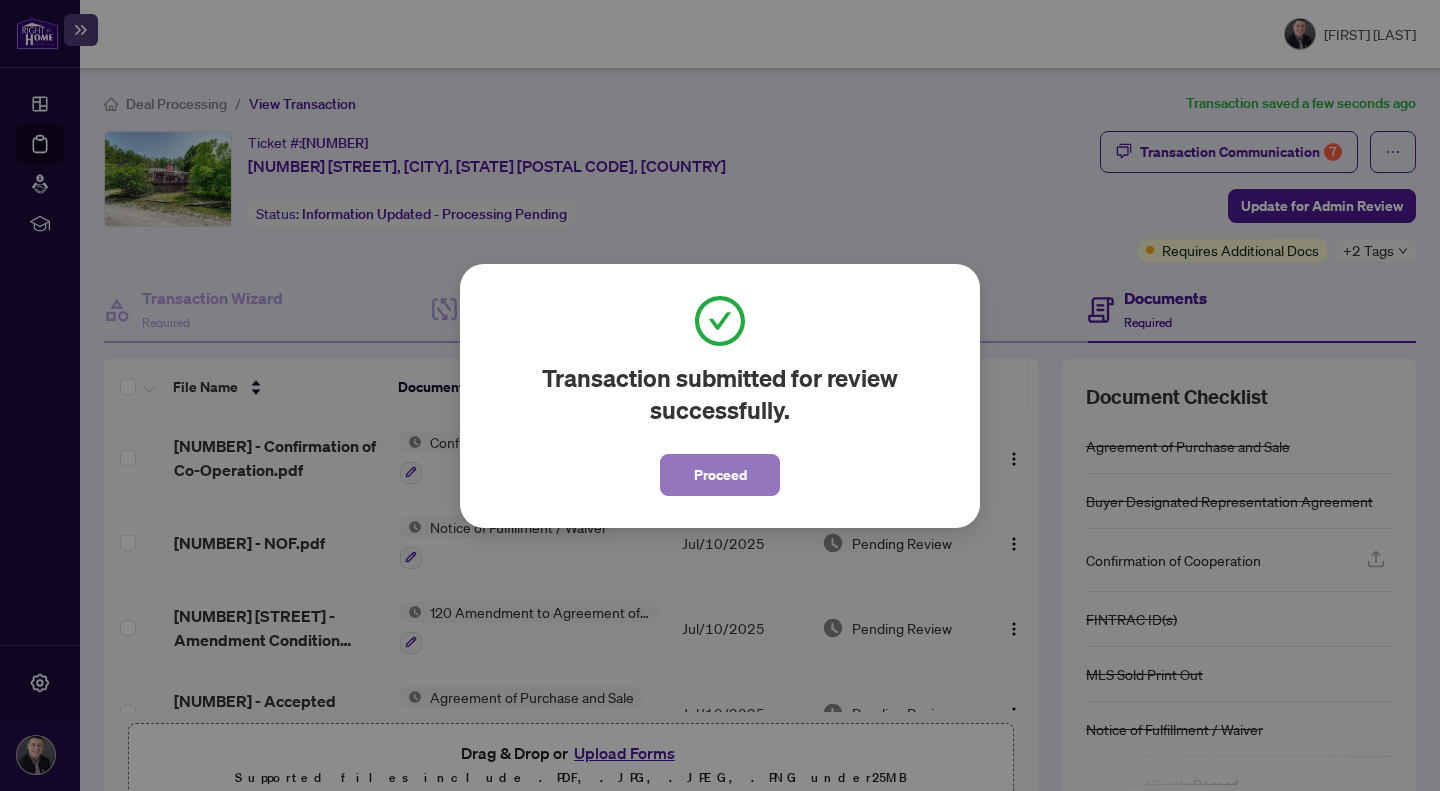 click on "Proceed" at bounding box center [720, 475] 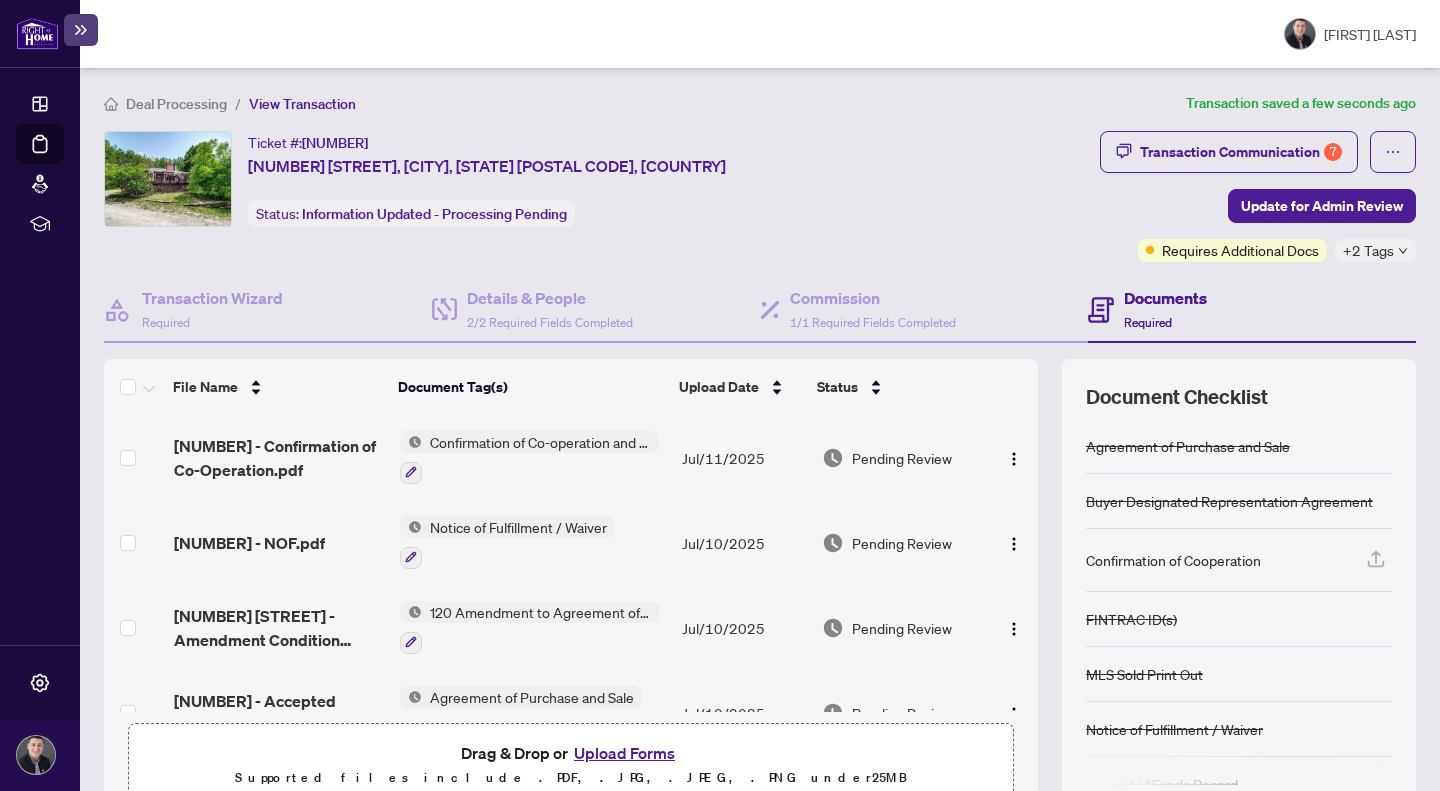 scroll, scrollTop: 143, scrollLeft: 0, axis: vertical 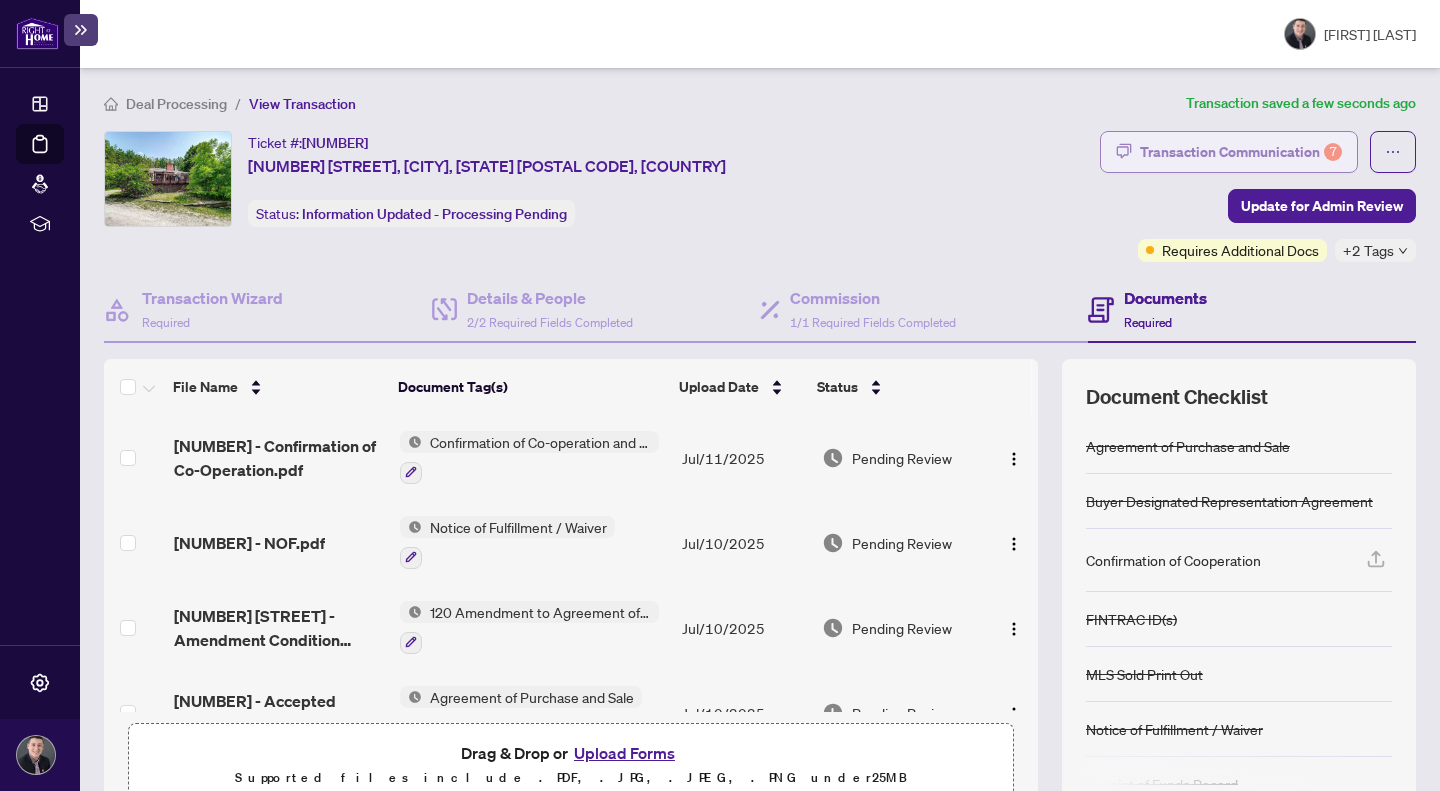 click on "Transaction Communication 7" at bounding box center [1241, 152] 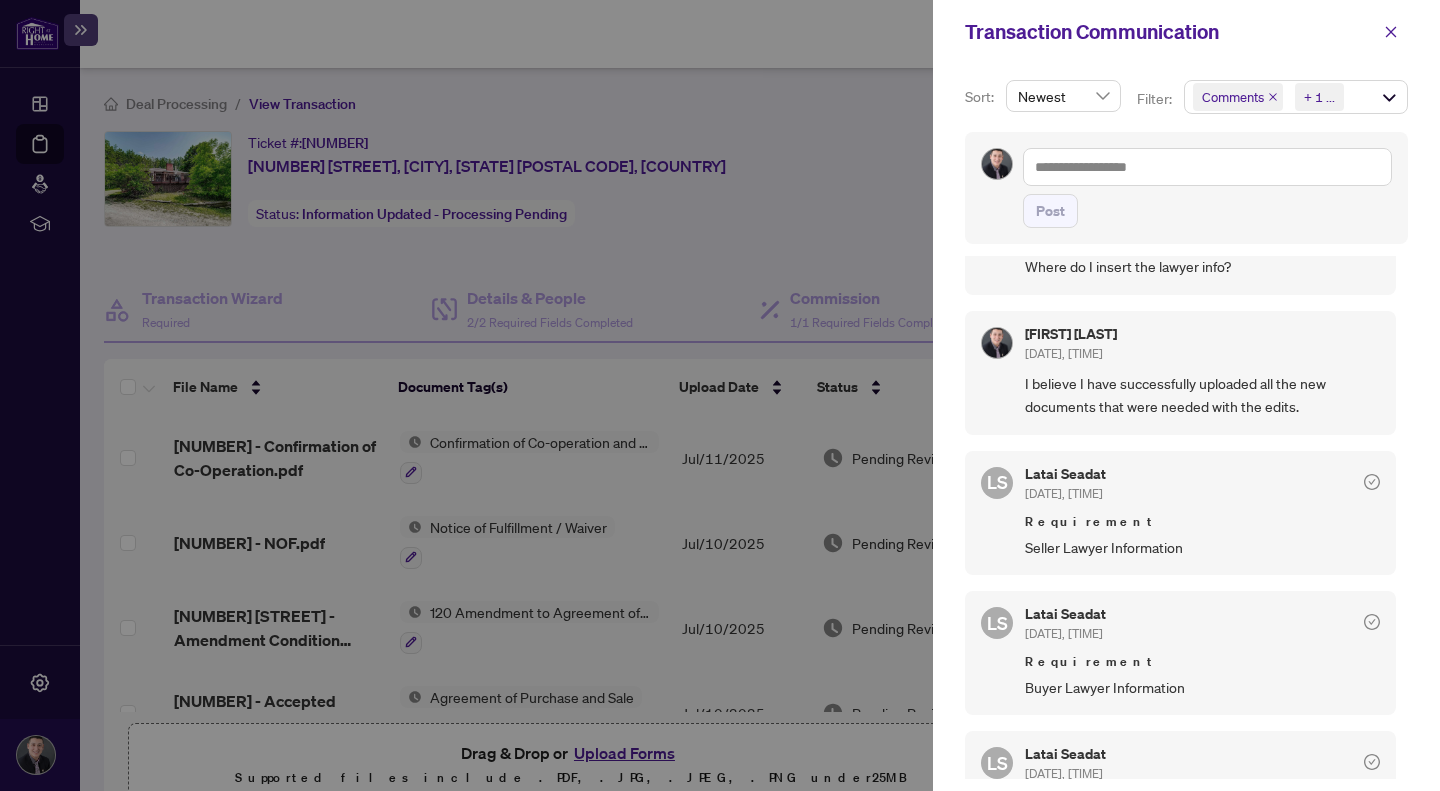 scroll, scrollTop: 0, scrollLeft: 0, axis: both 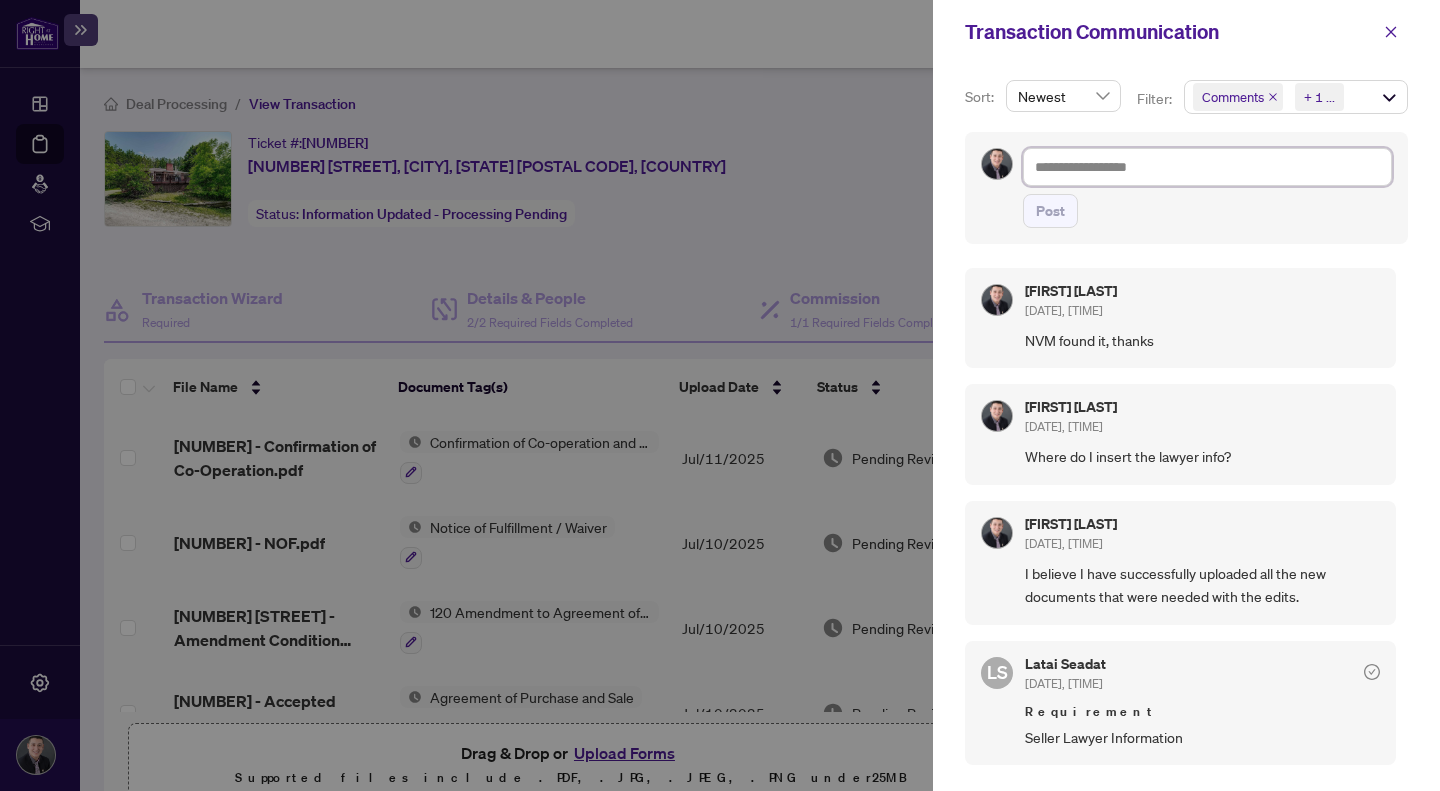 click at bounding box center (1207, 167) 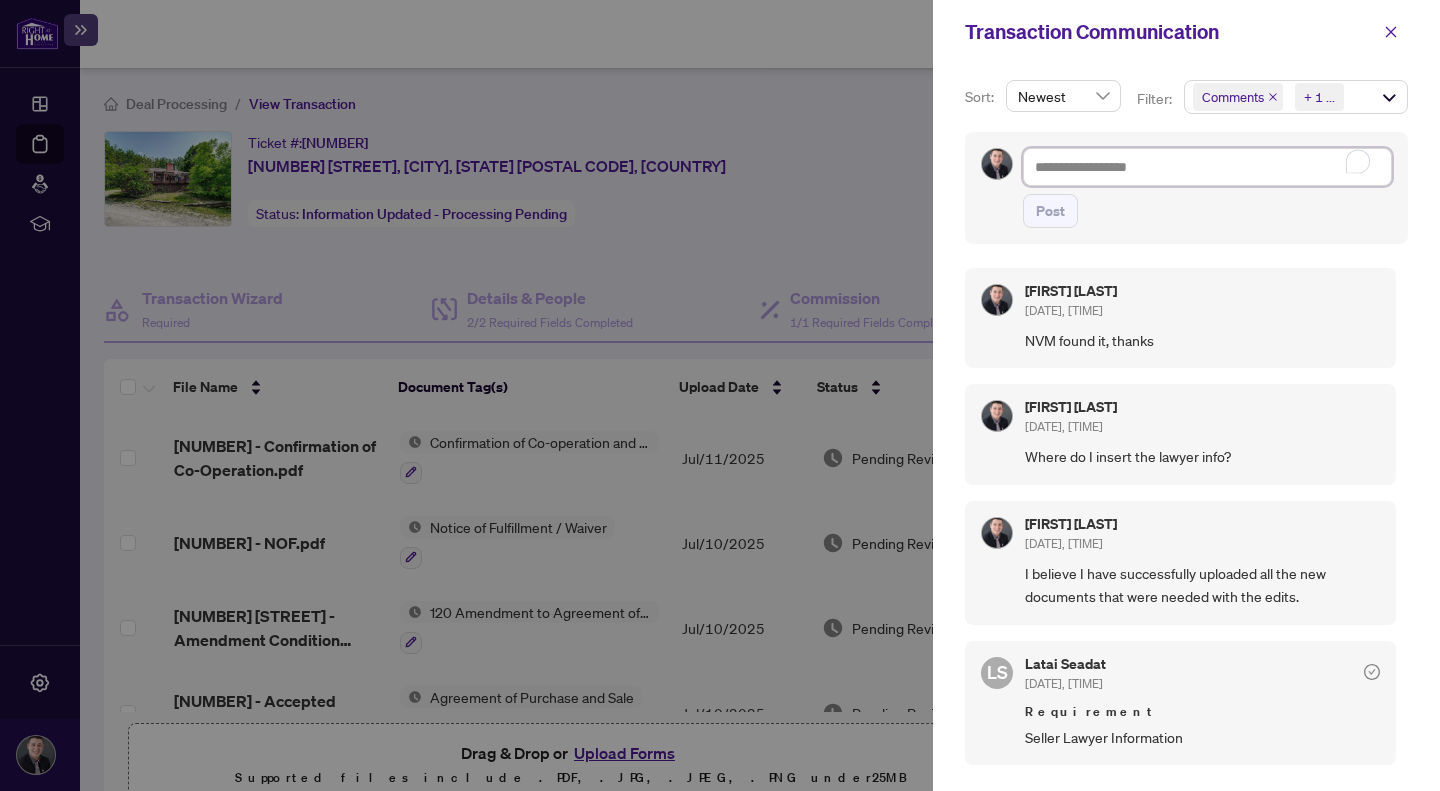 type on "*" 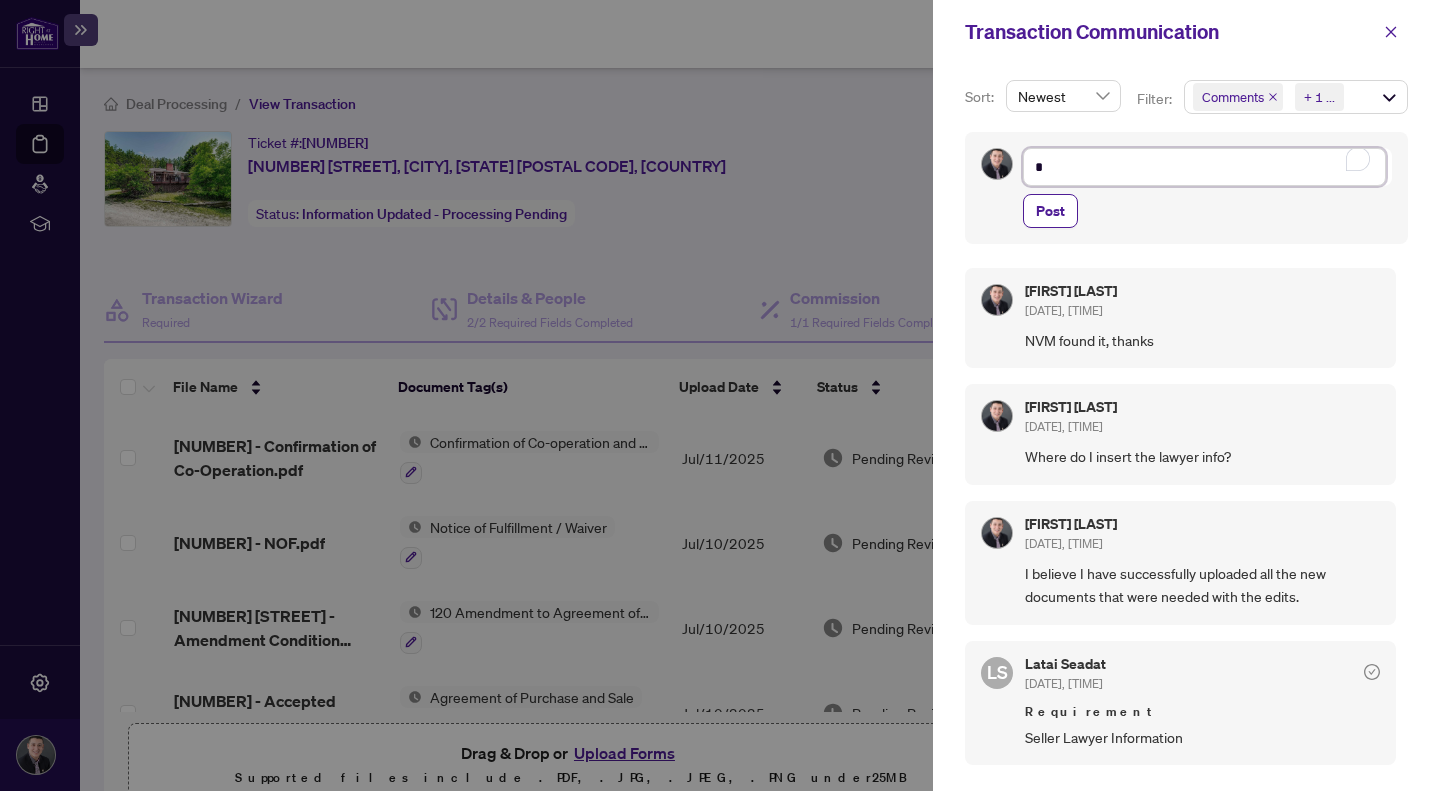 type on "**" 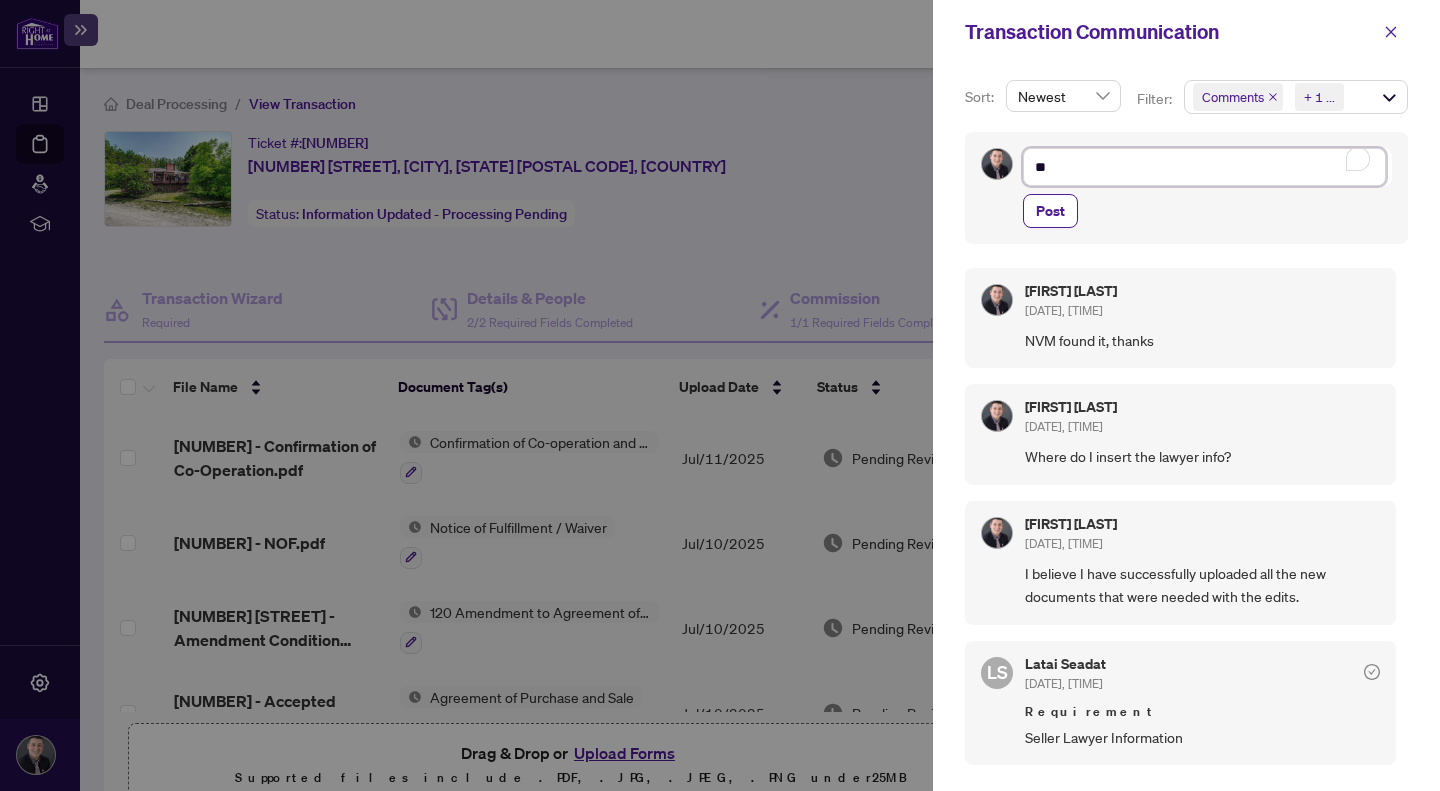 type on "***" 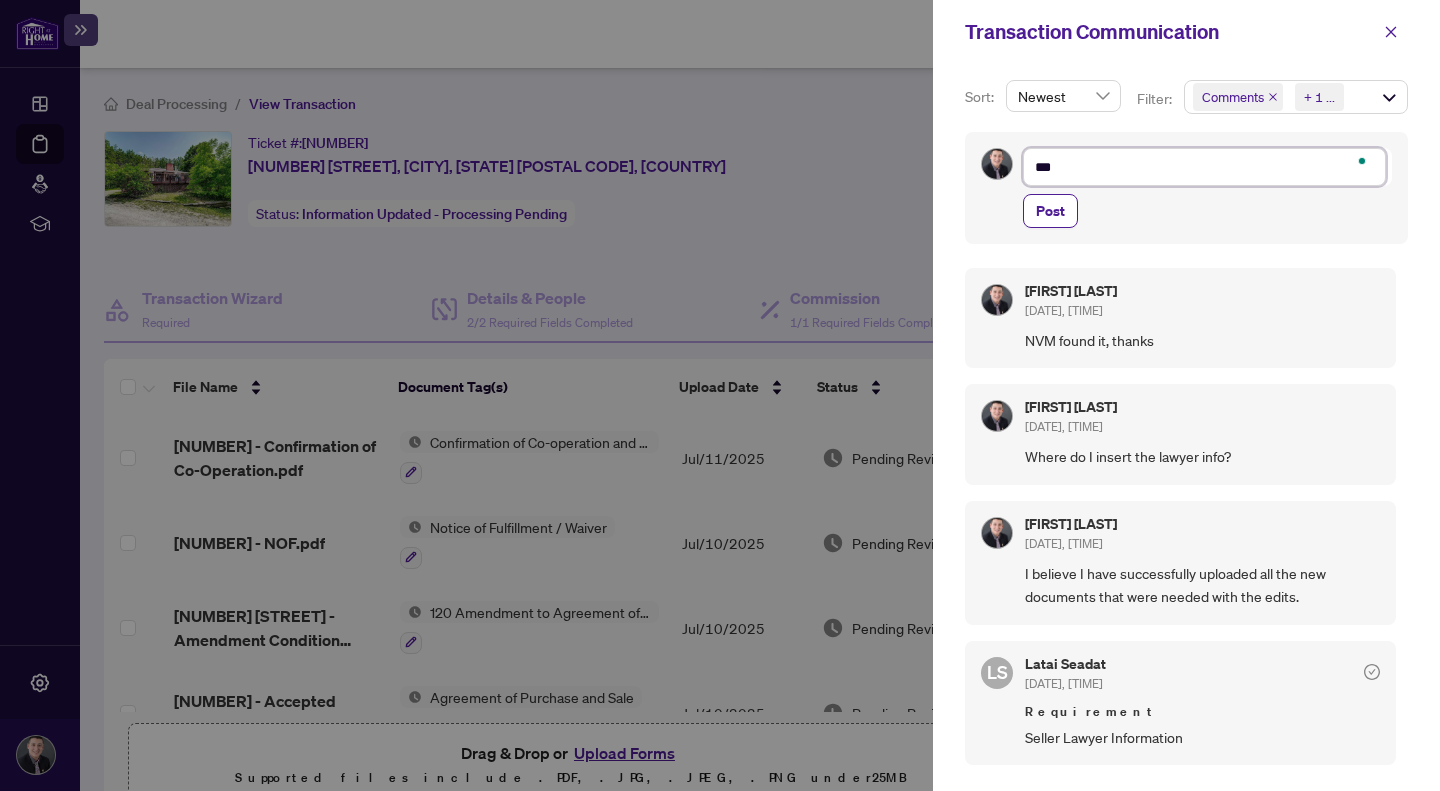 type on "****" 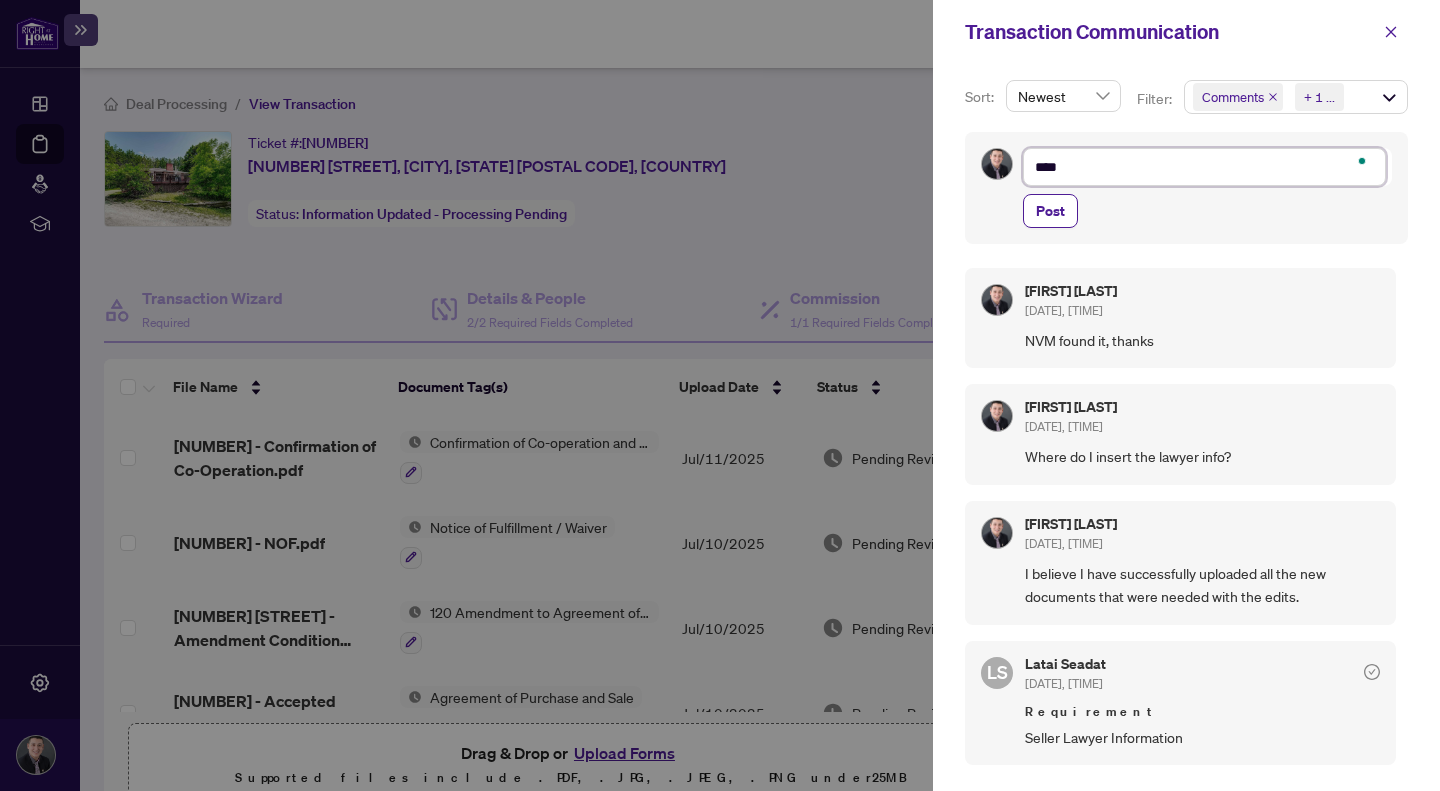 type on "*****" 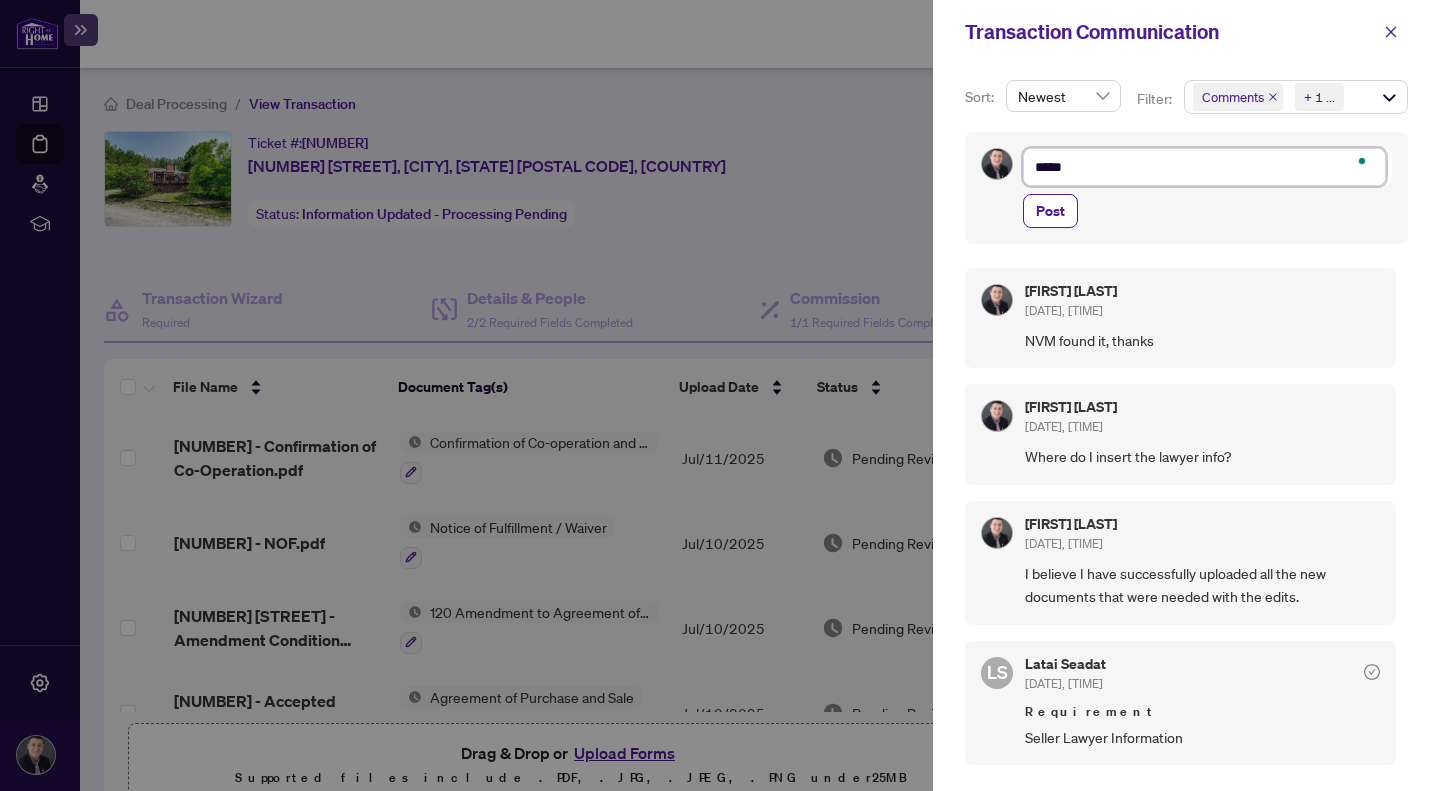 type on "******" 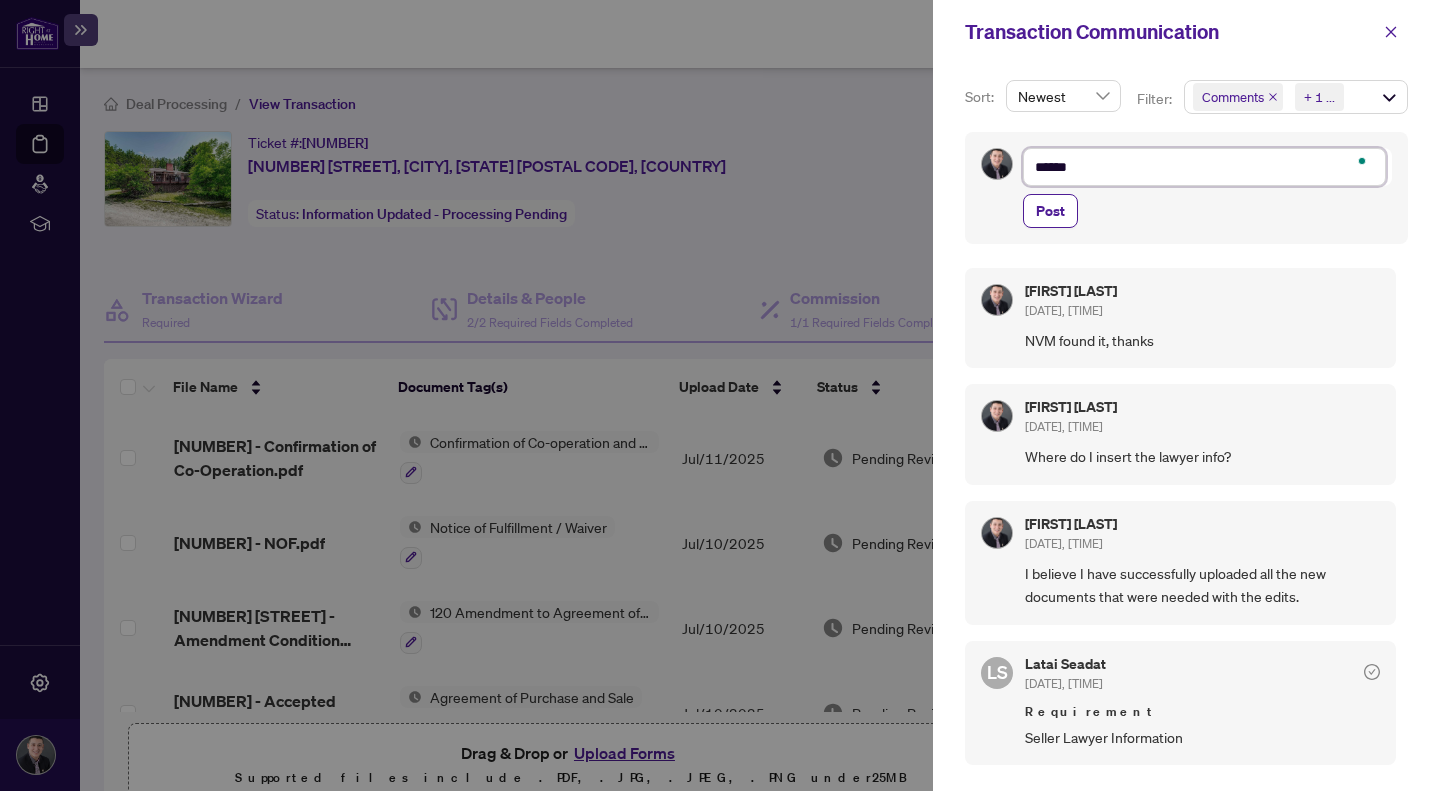 type on "******" 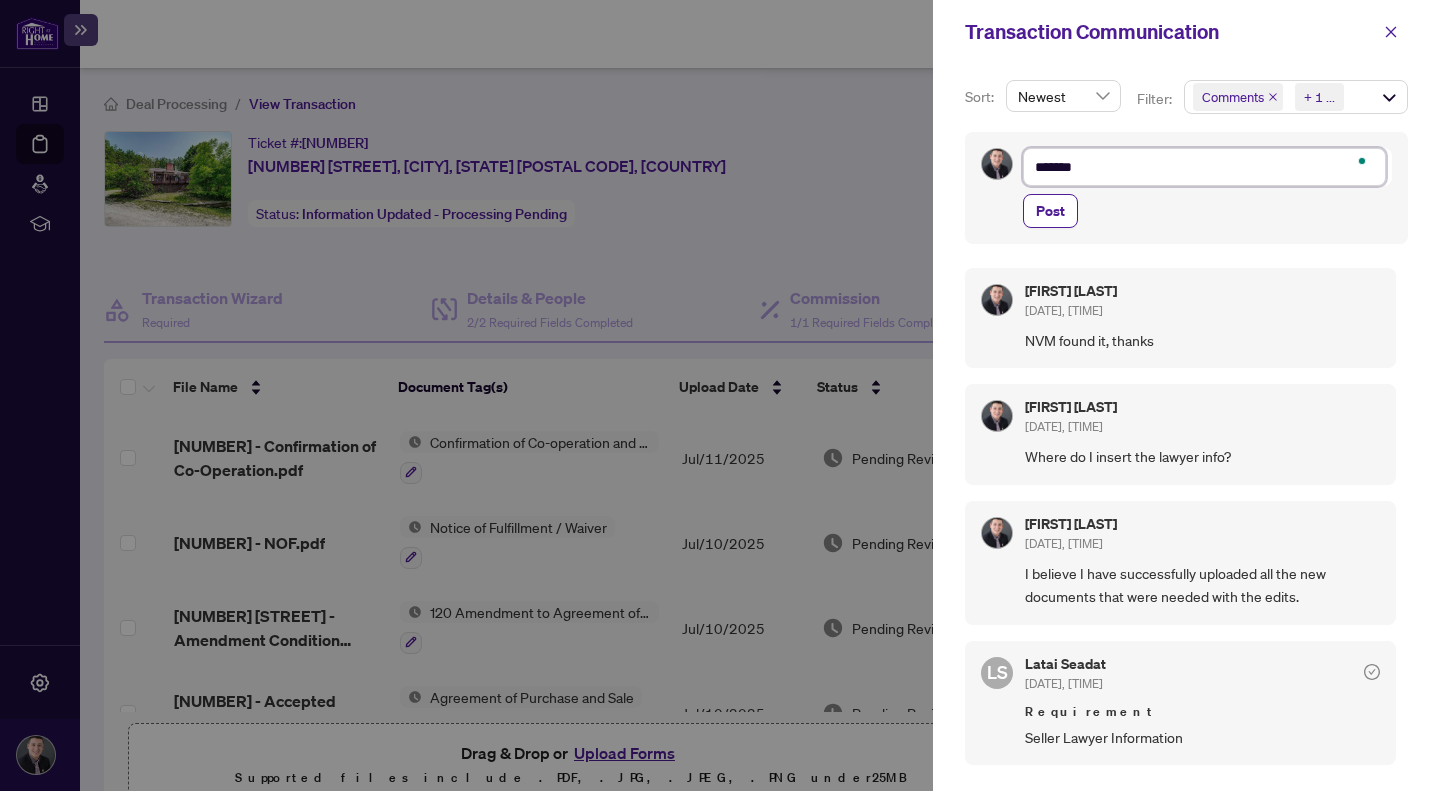 type on "********" 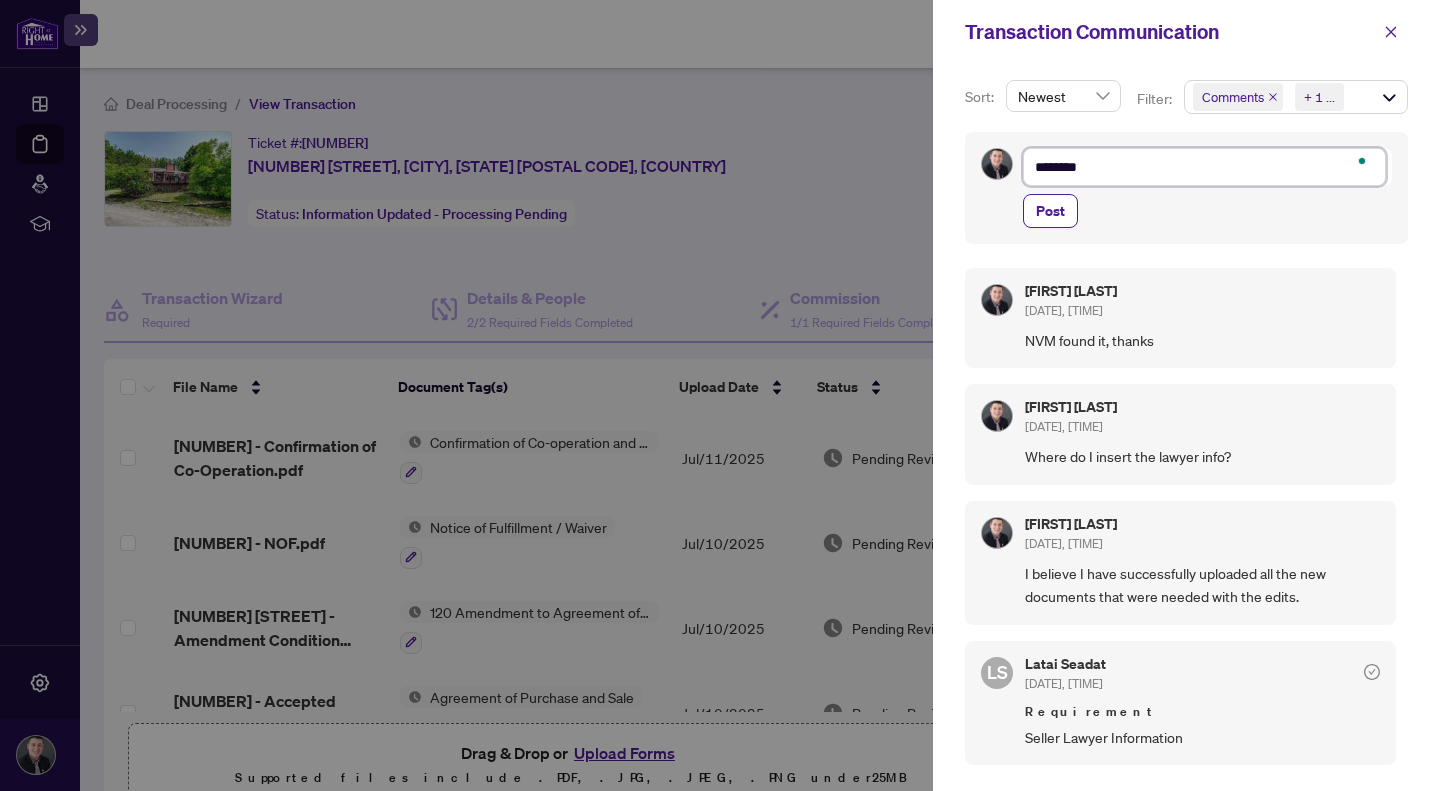 type on "********" 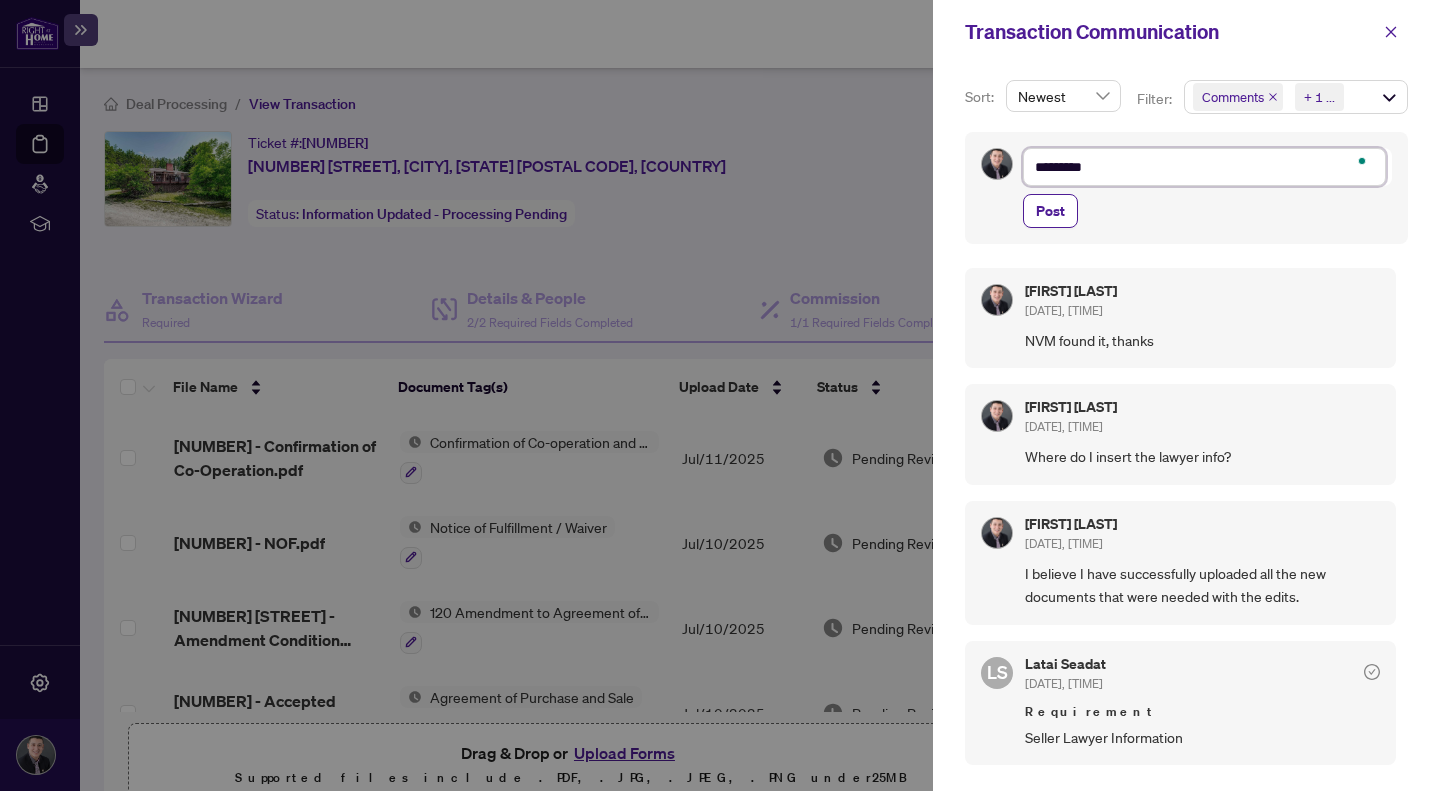type on "**********" 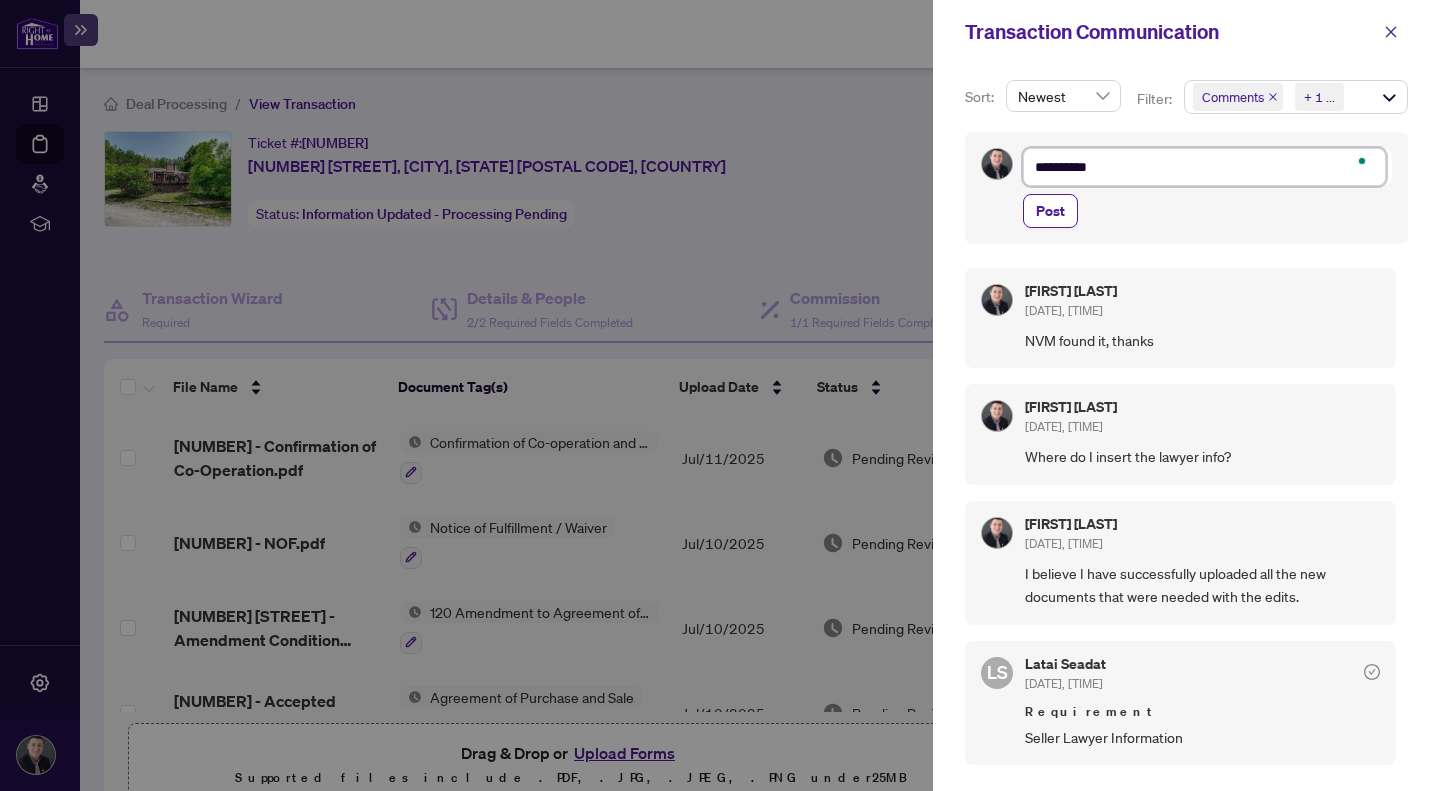 type on "**********" 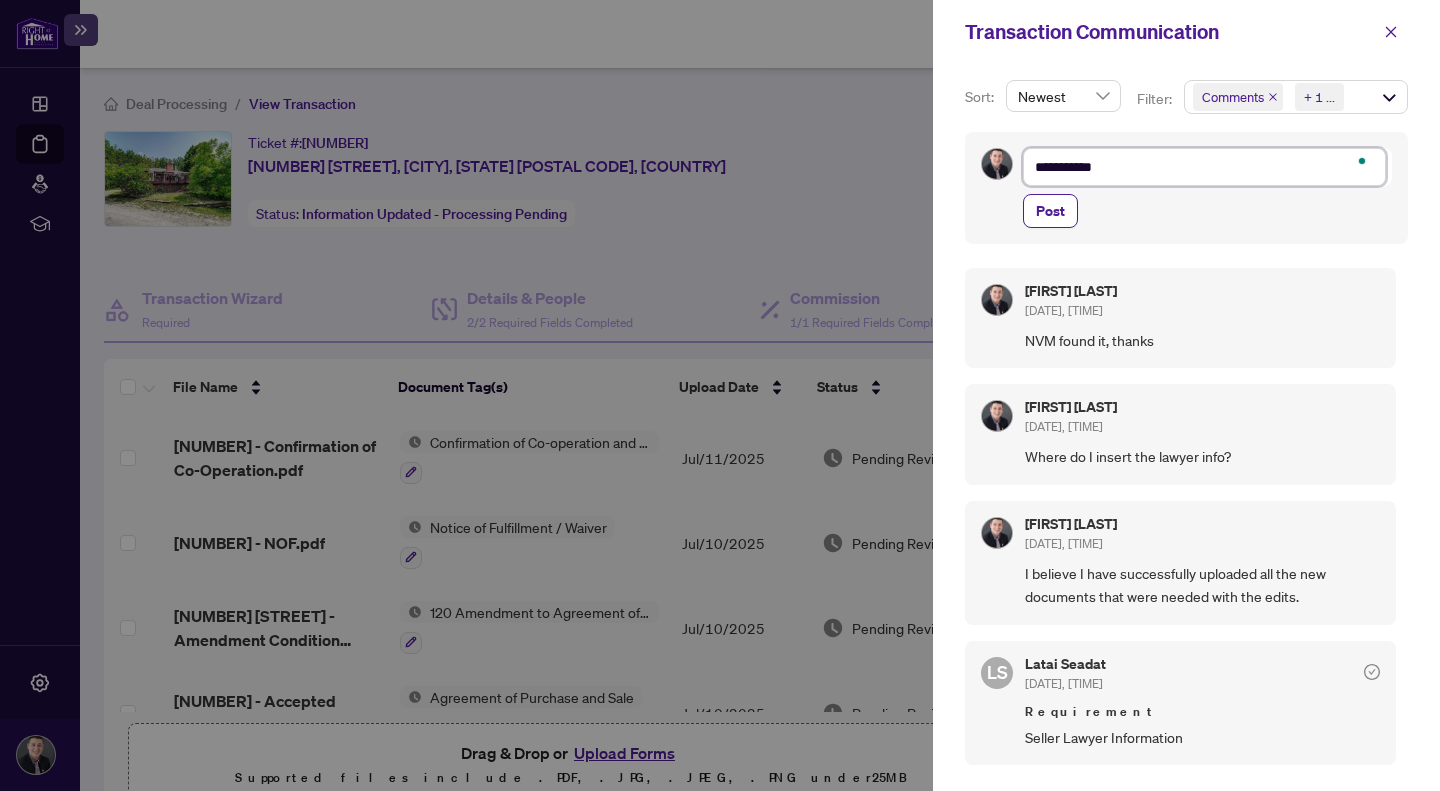 type on "**********" 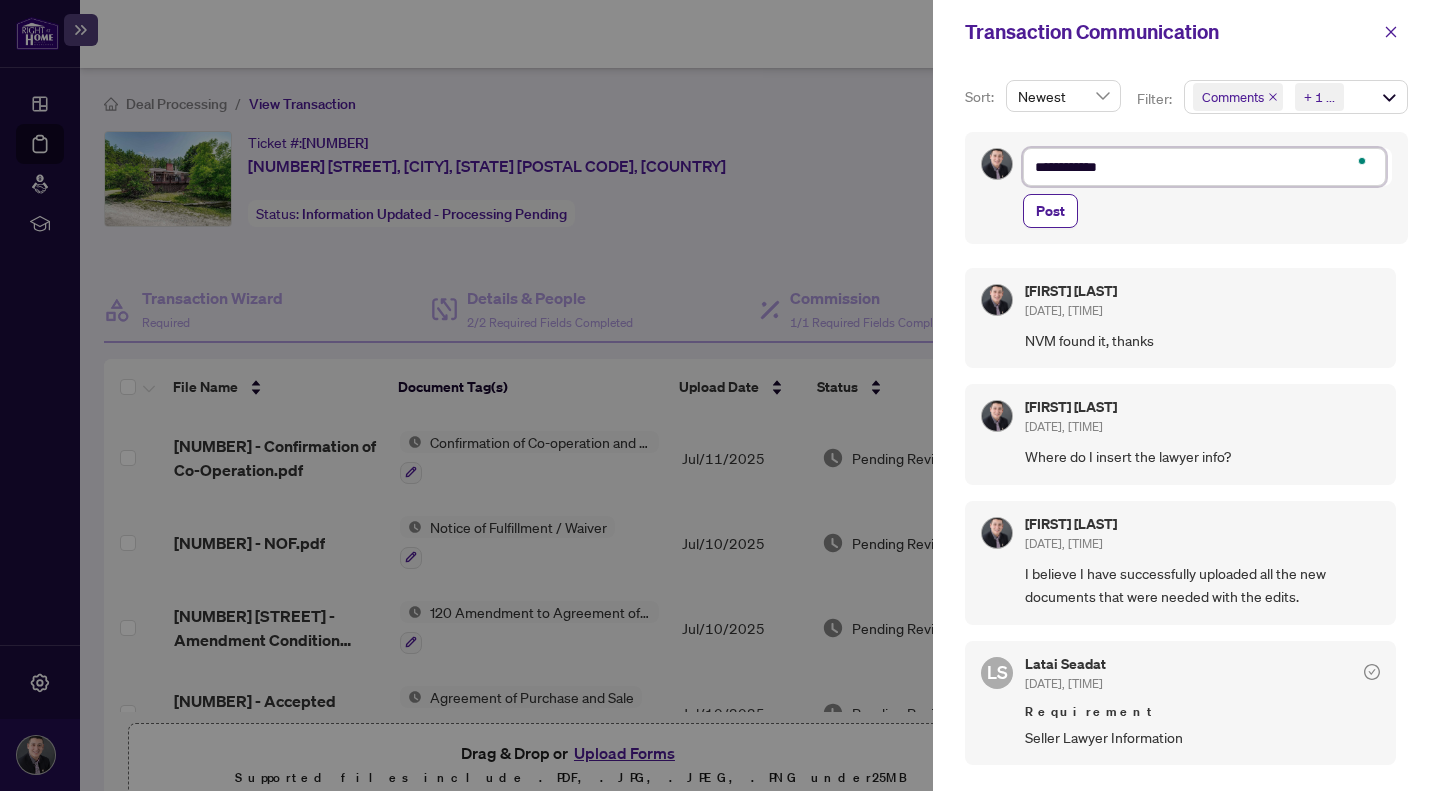 type on "**********" 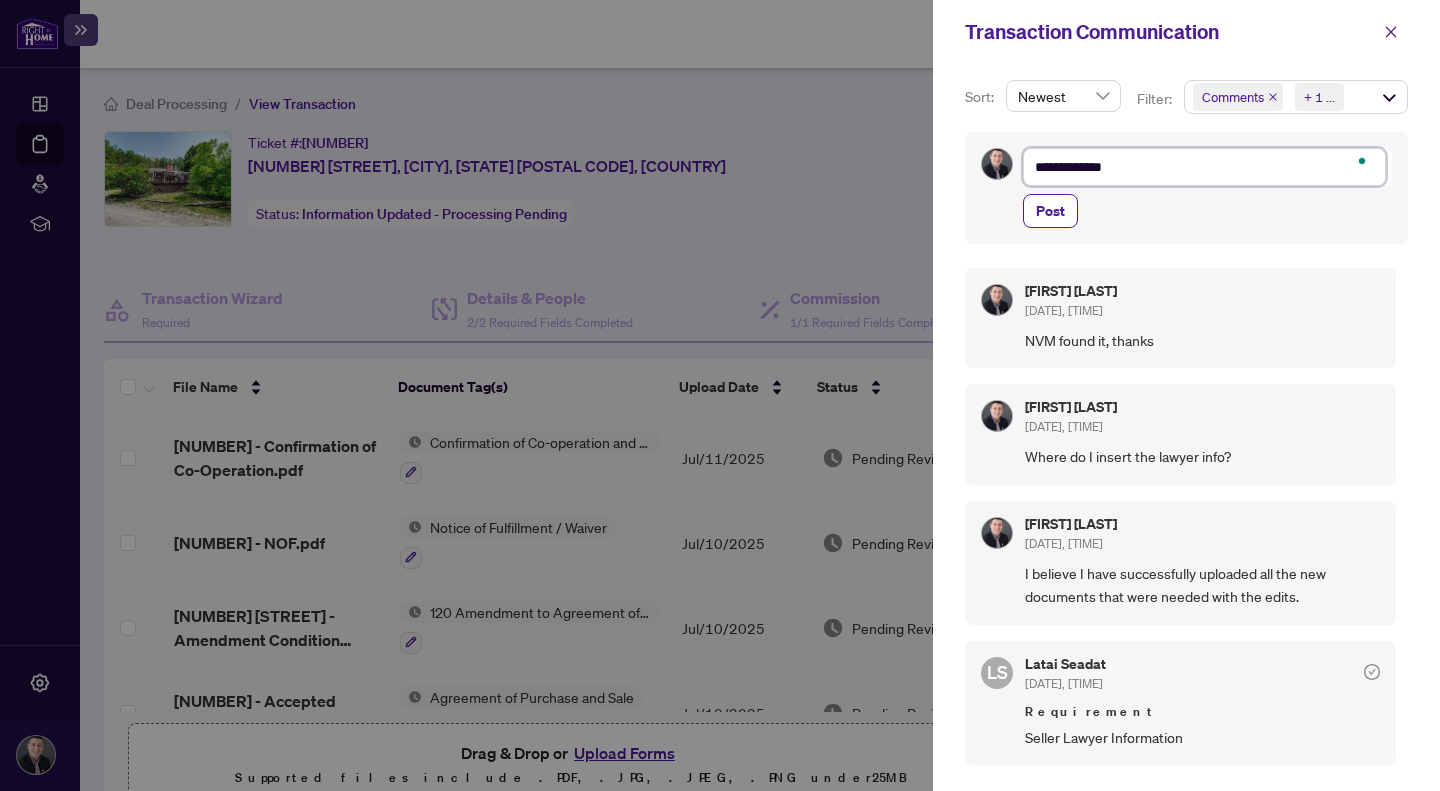 type on "**********" 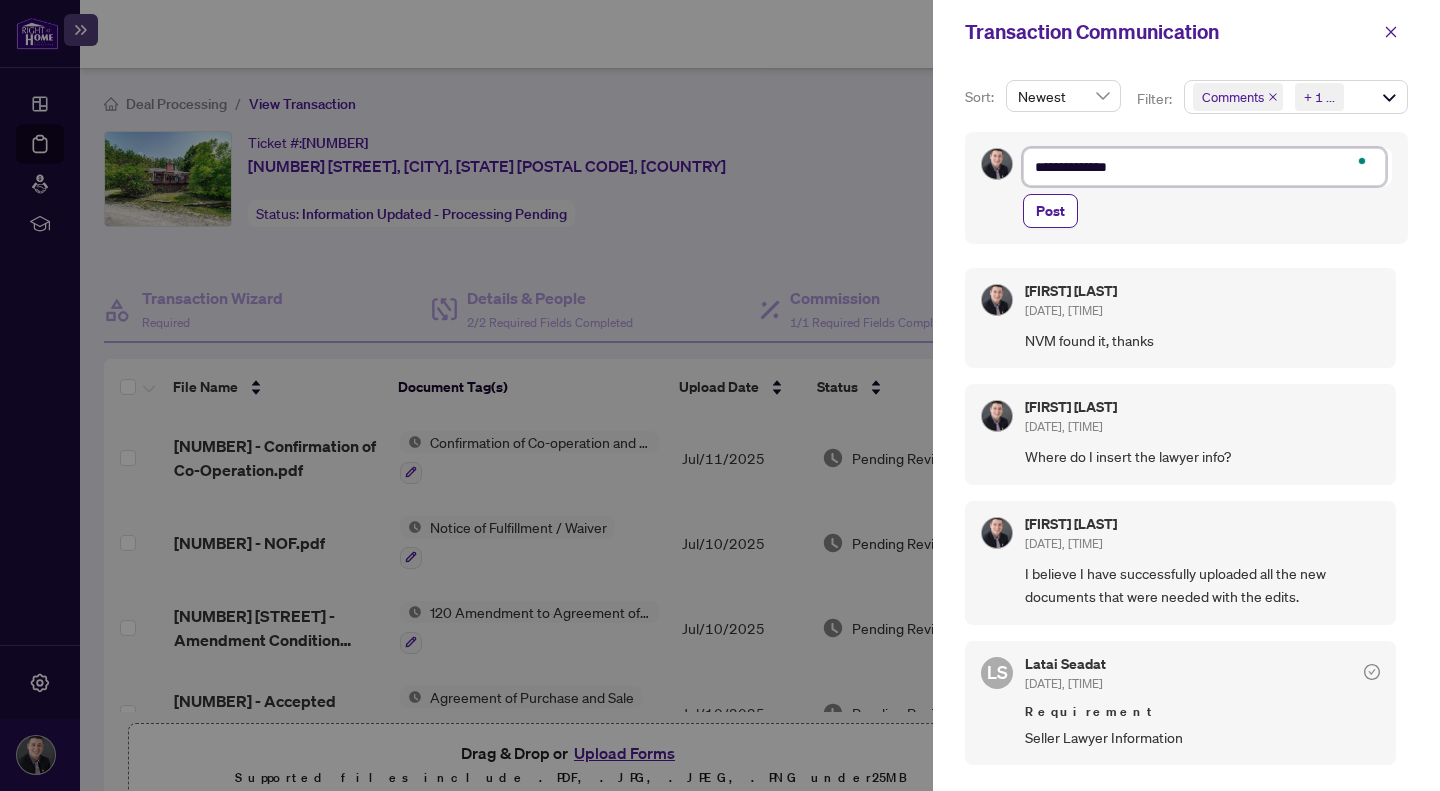 type on "**********" 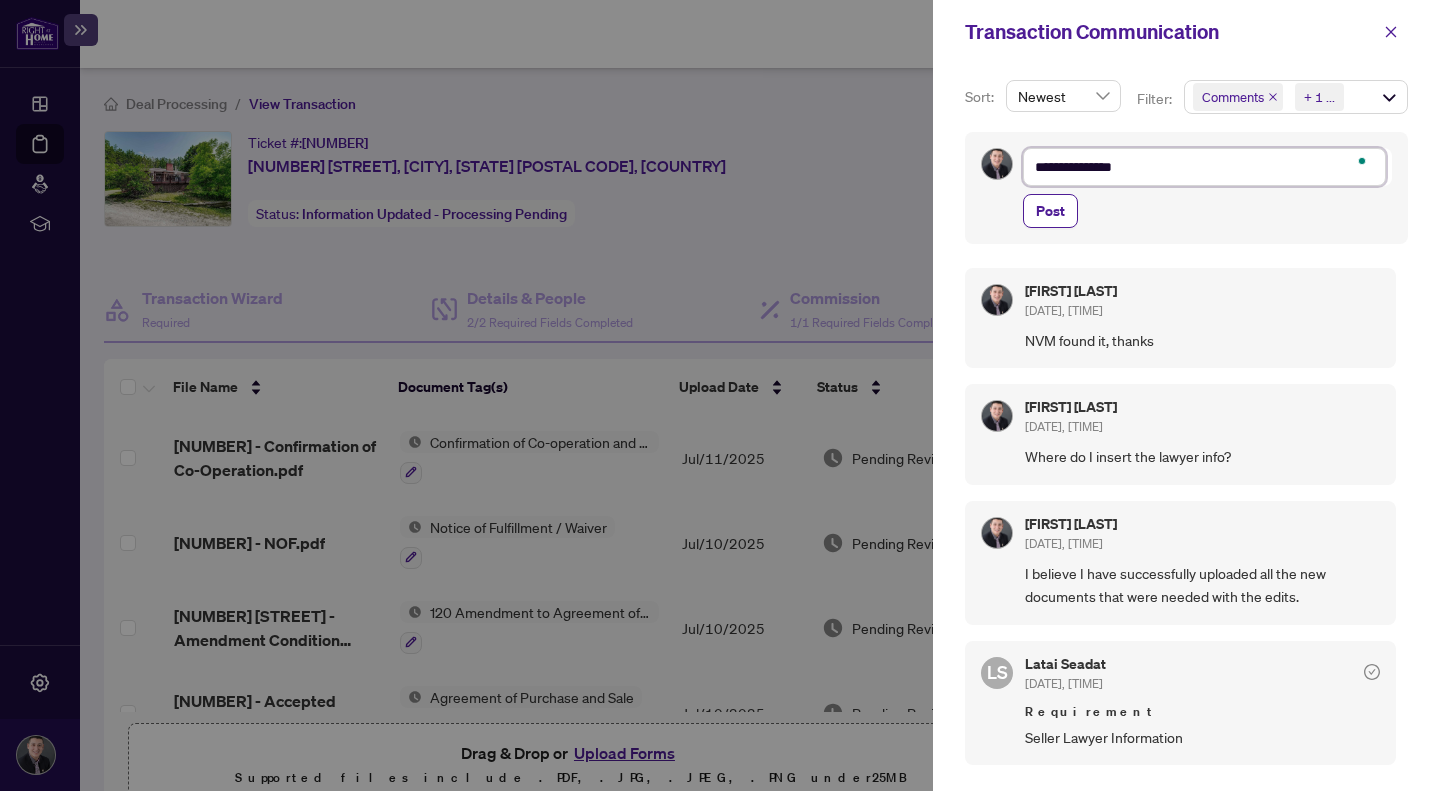 type on "**********" 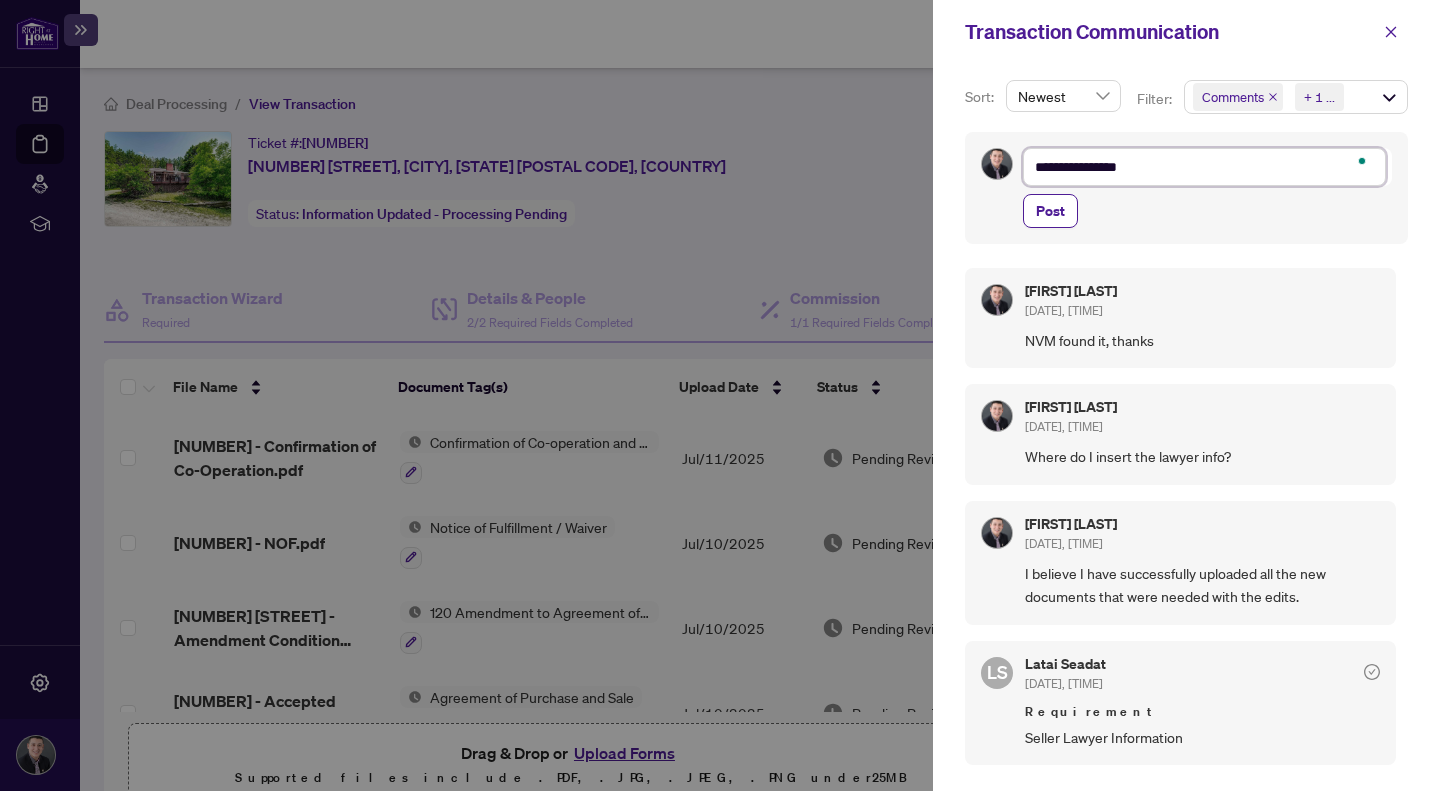 type on "**********" 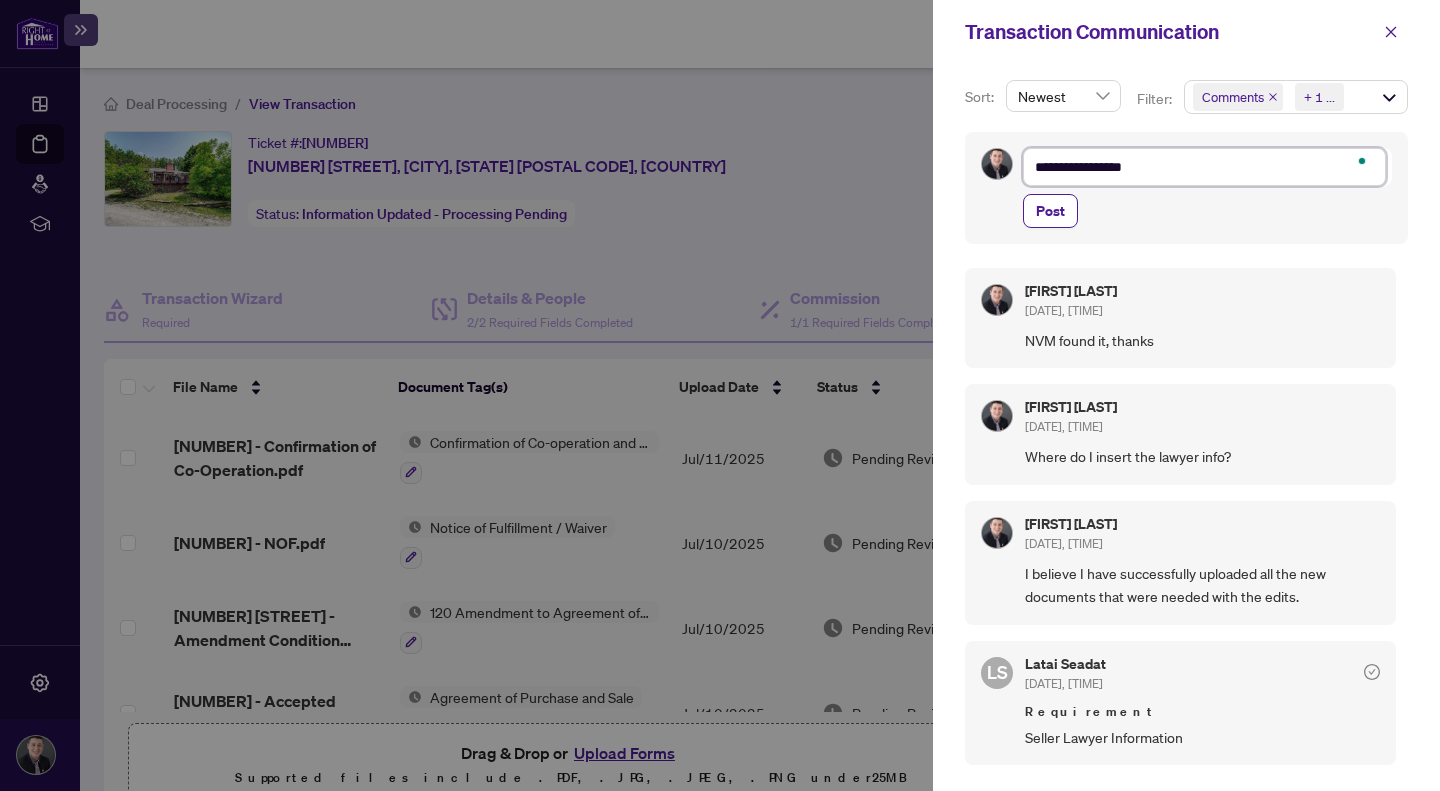 type on "**********" 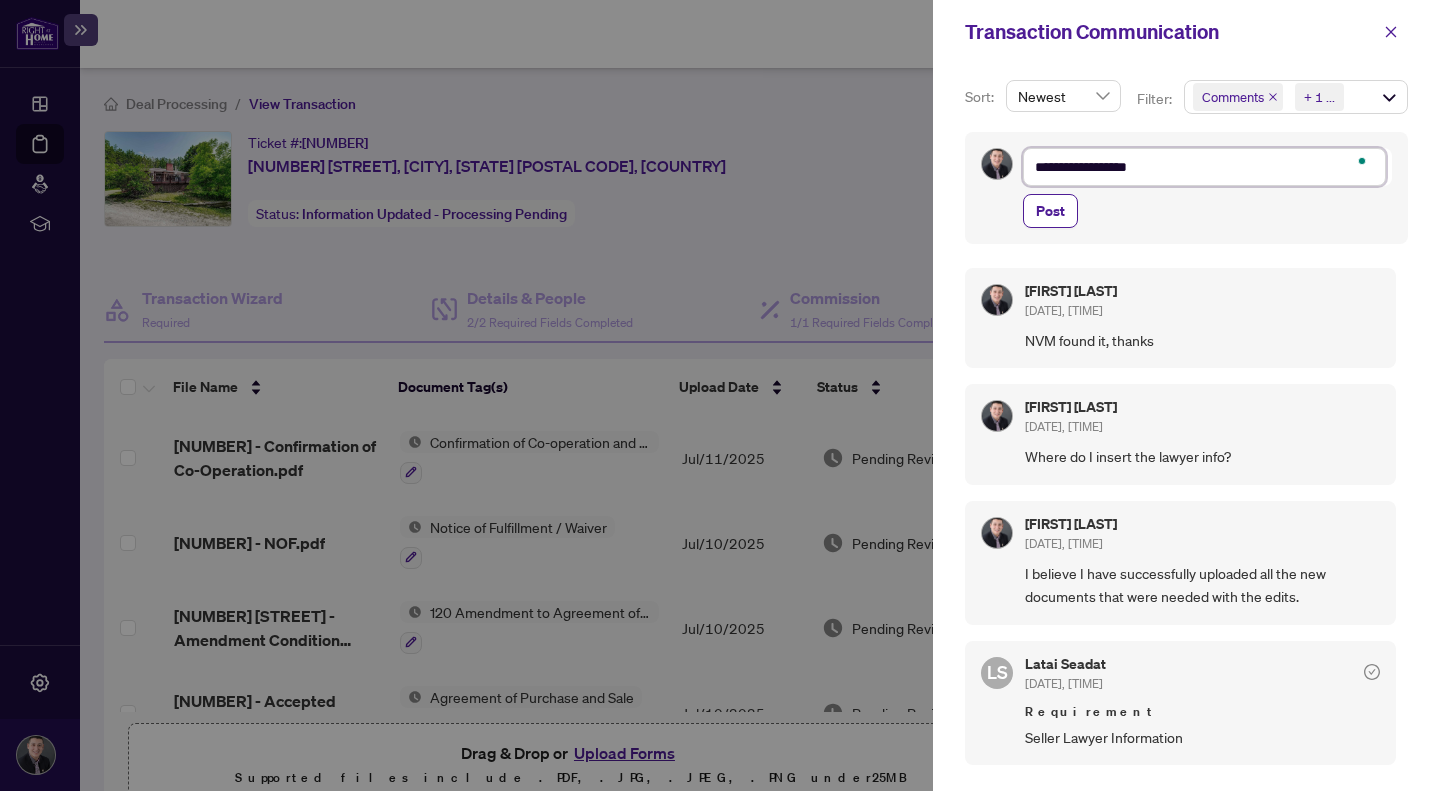 type on "**********" 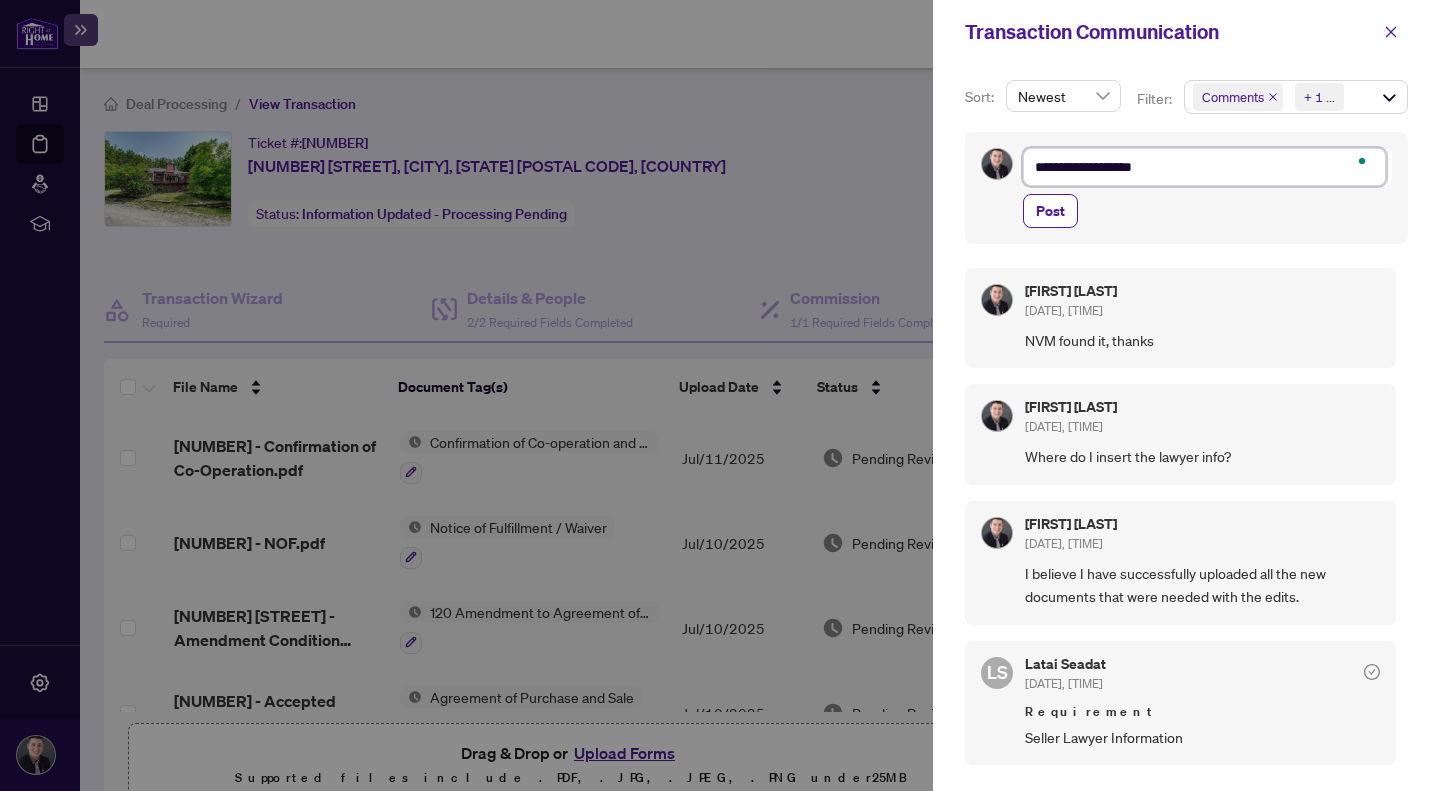type on "**********" 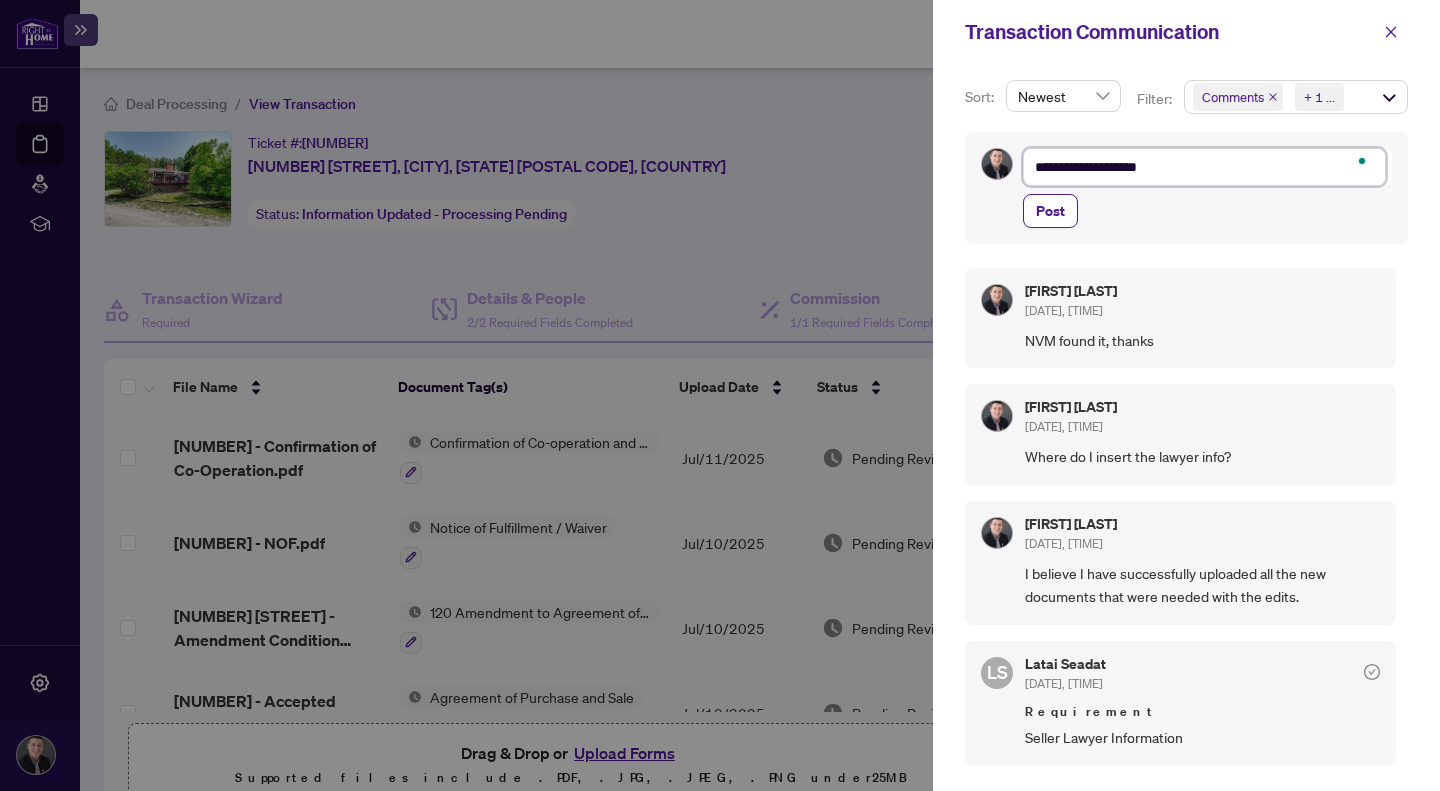 type on "**********" 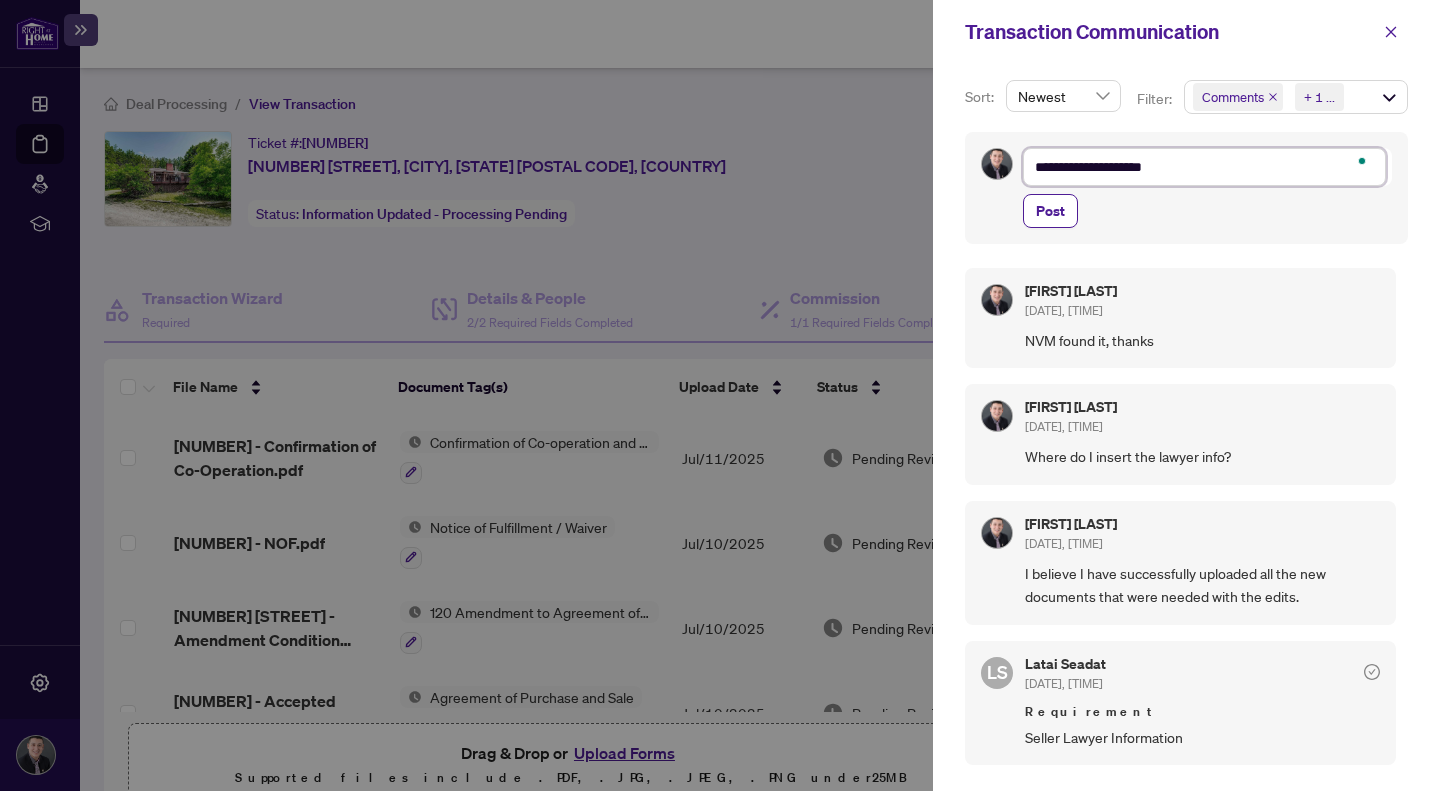 type on "**********" 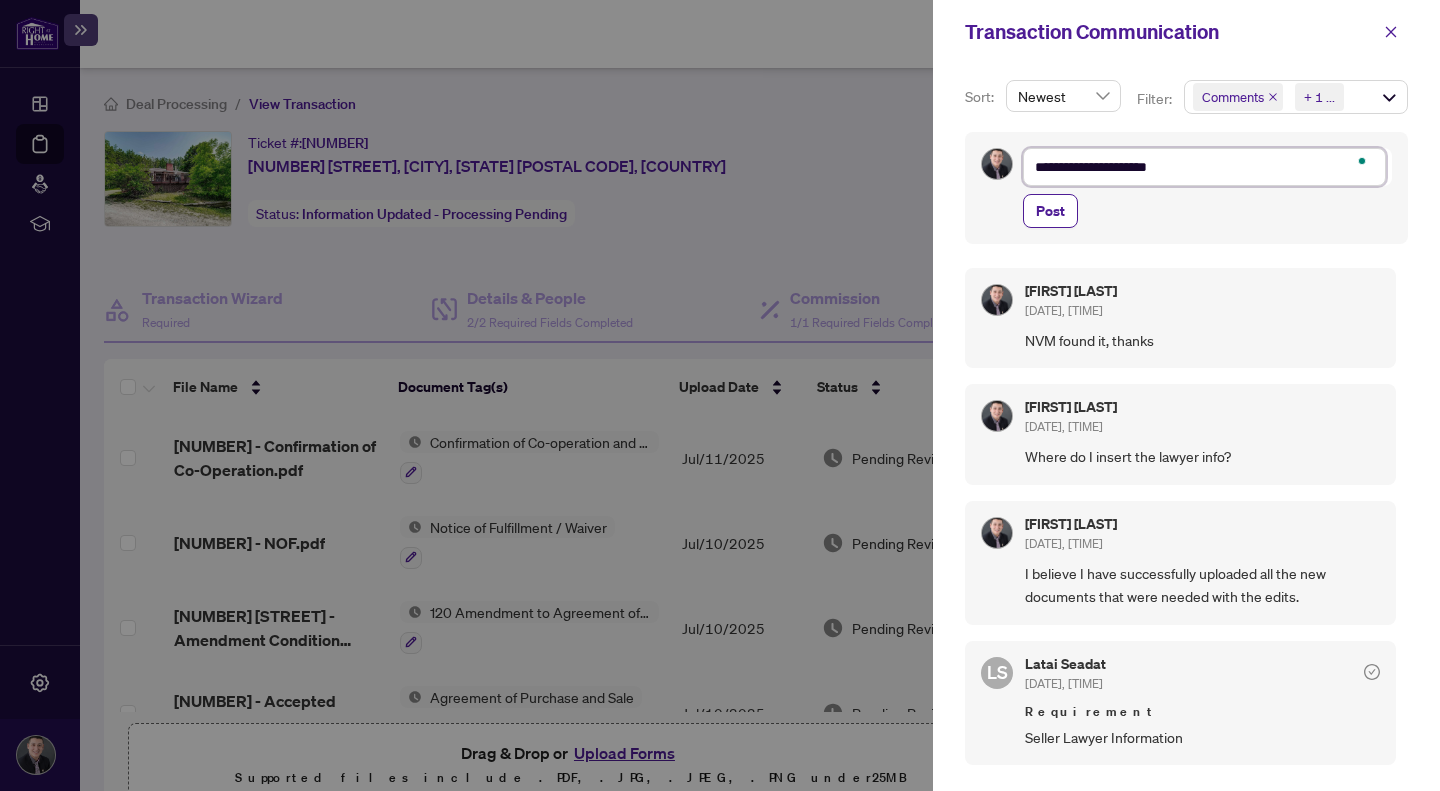 type on "**********" 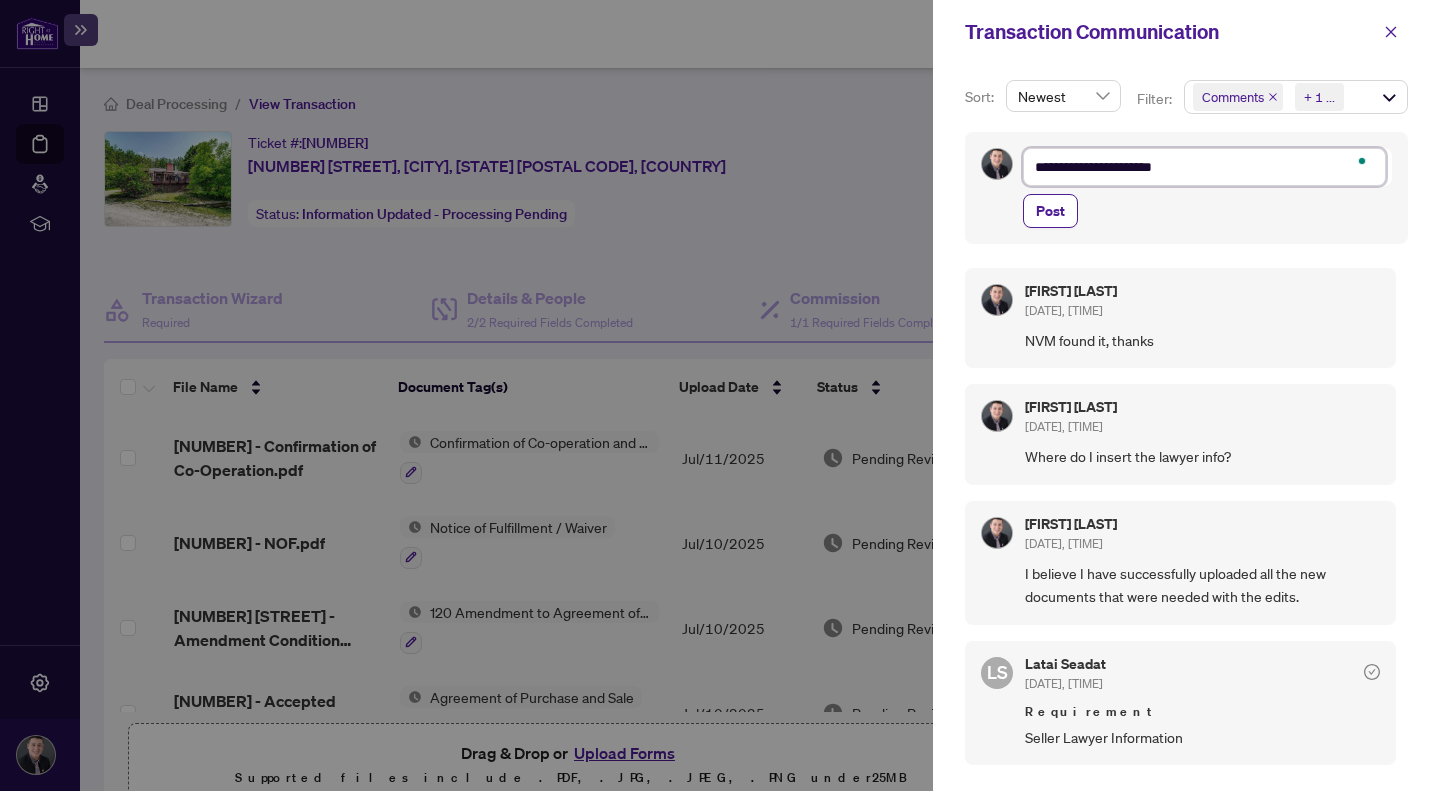 type on "**********" 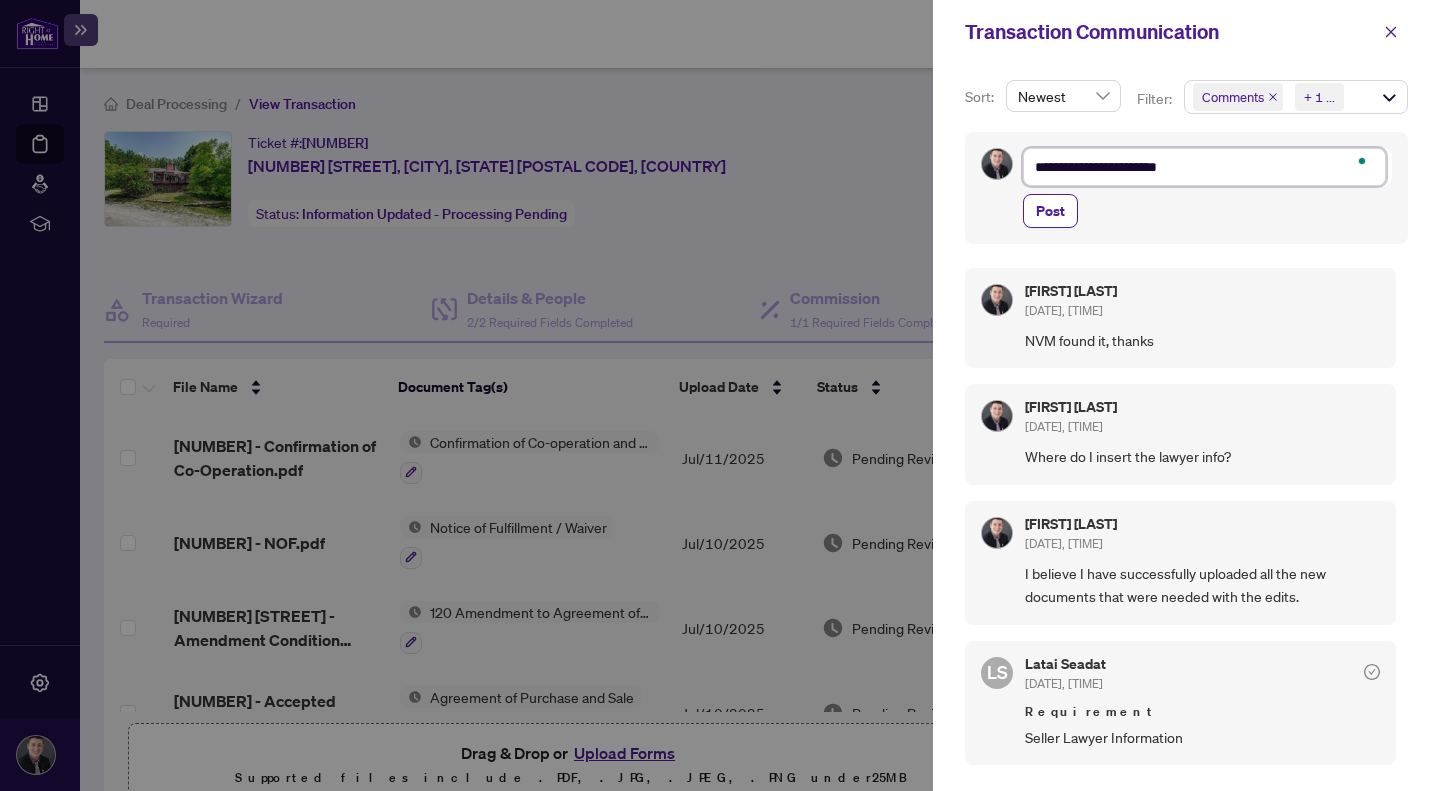 type on "**********" 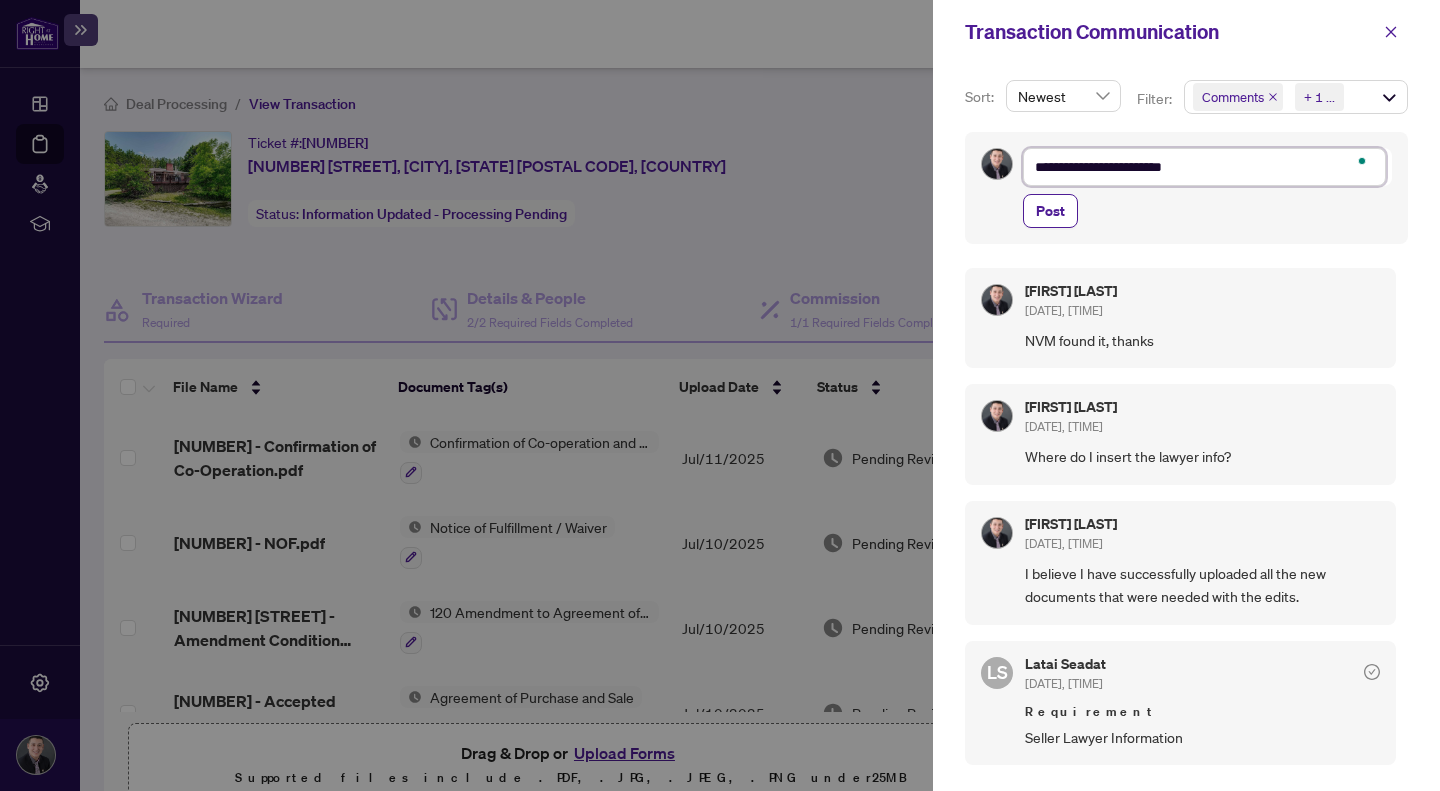 type on "**********" 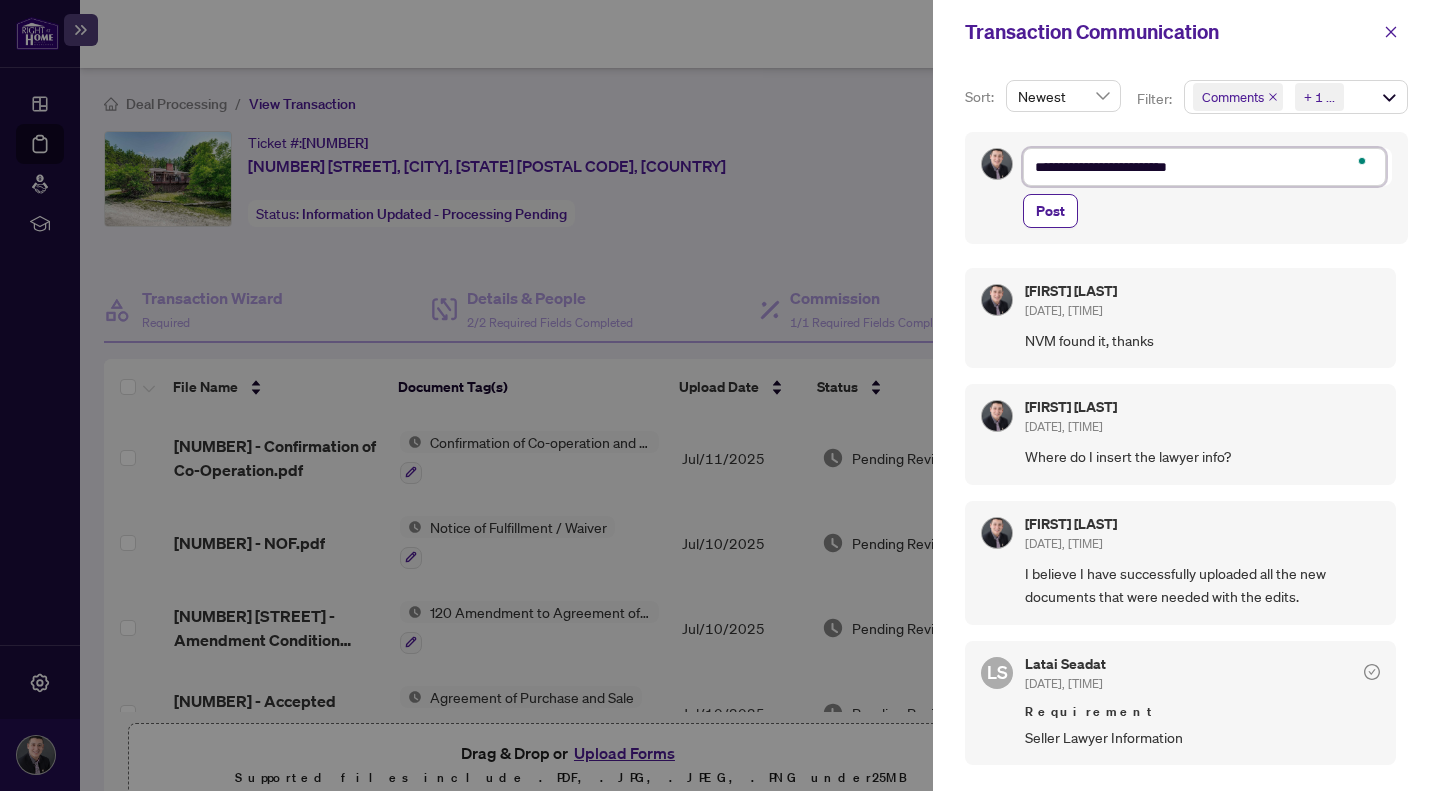 type on "**********" 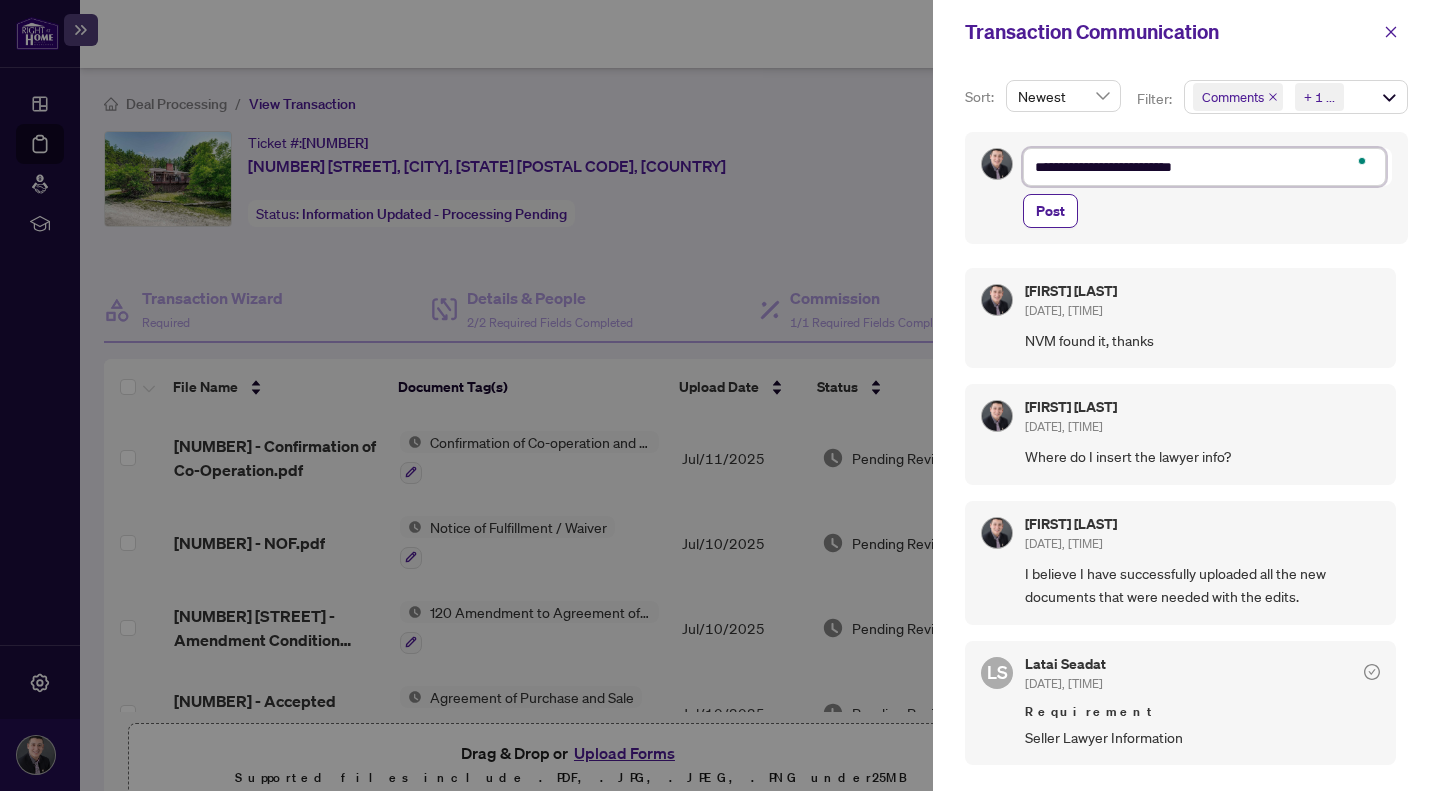 type on "**********" 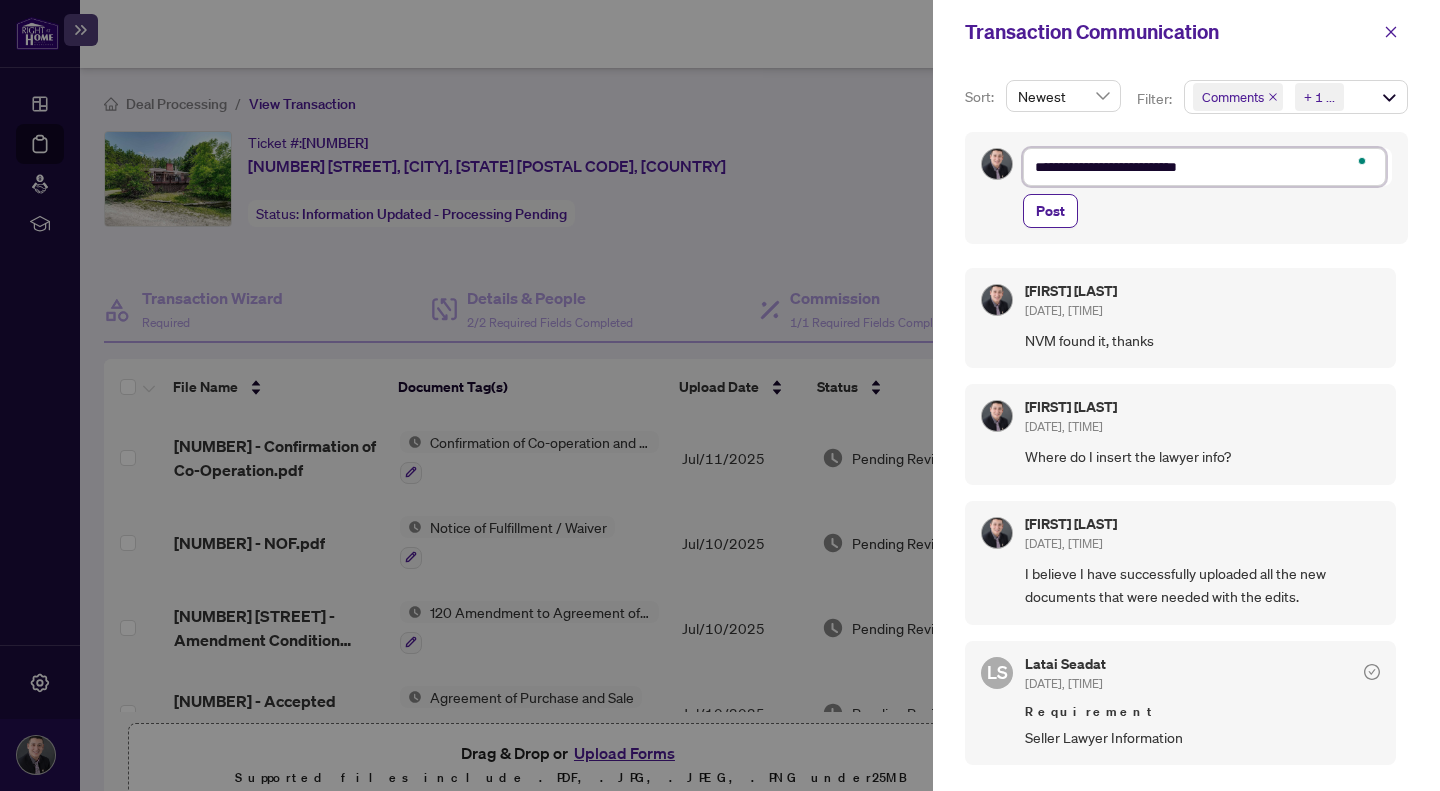 type on "**********" 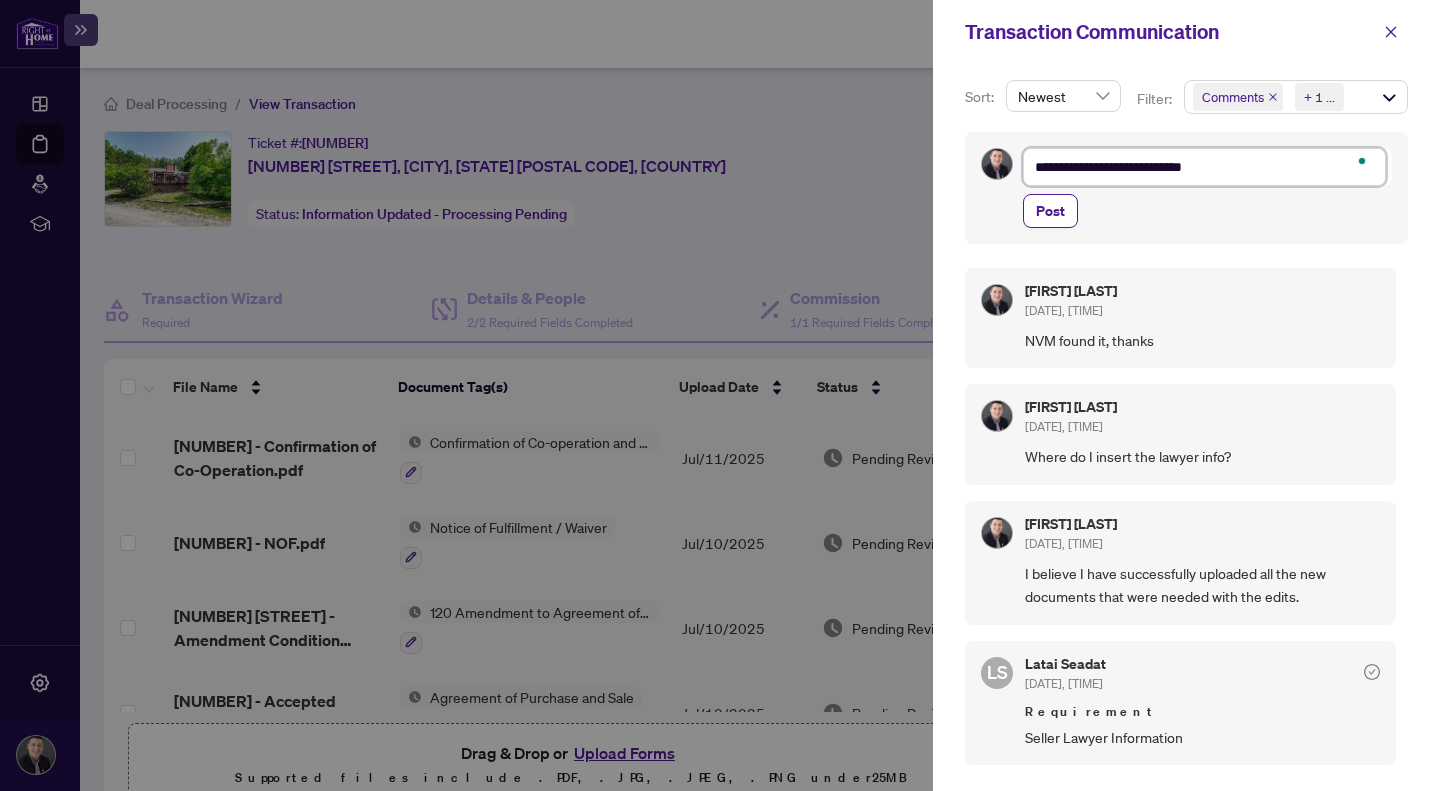 type on "**********" 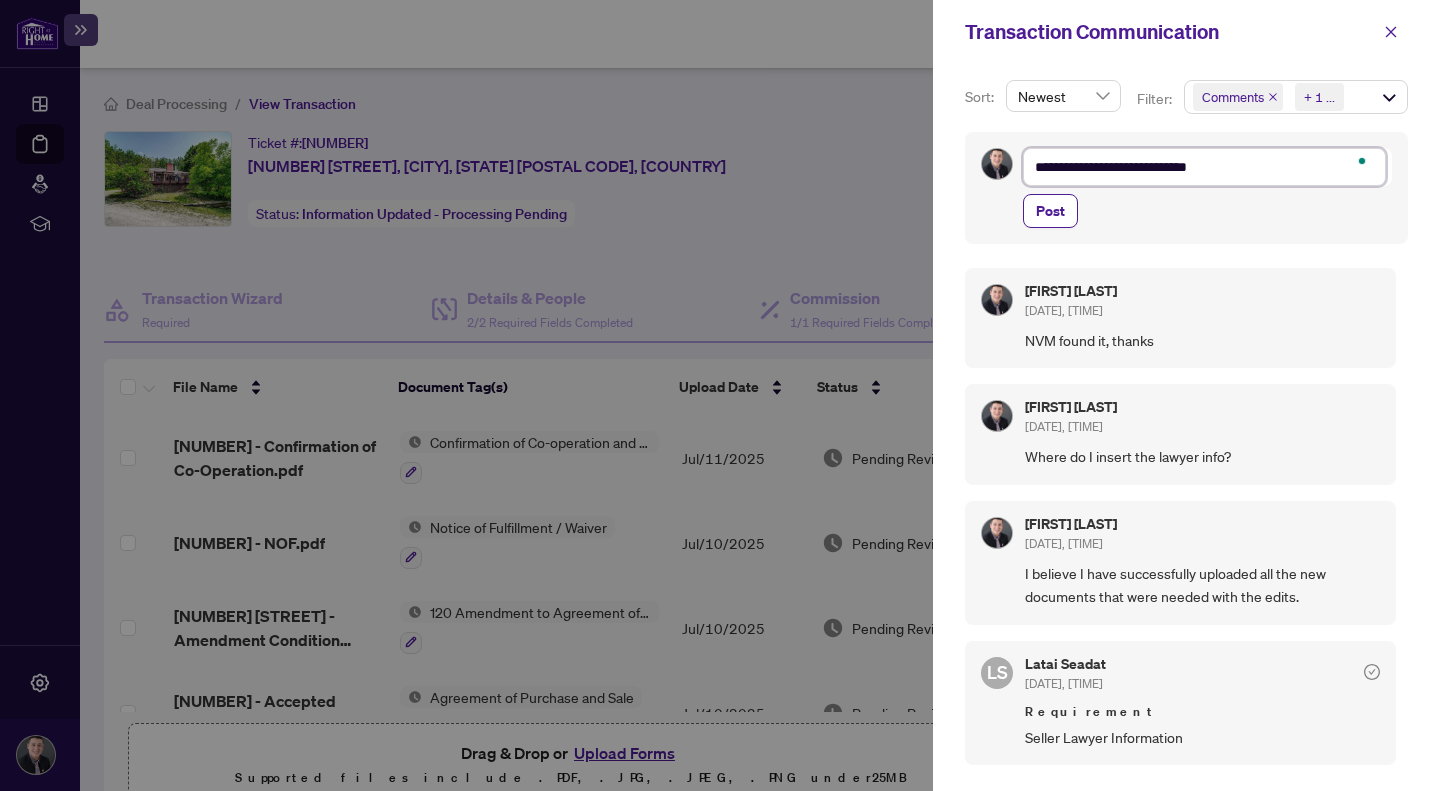type on "**********" 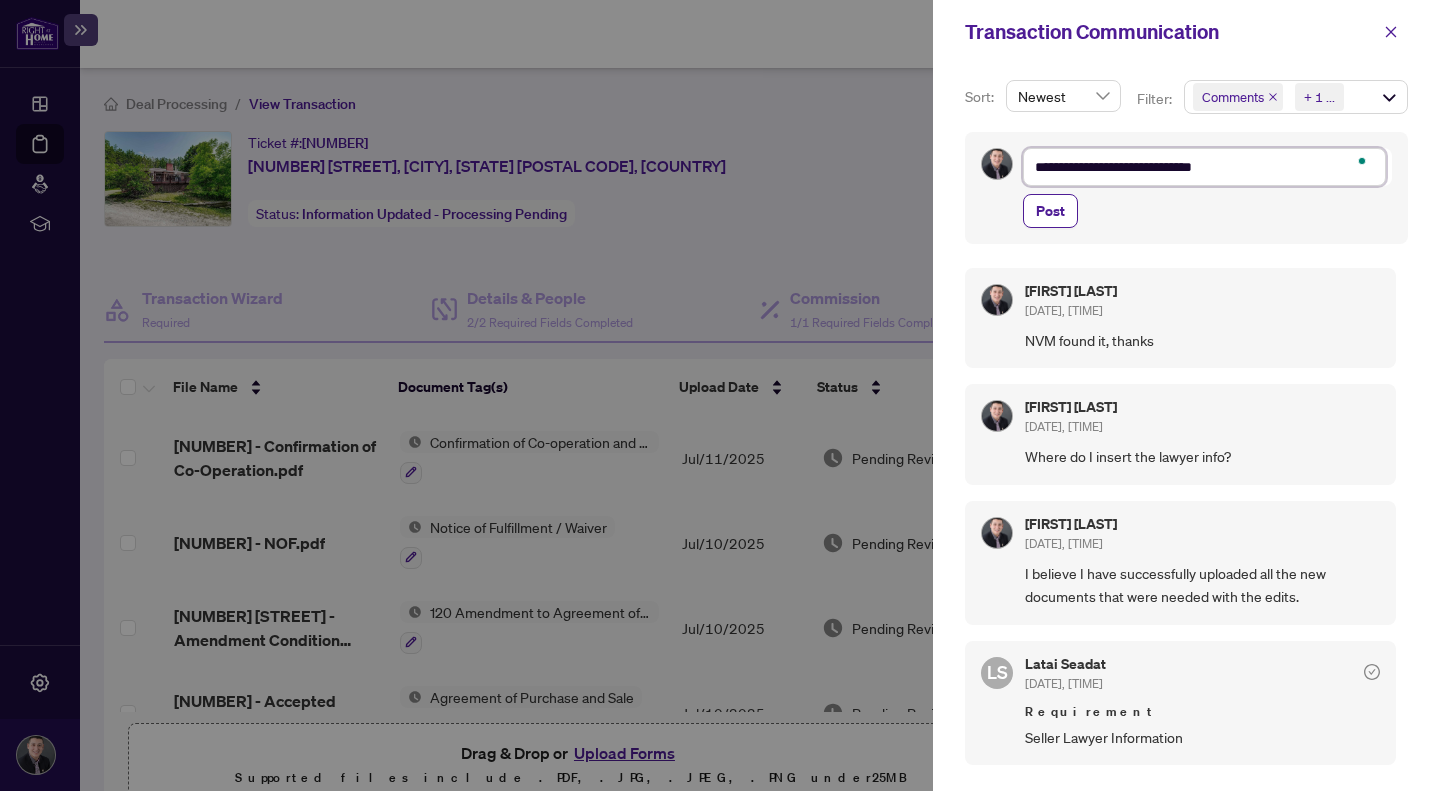 type on "**********" 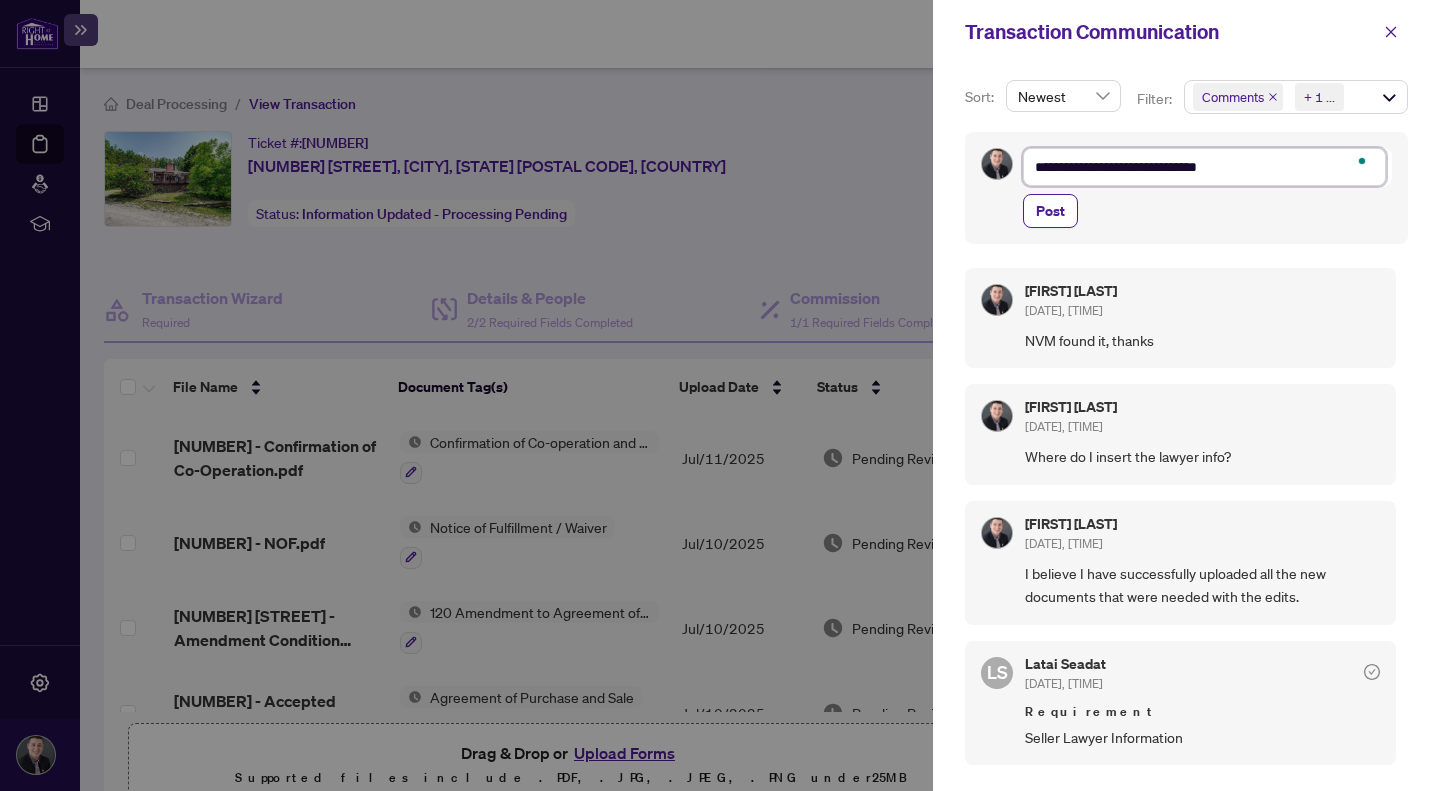type on "**********" 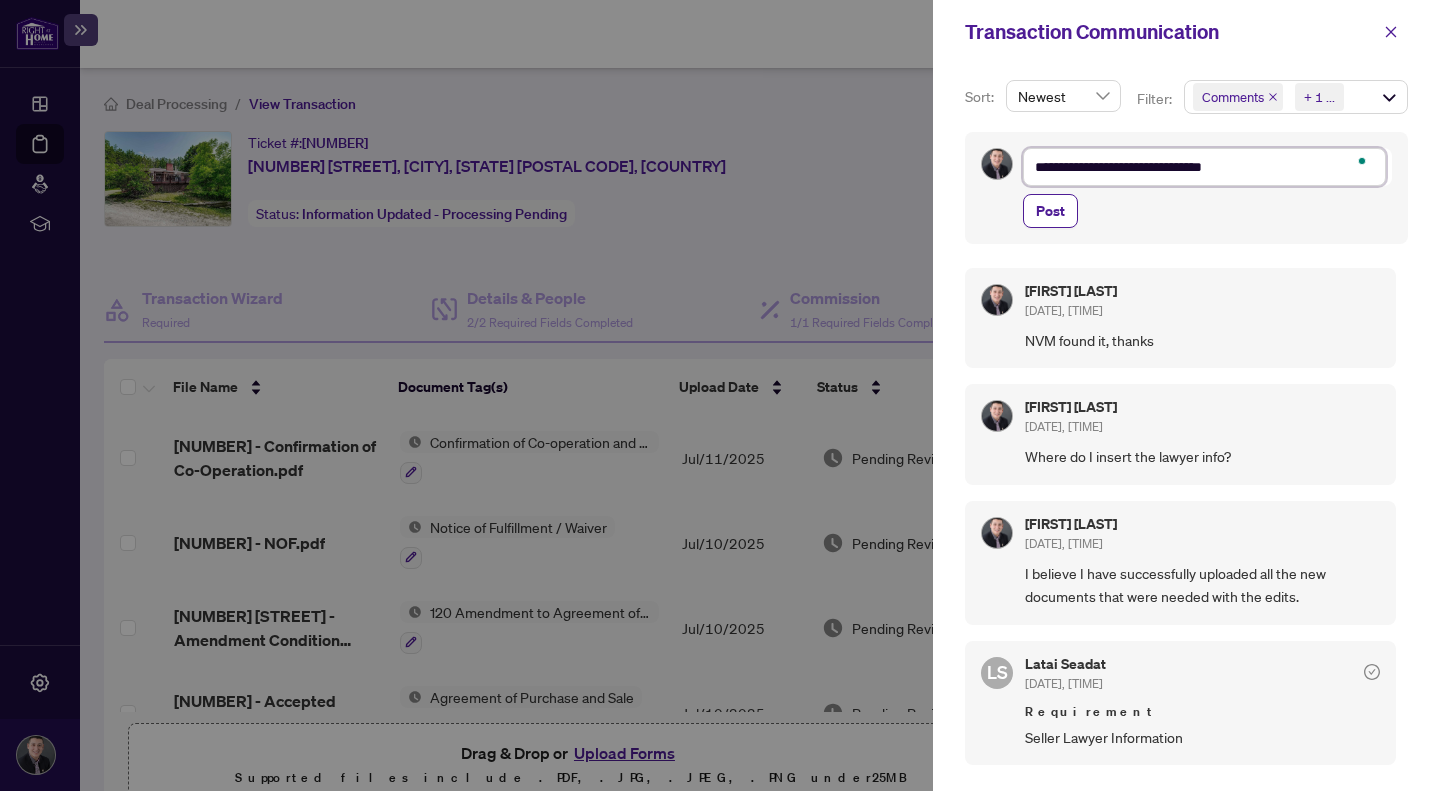 type on "**********" 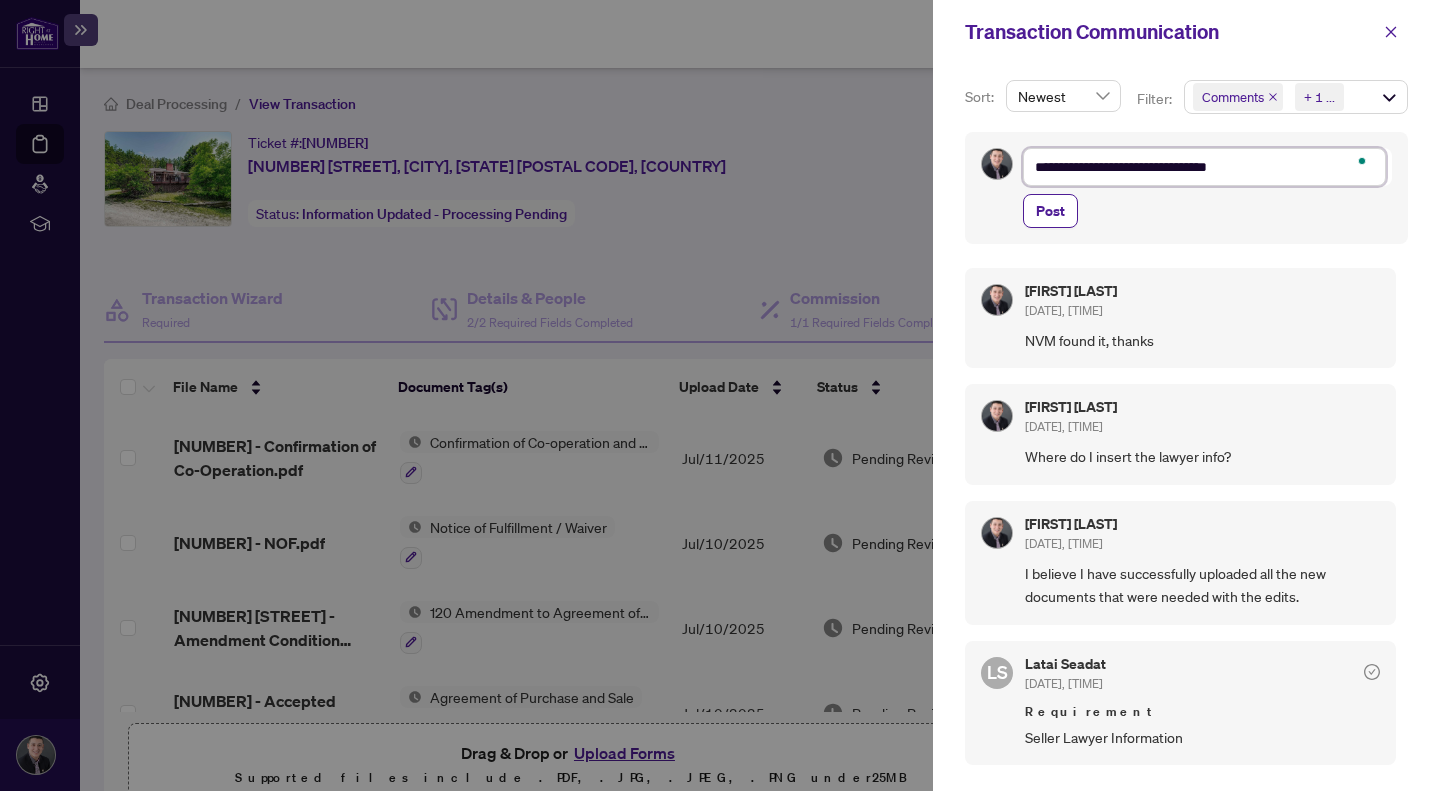 type on "**********" 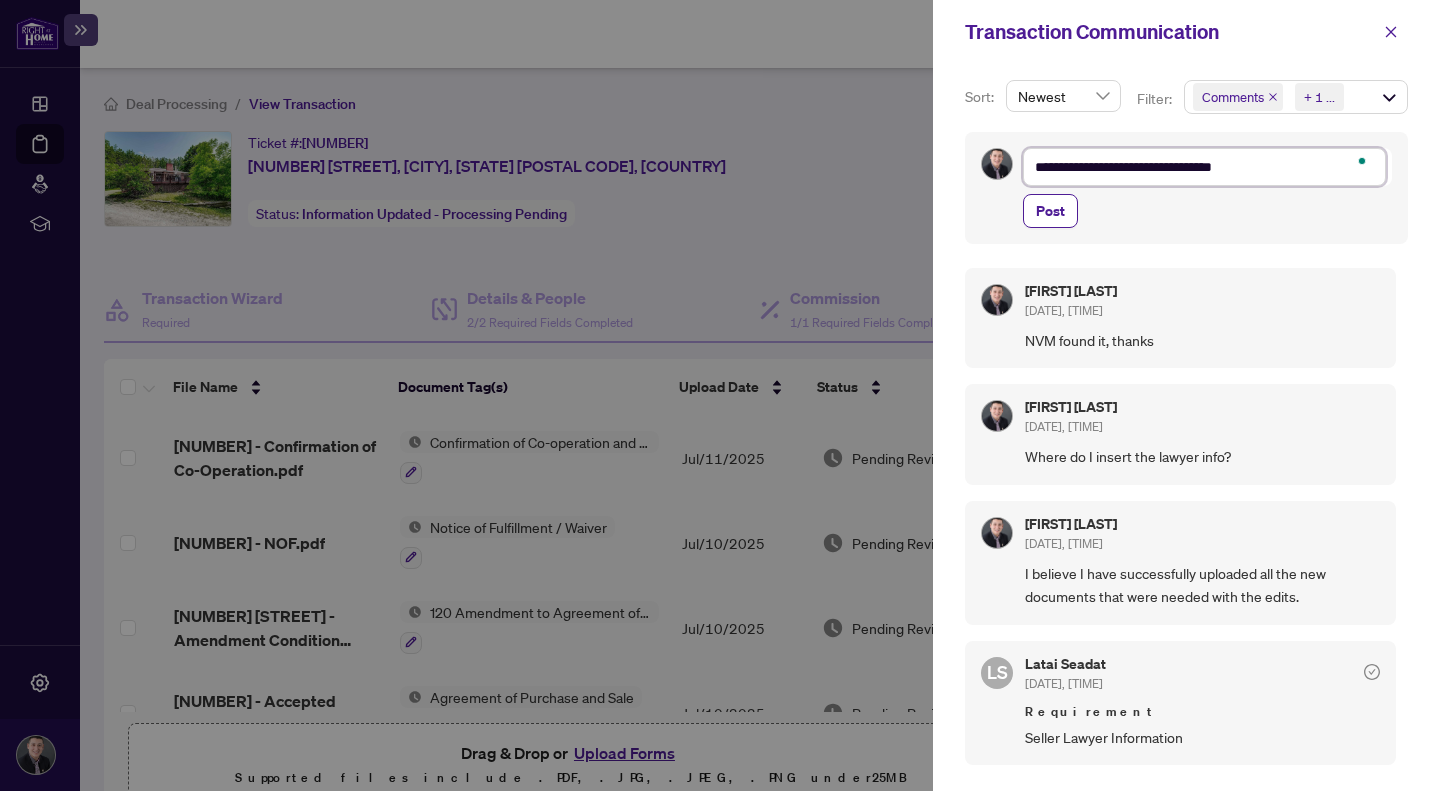 type on "**********" 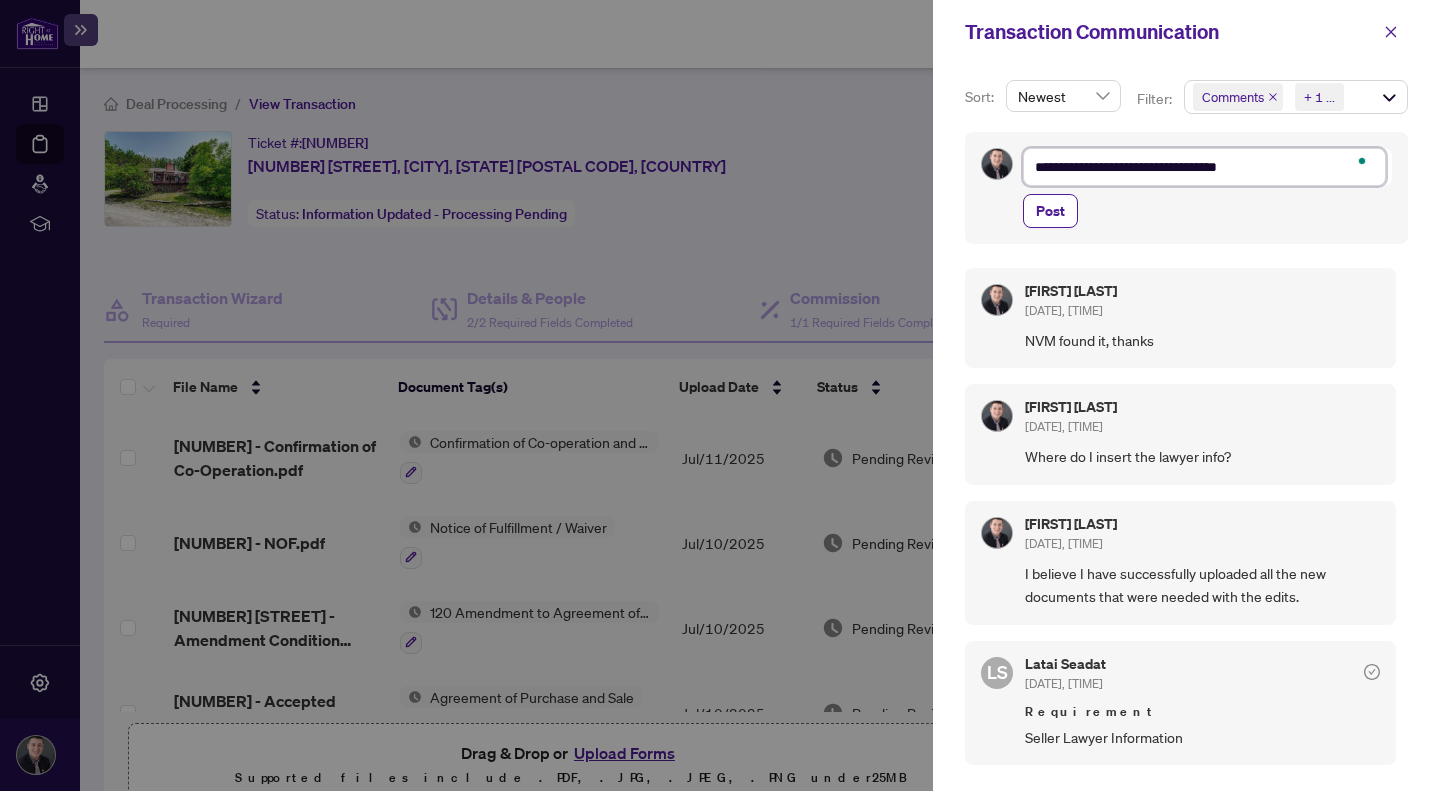 type on "**********" 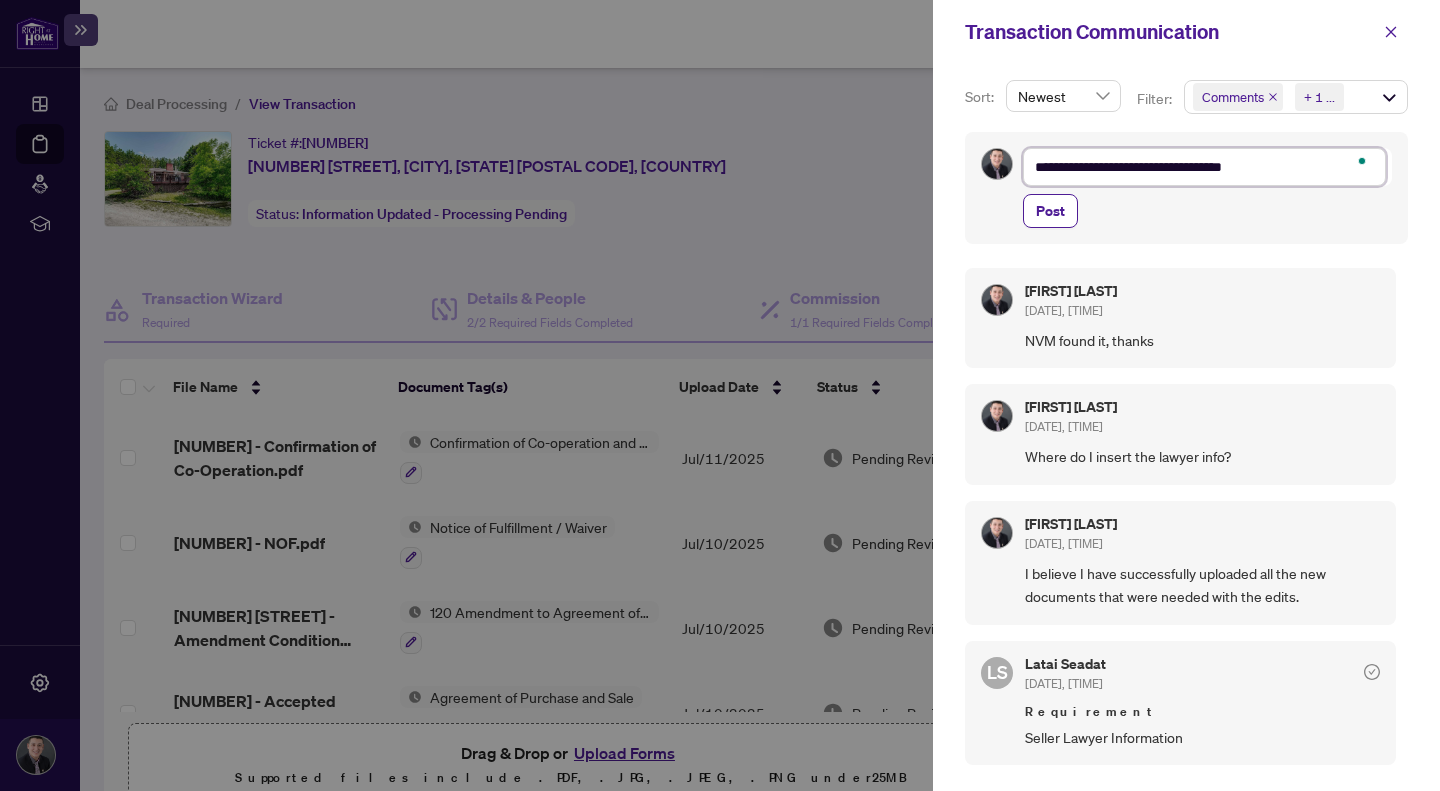 type on "**********" 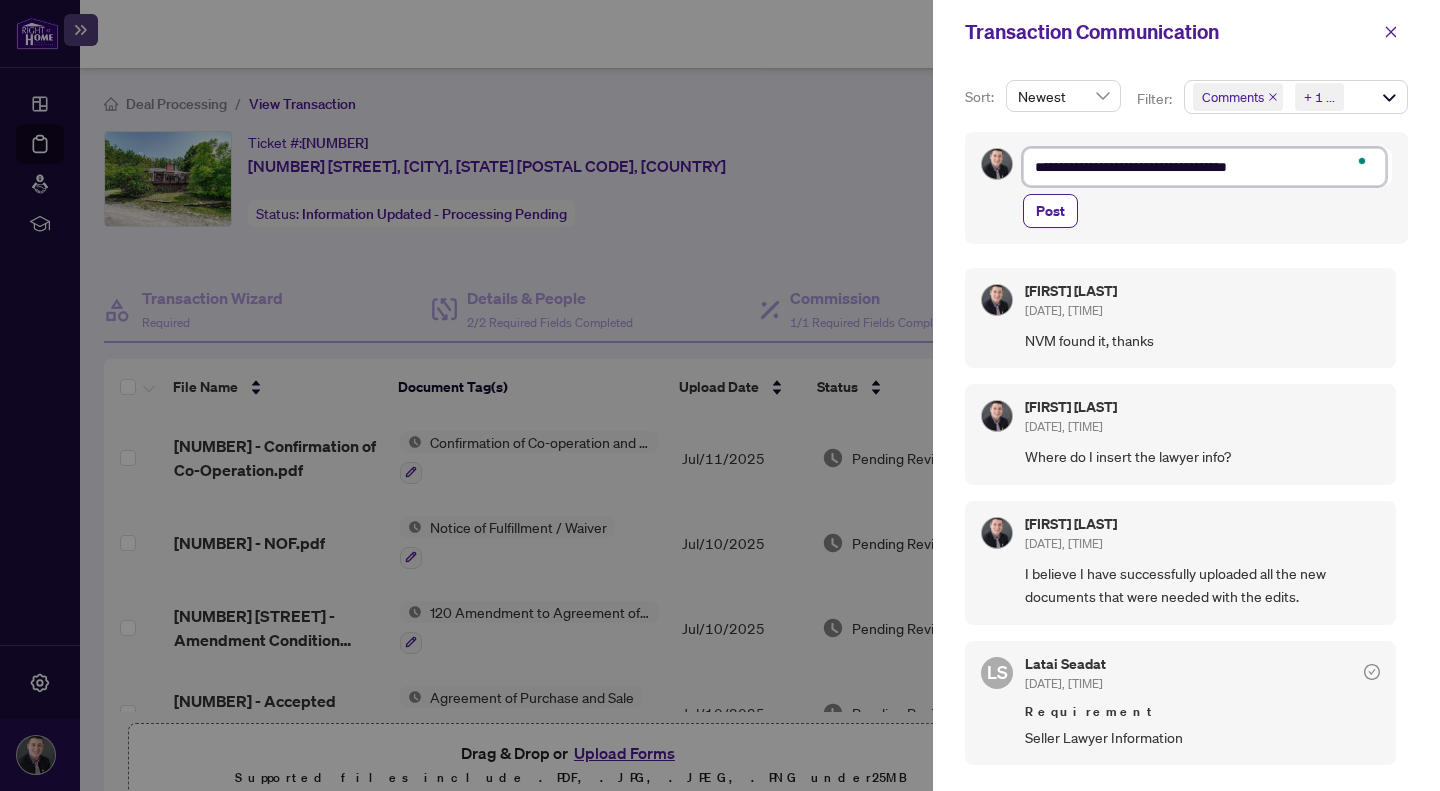 type on "**********" 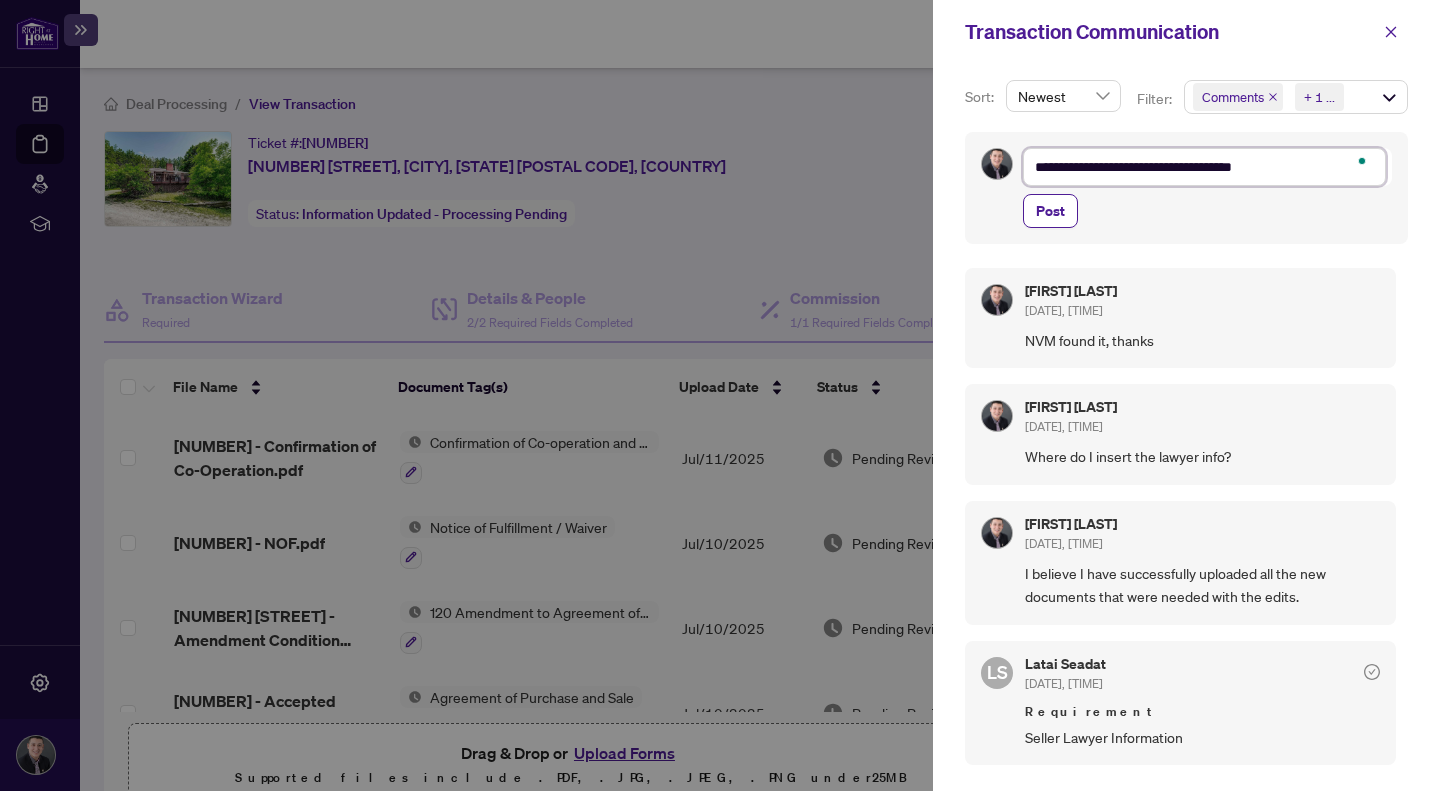 type on "**********" 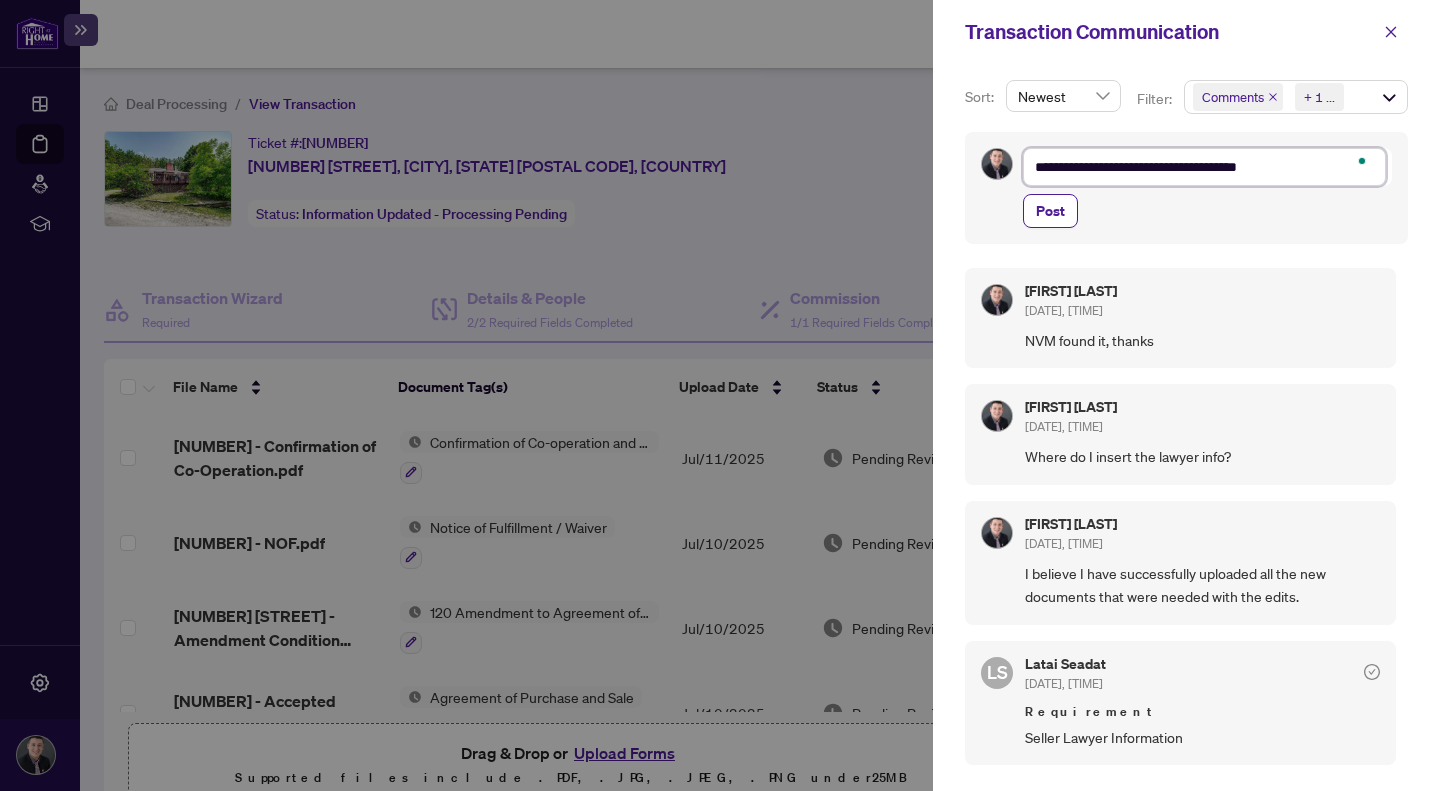 type on "**********" 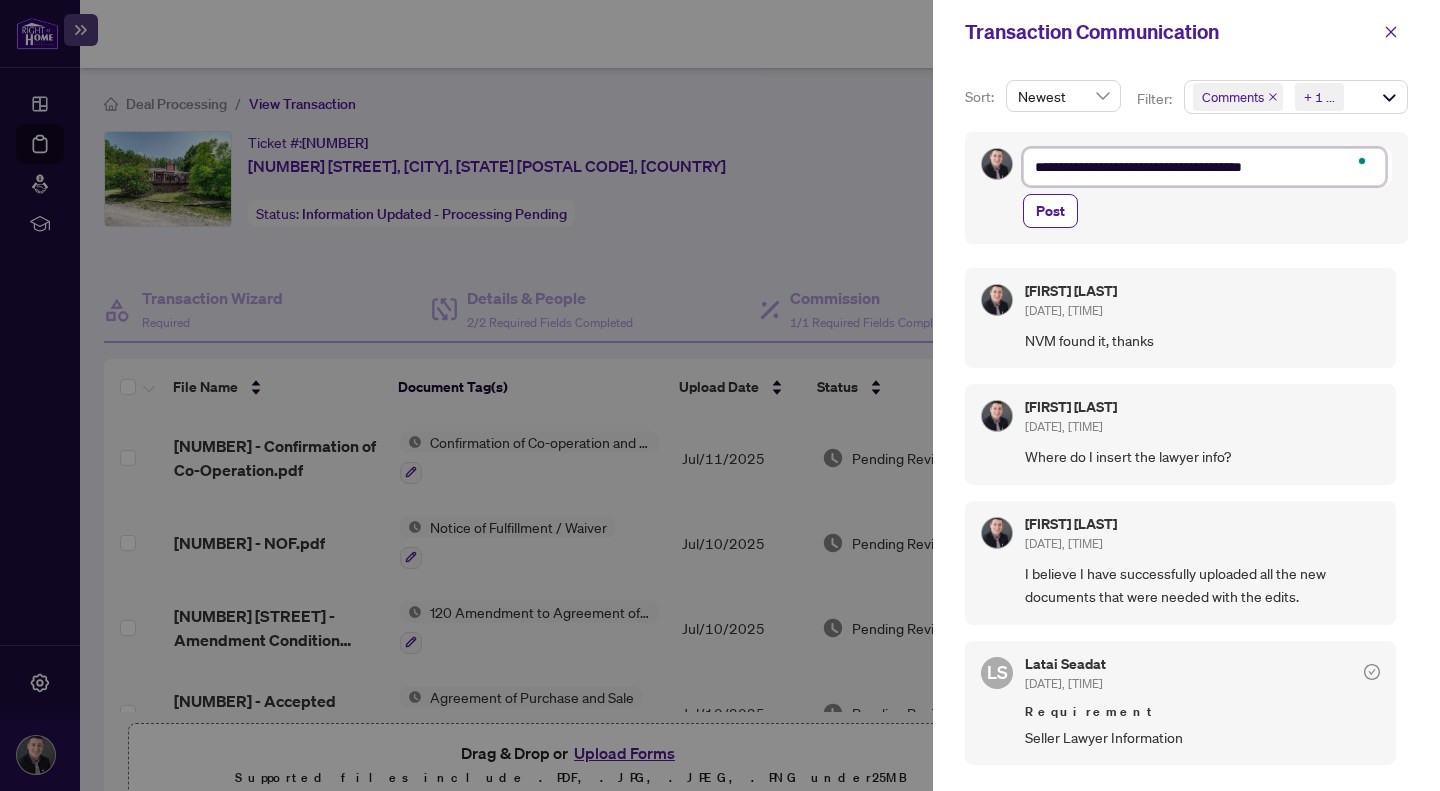 type on "**********" 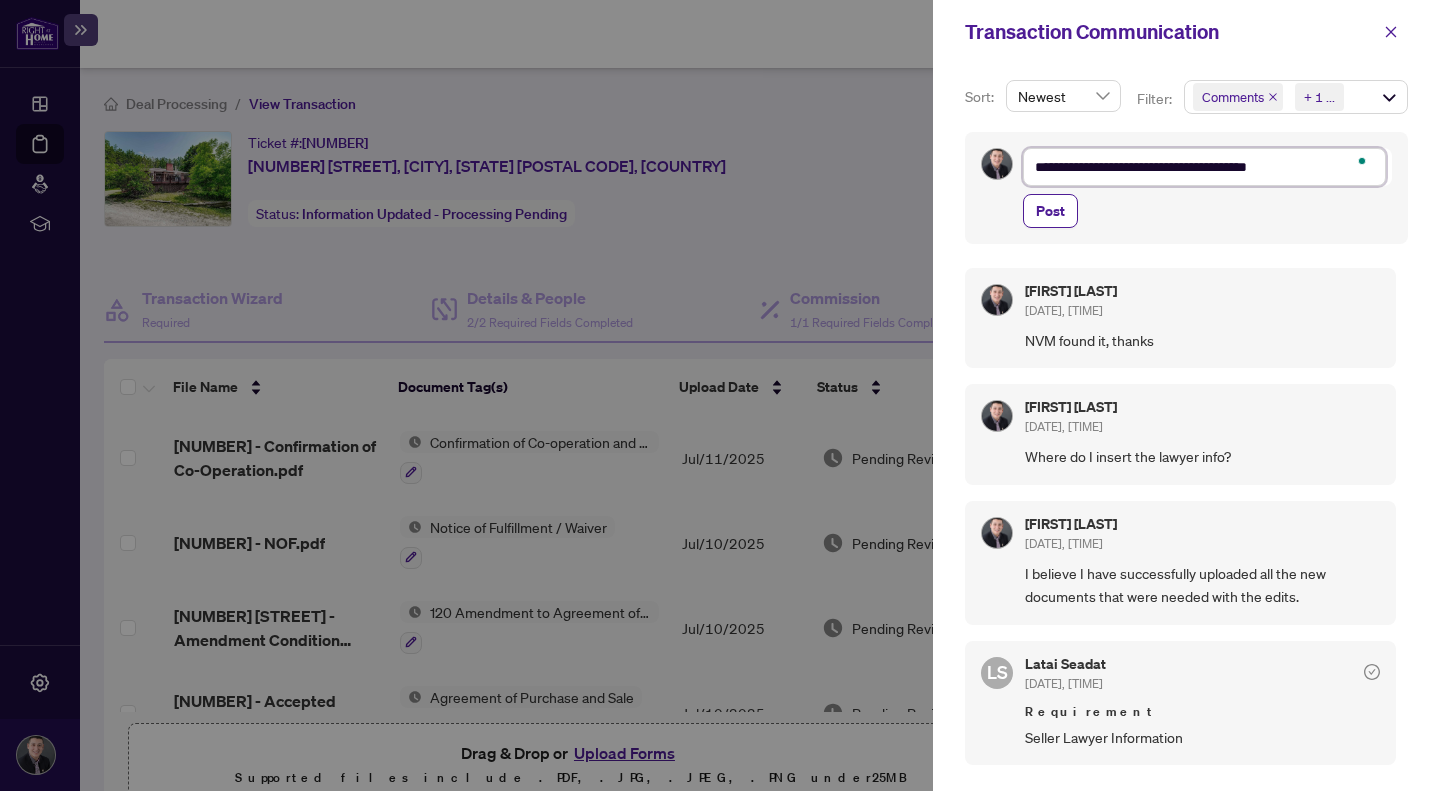 type on "**********" 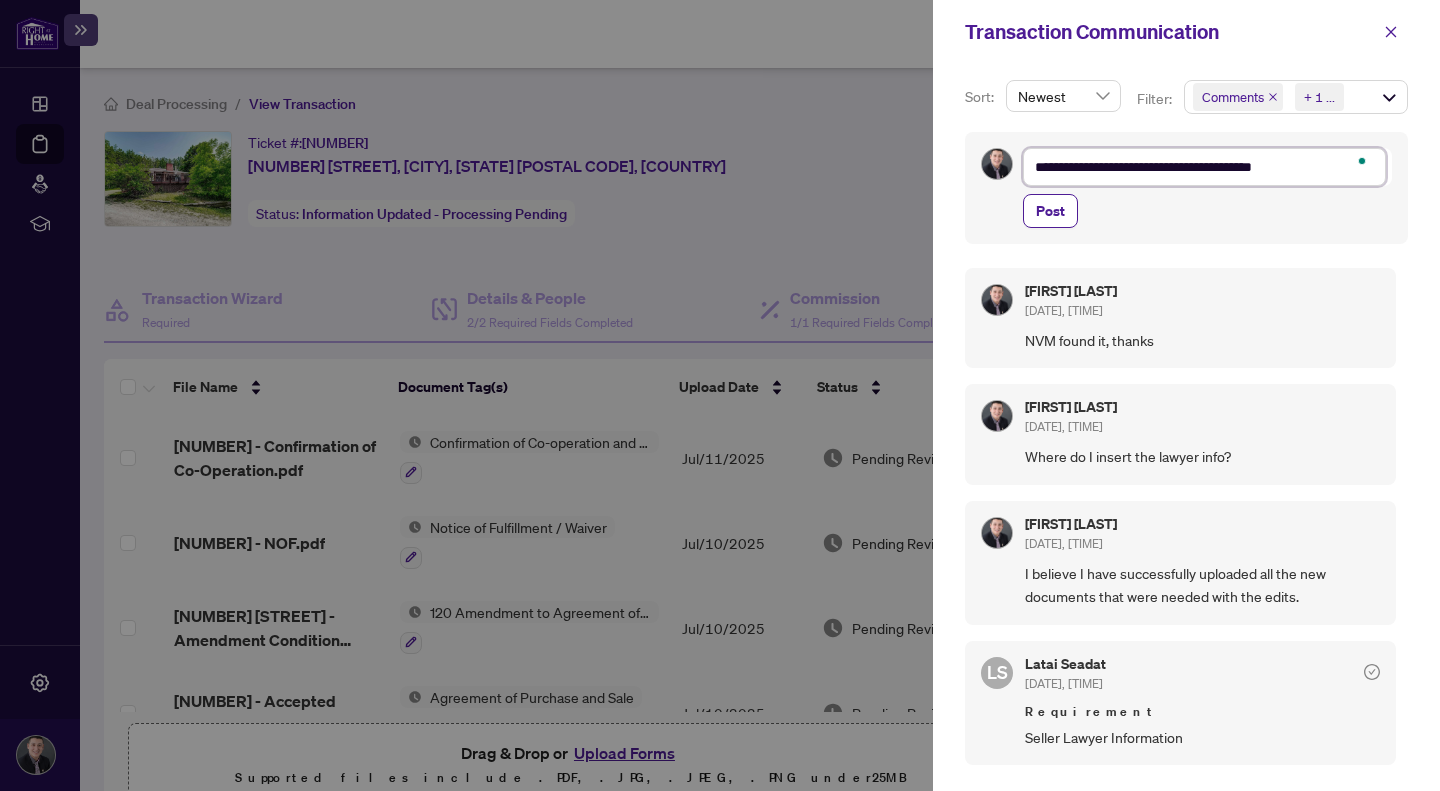 type on "**********" 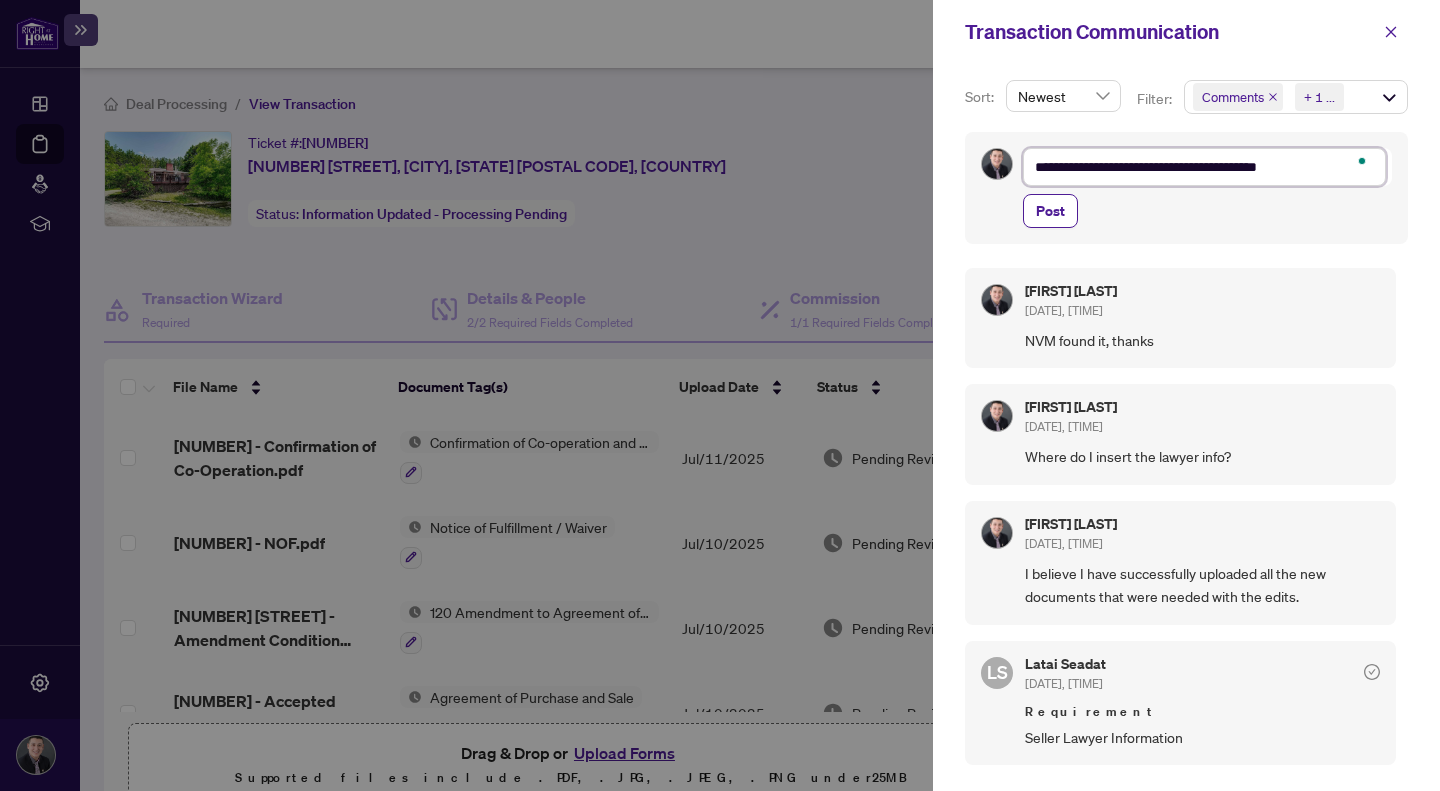 type on "**********" 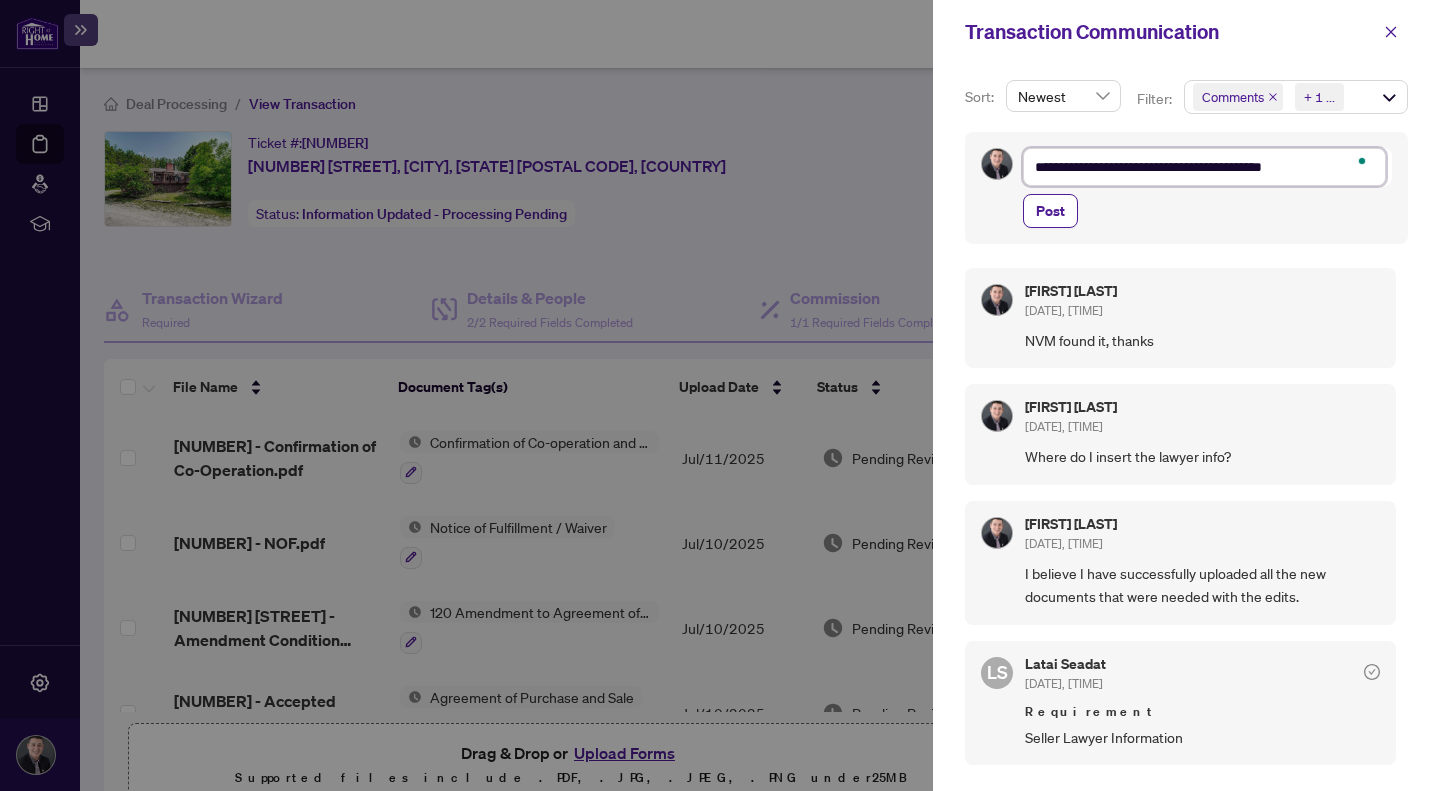type on "**********" 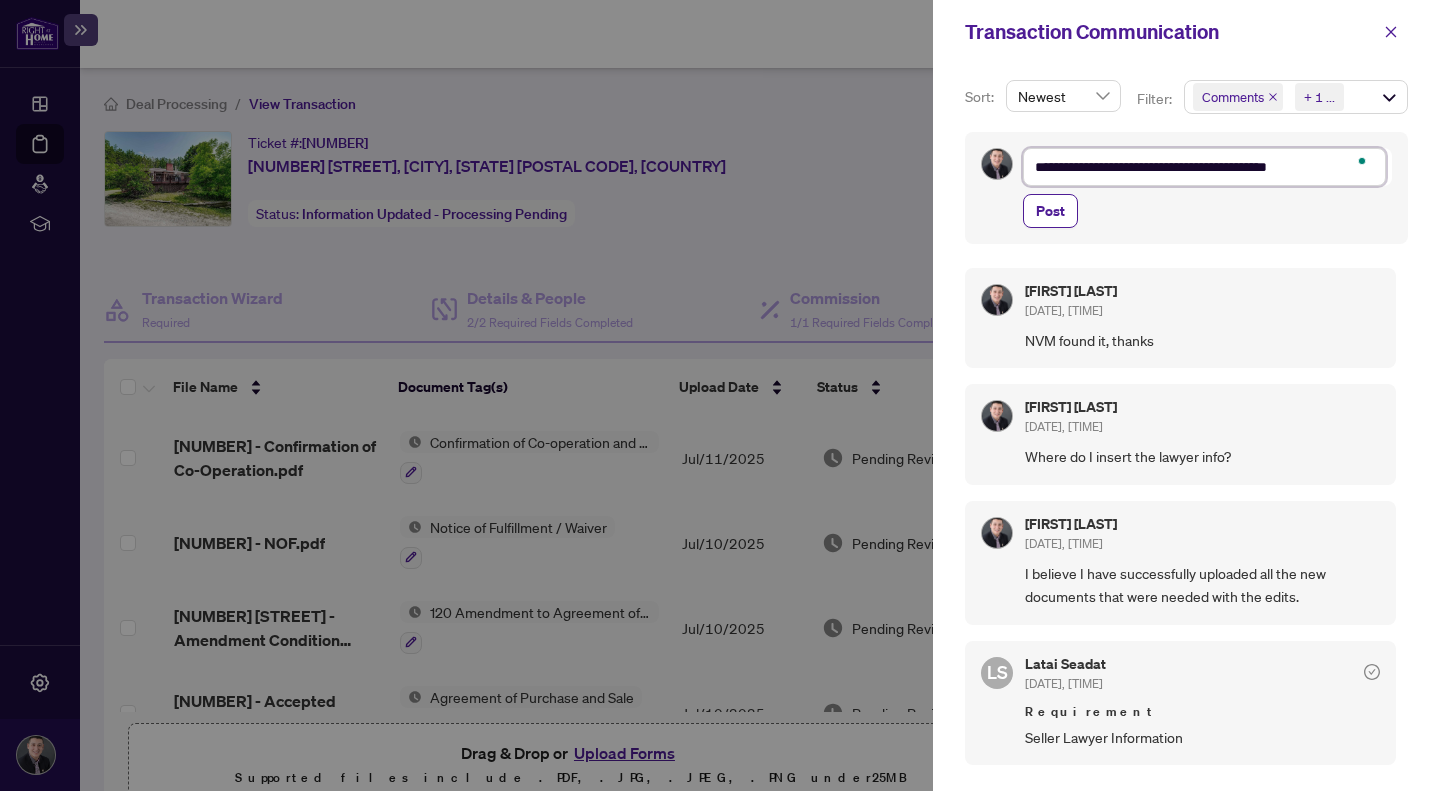type on "**********" 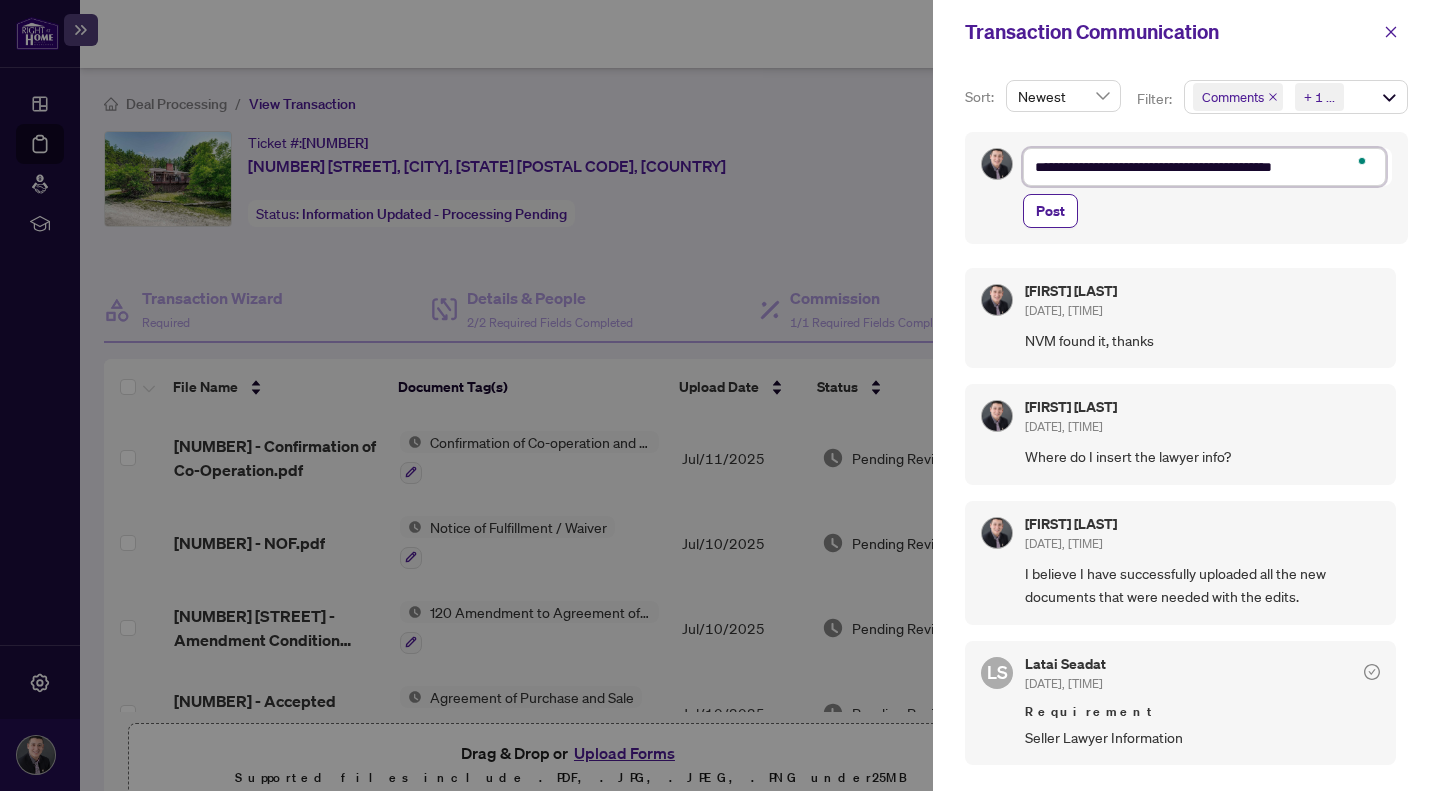 type on "**********" 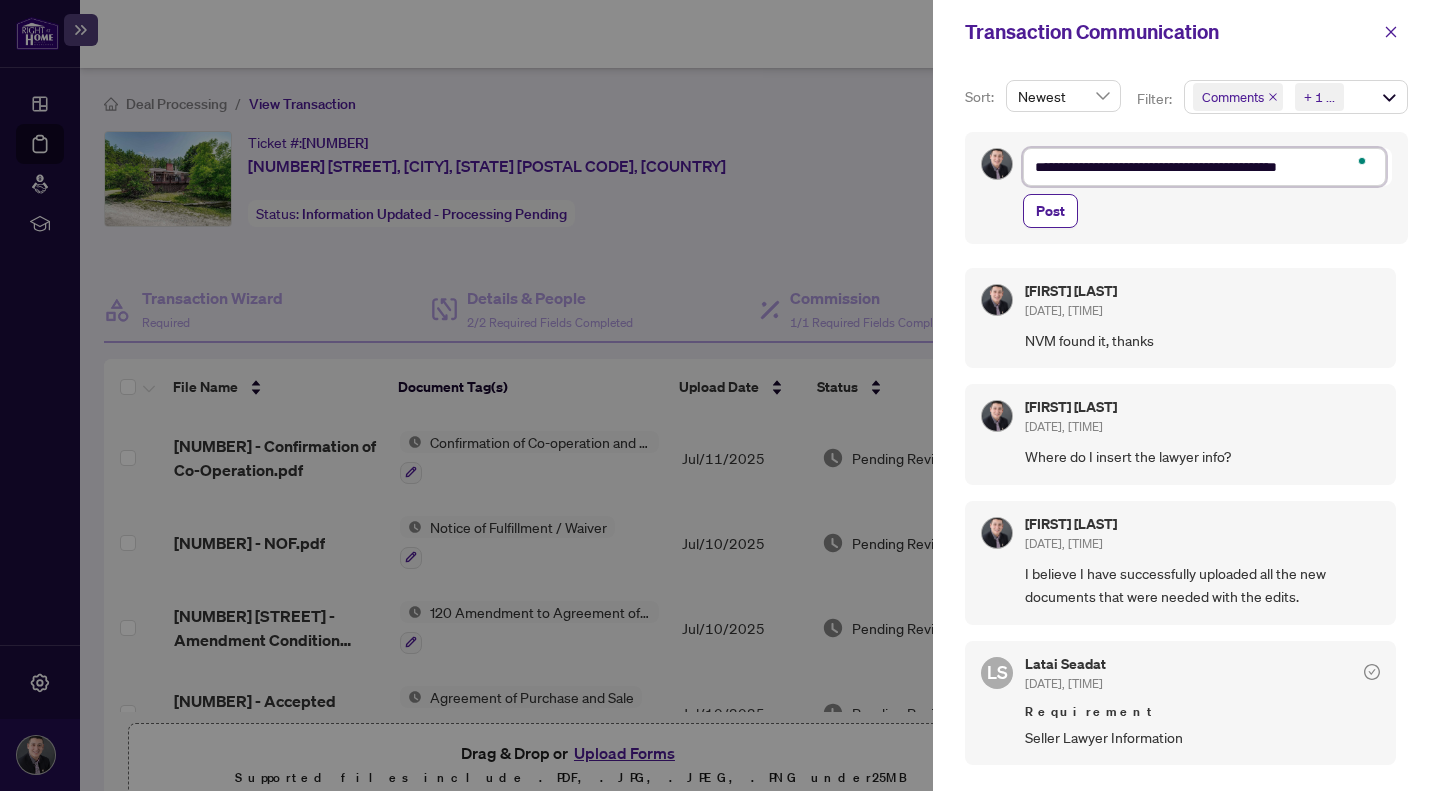 type on "**********" 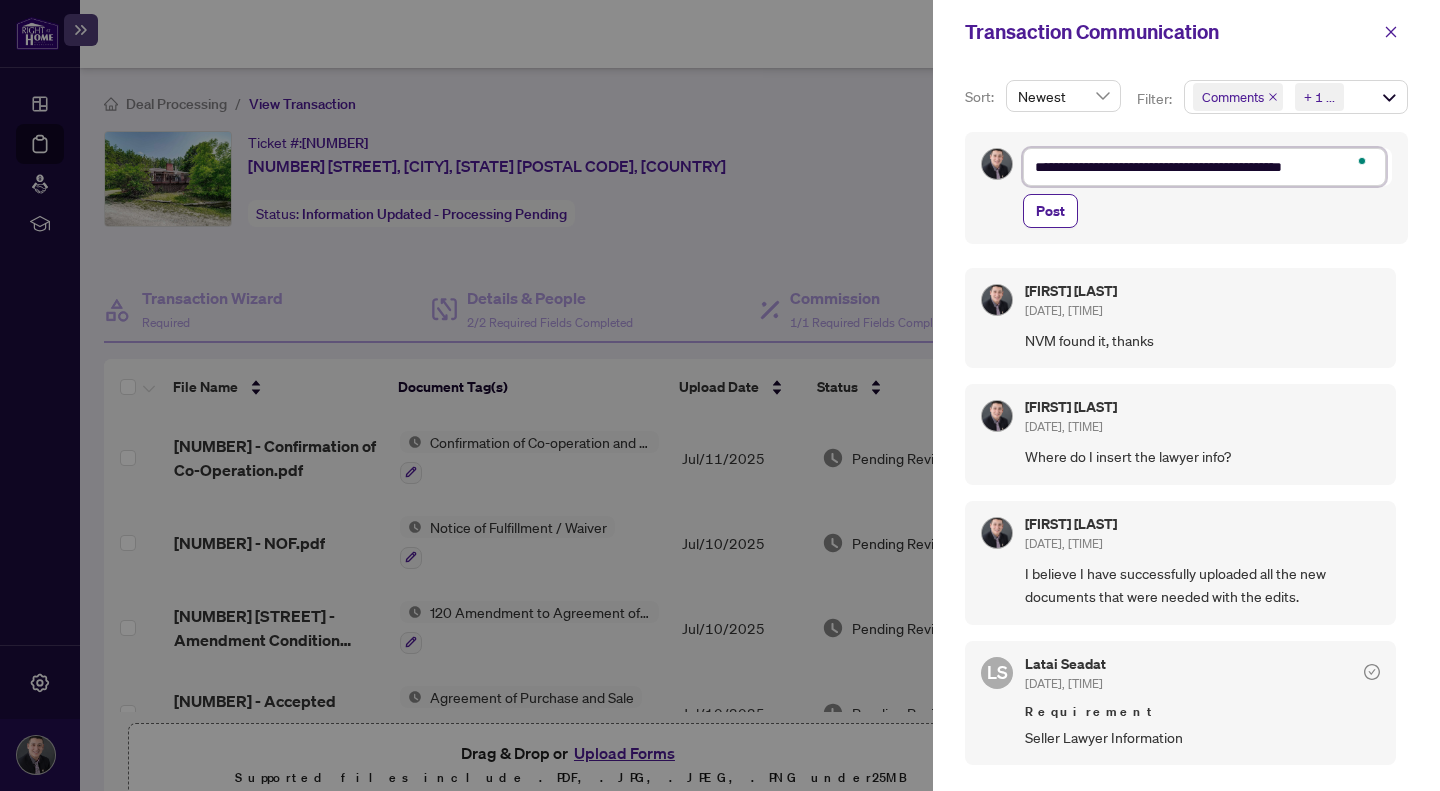 type on "**********" 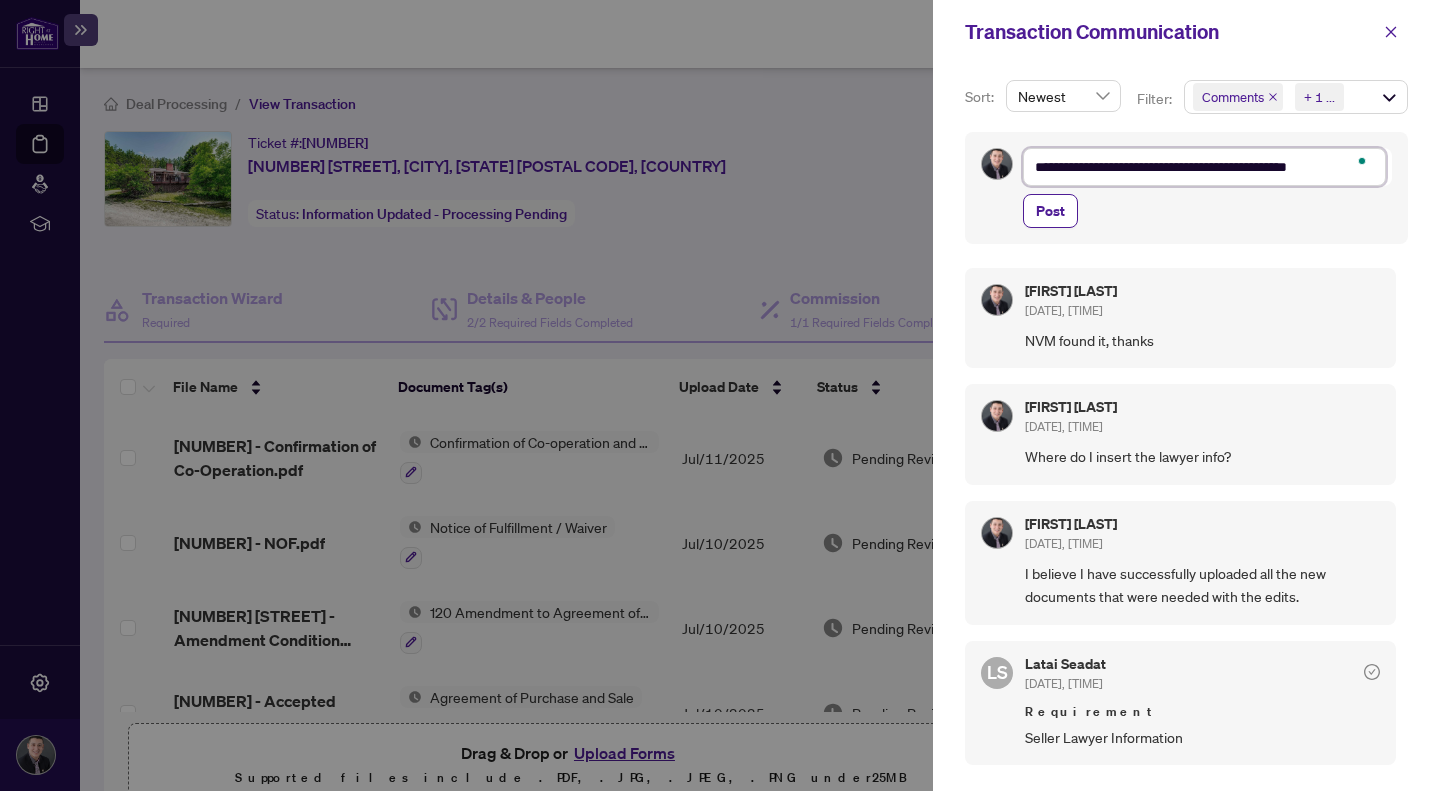 type on "**********" 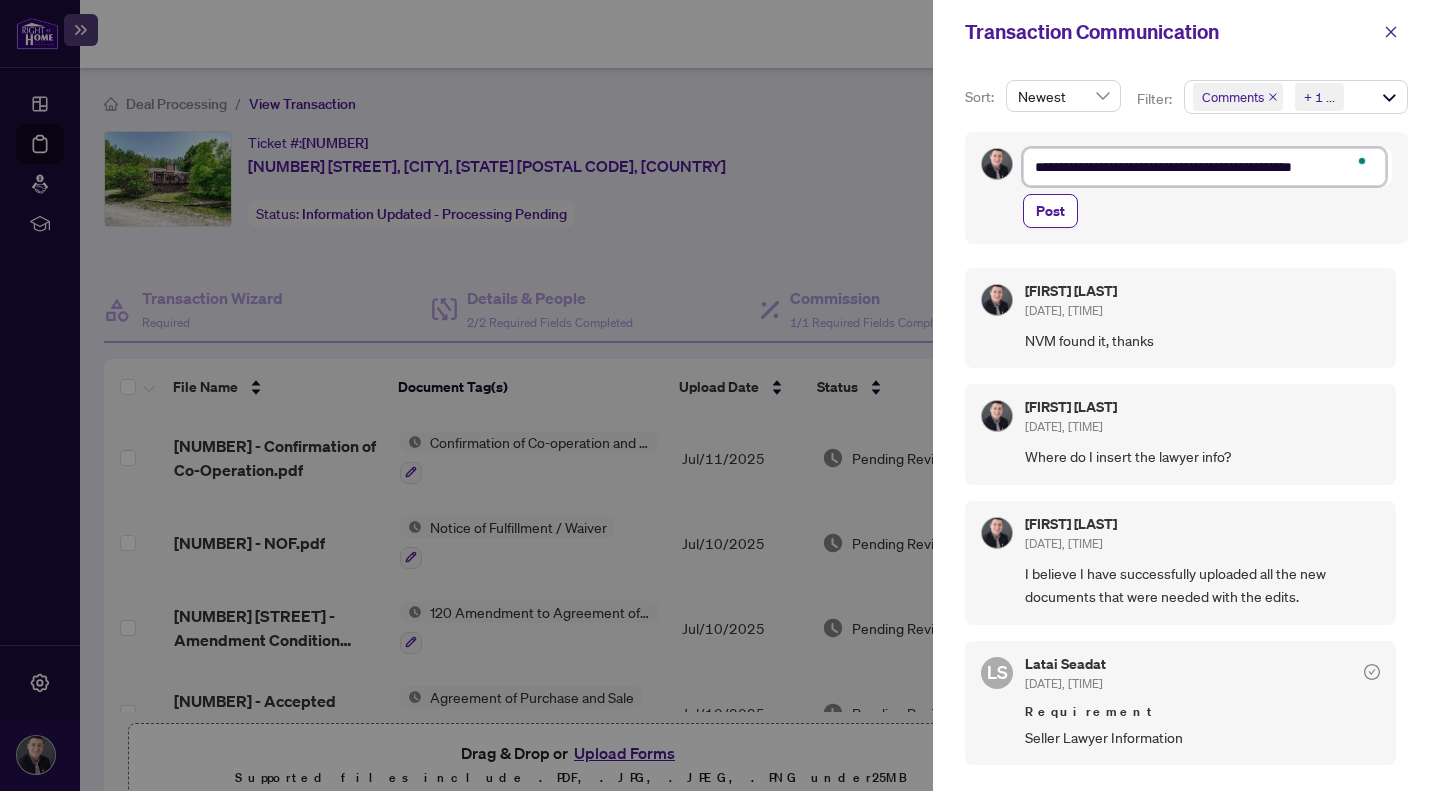 type on "**********" 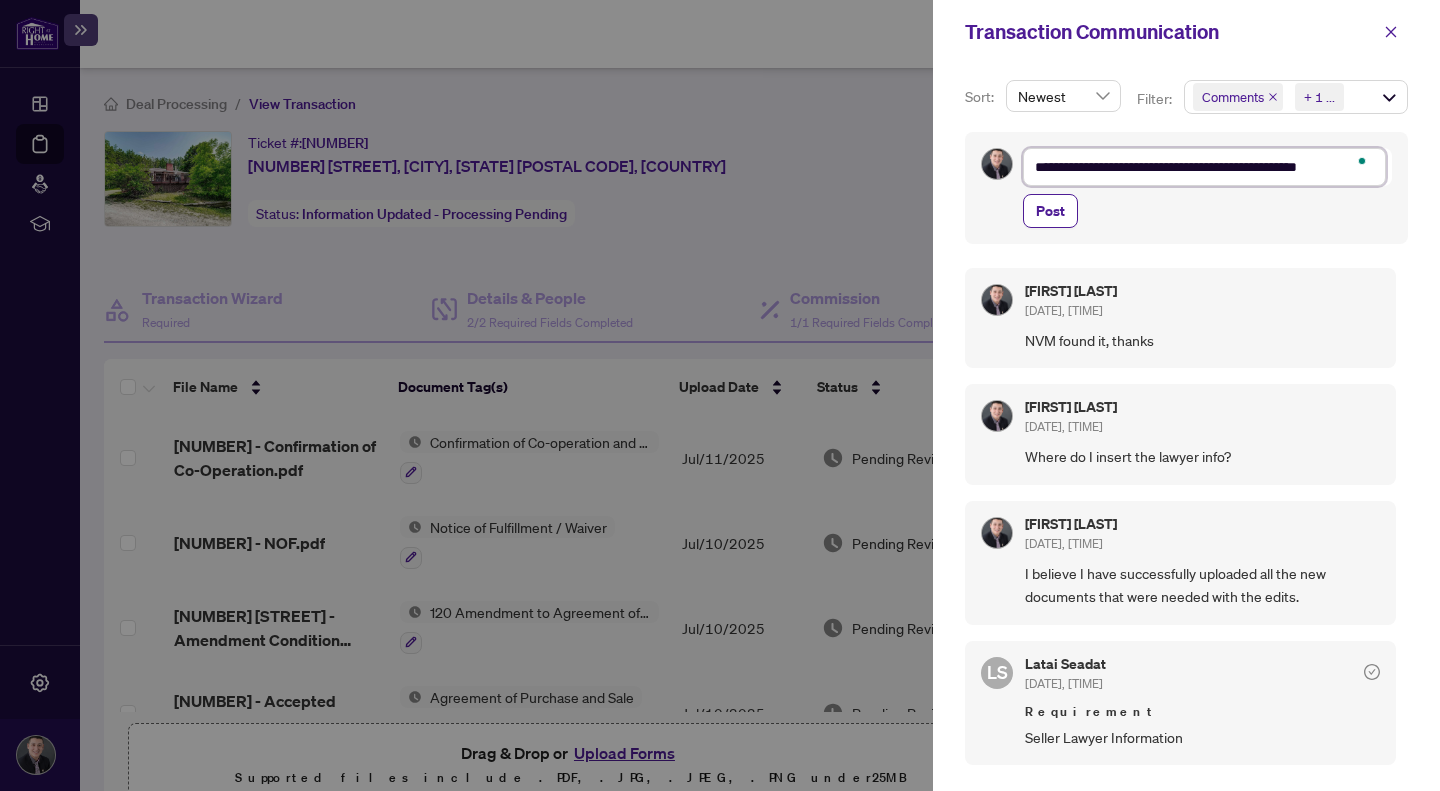 type on "**********" 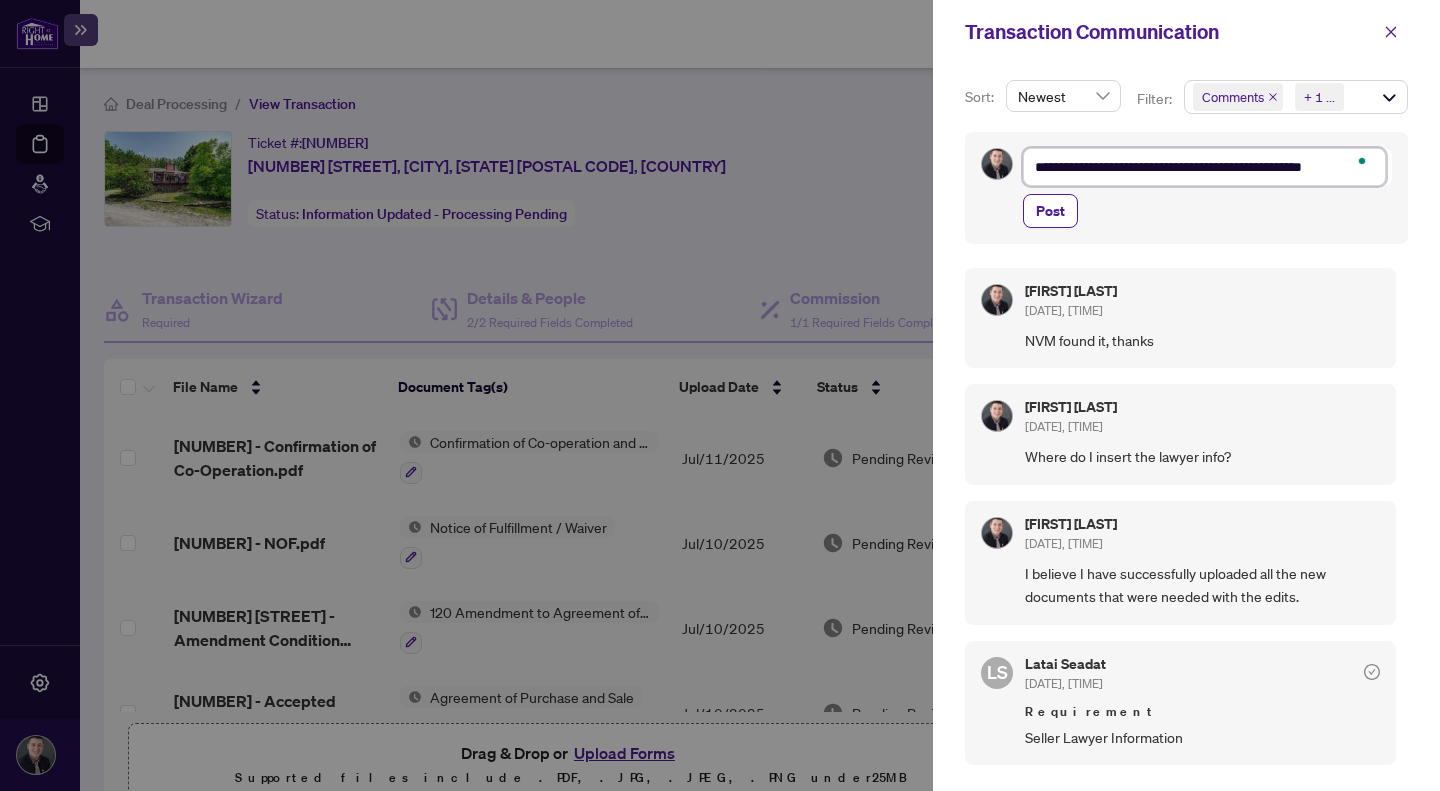 type on "**********" 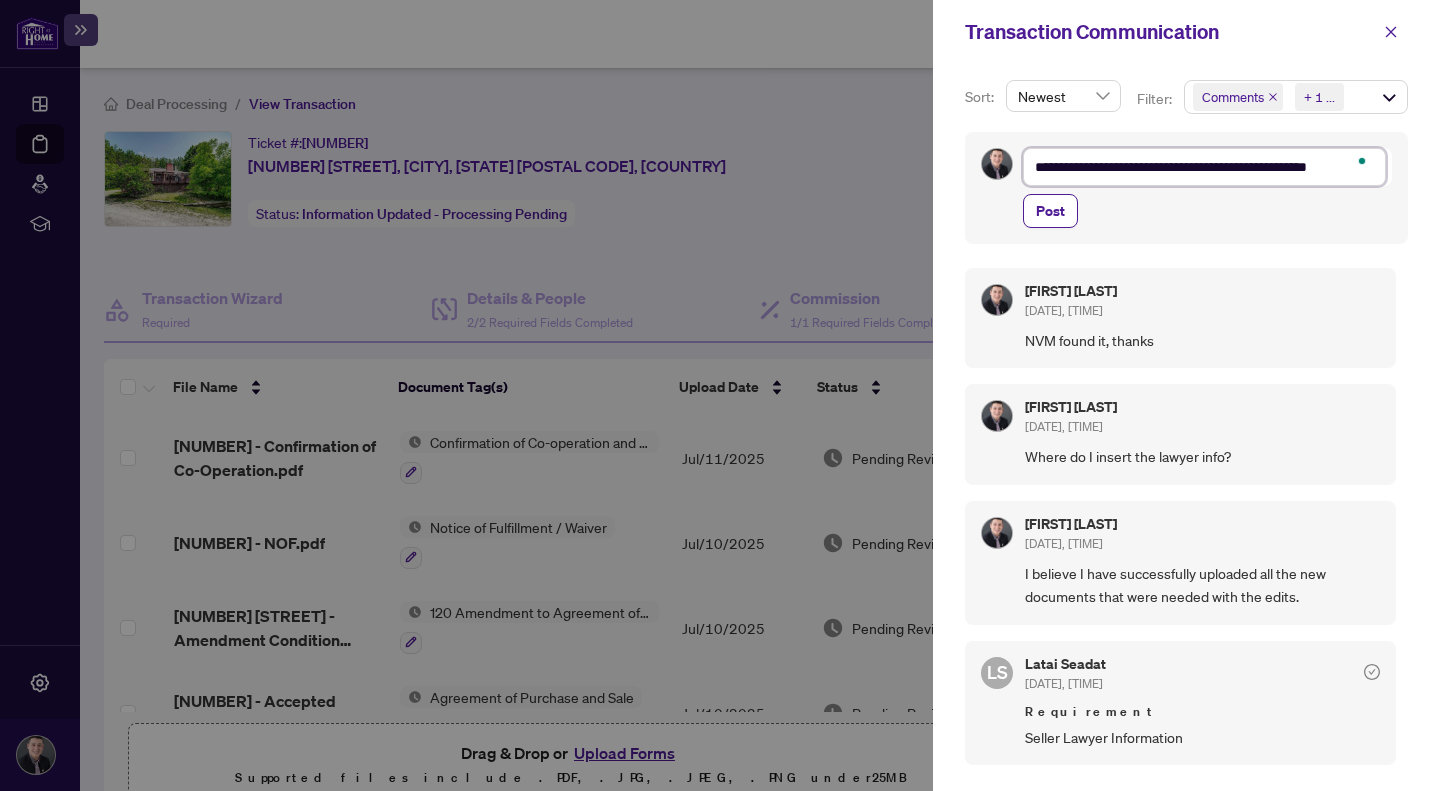 type on "**********" 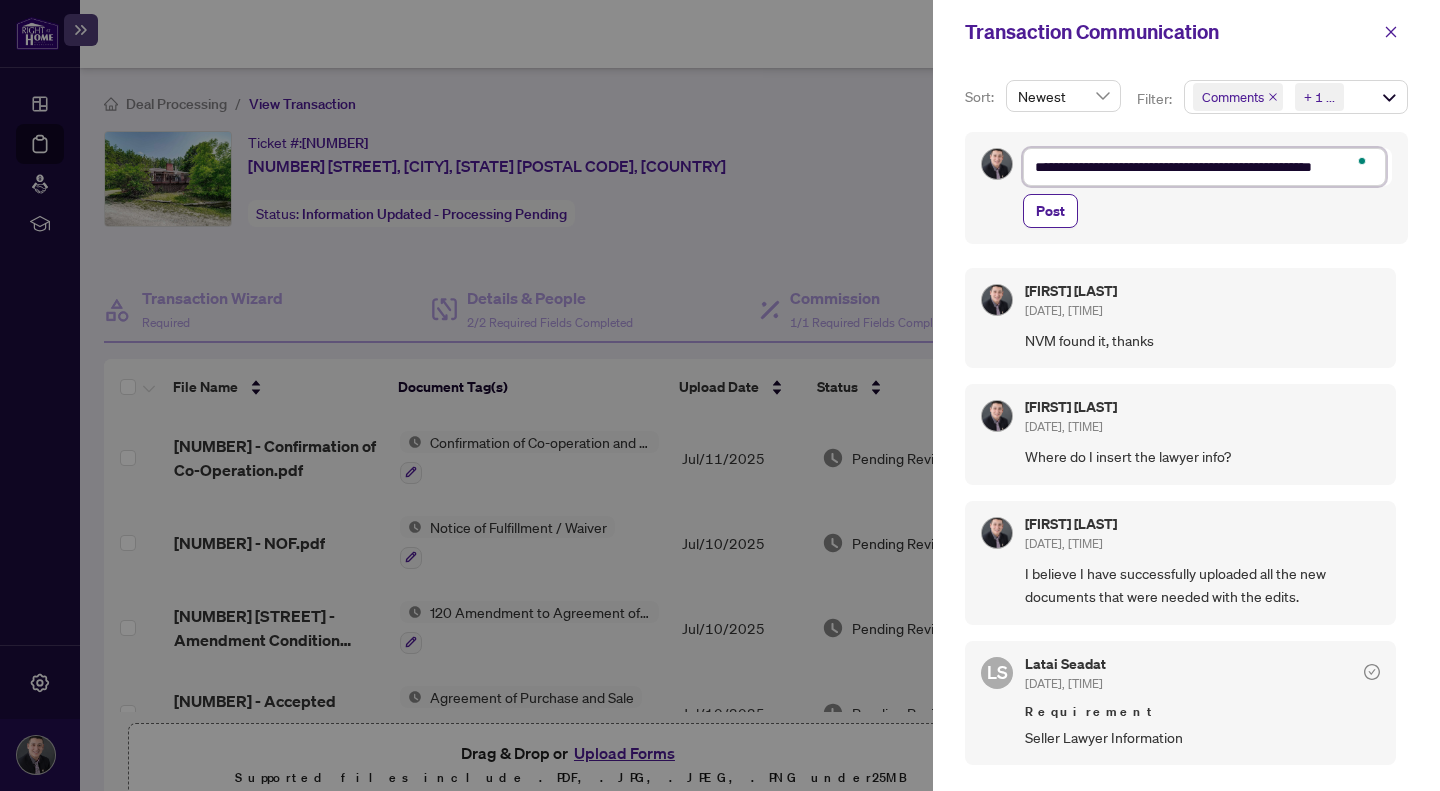 type on "**********" 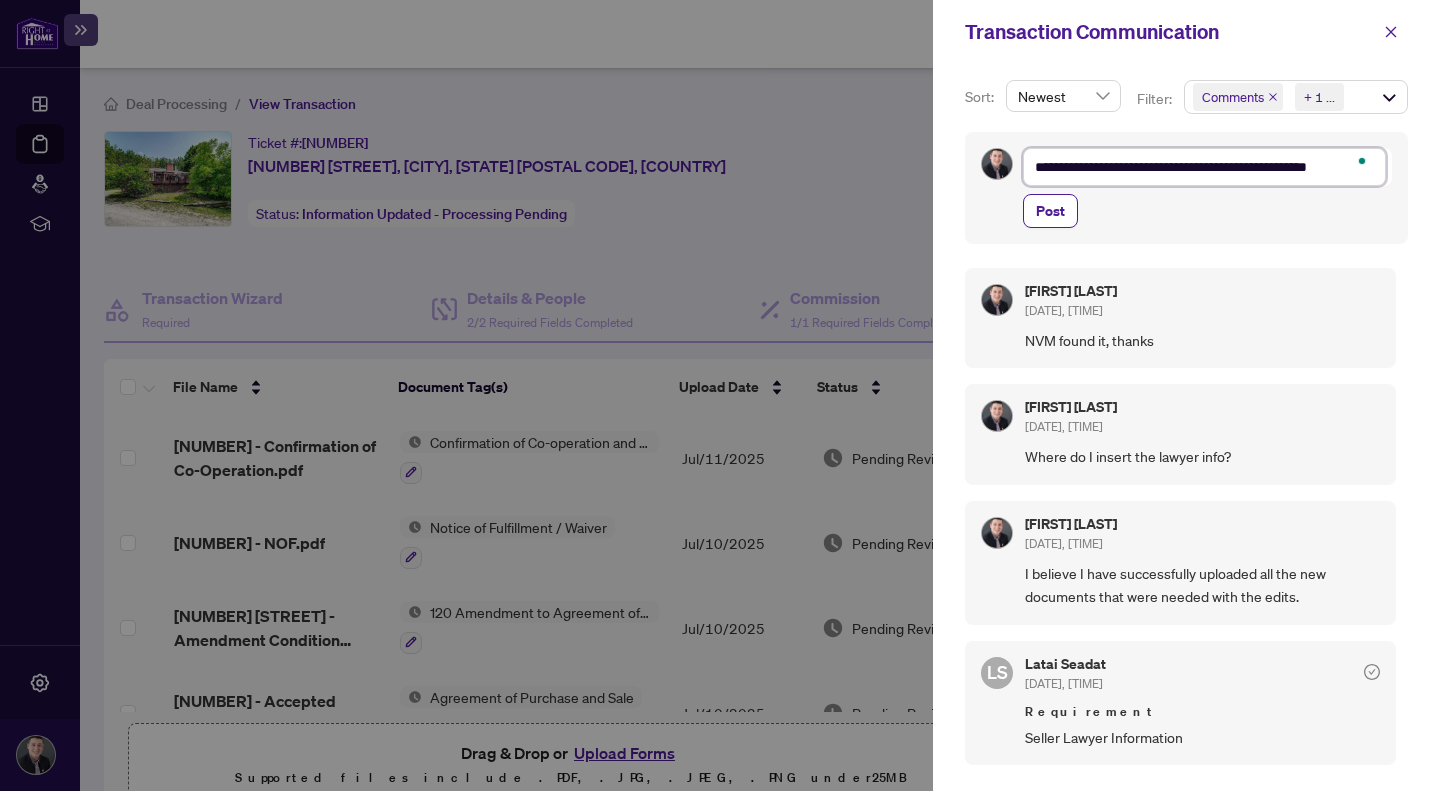 type on "**********" 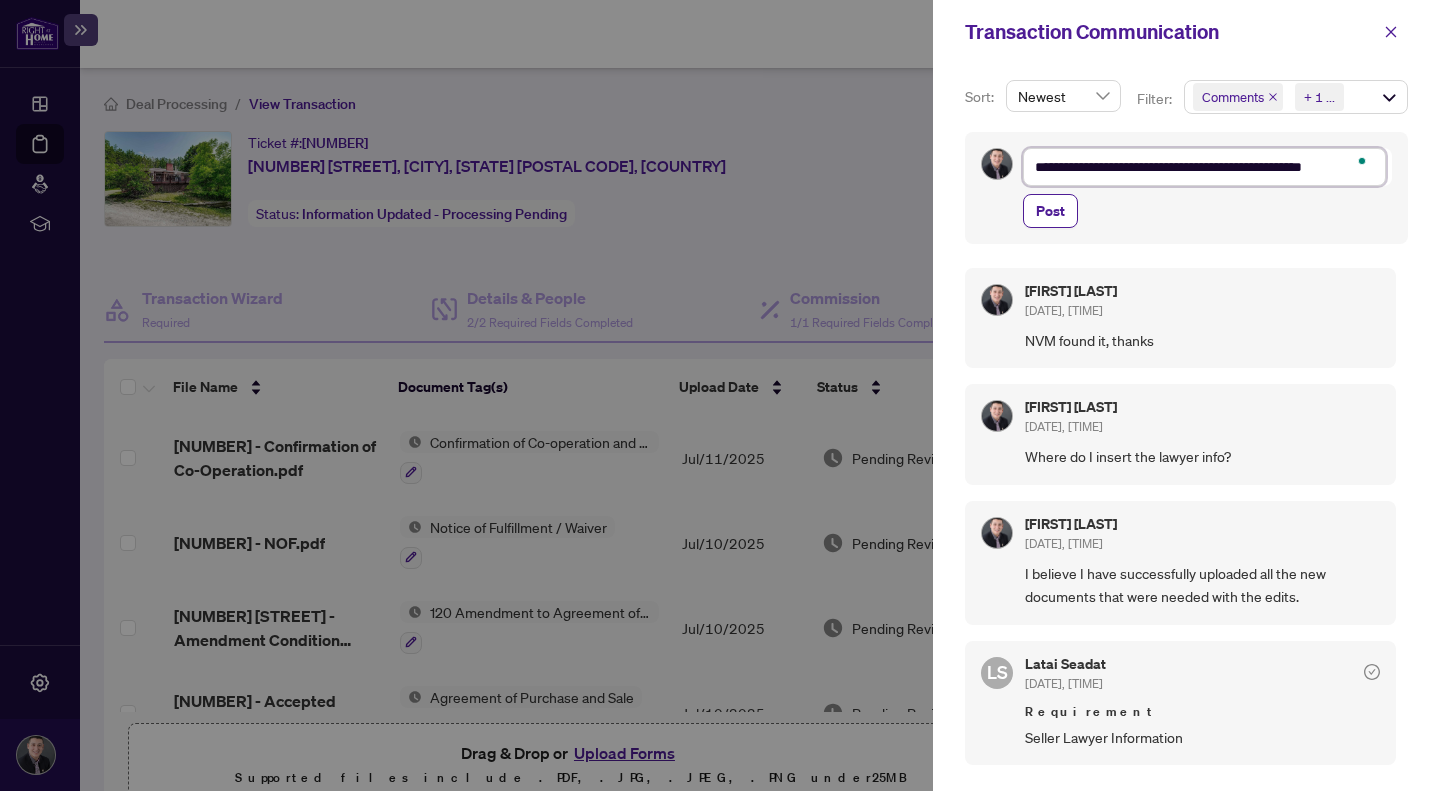 type on "**********" 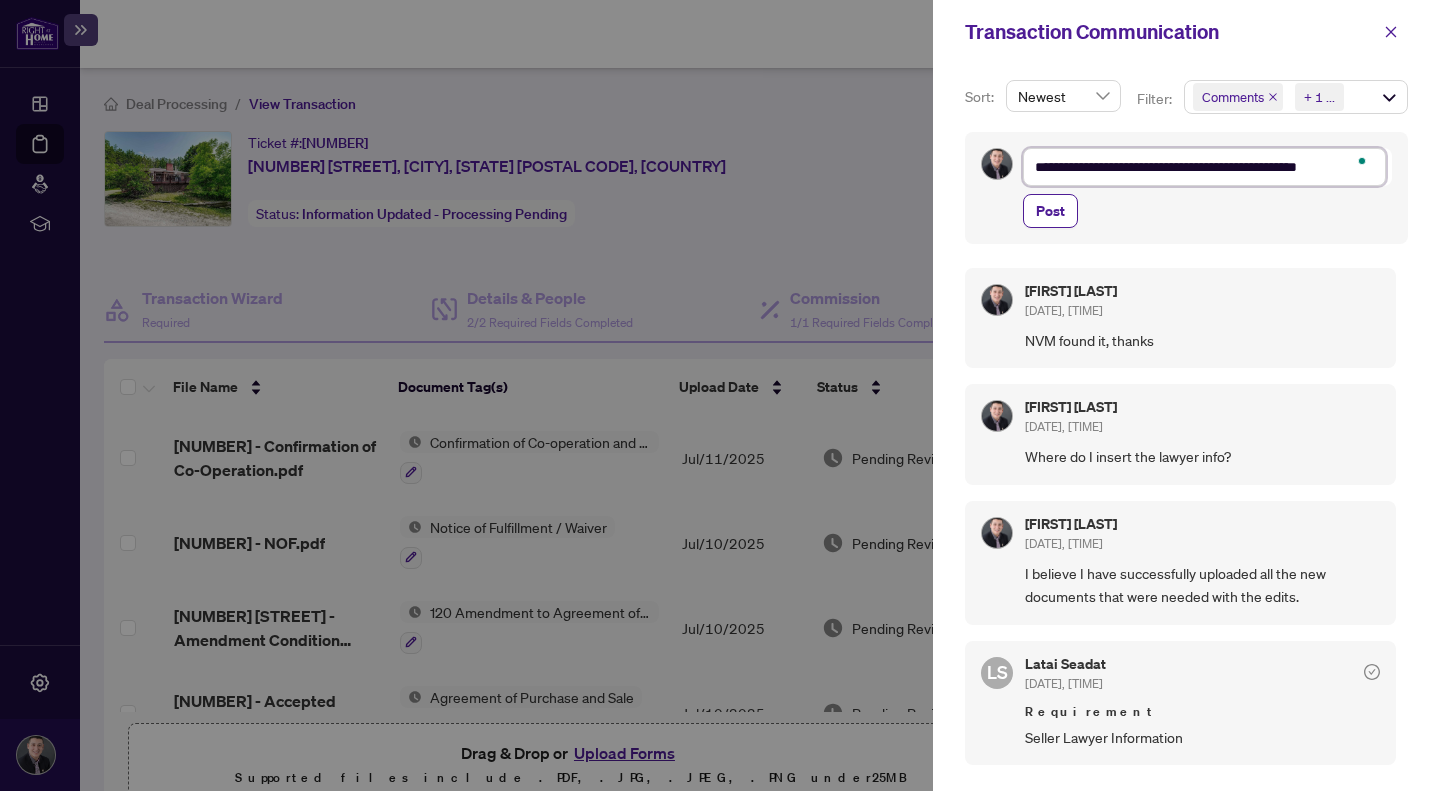 type on "**********" 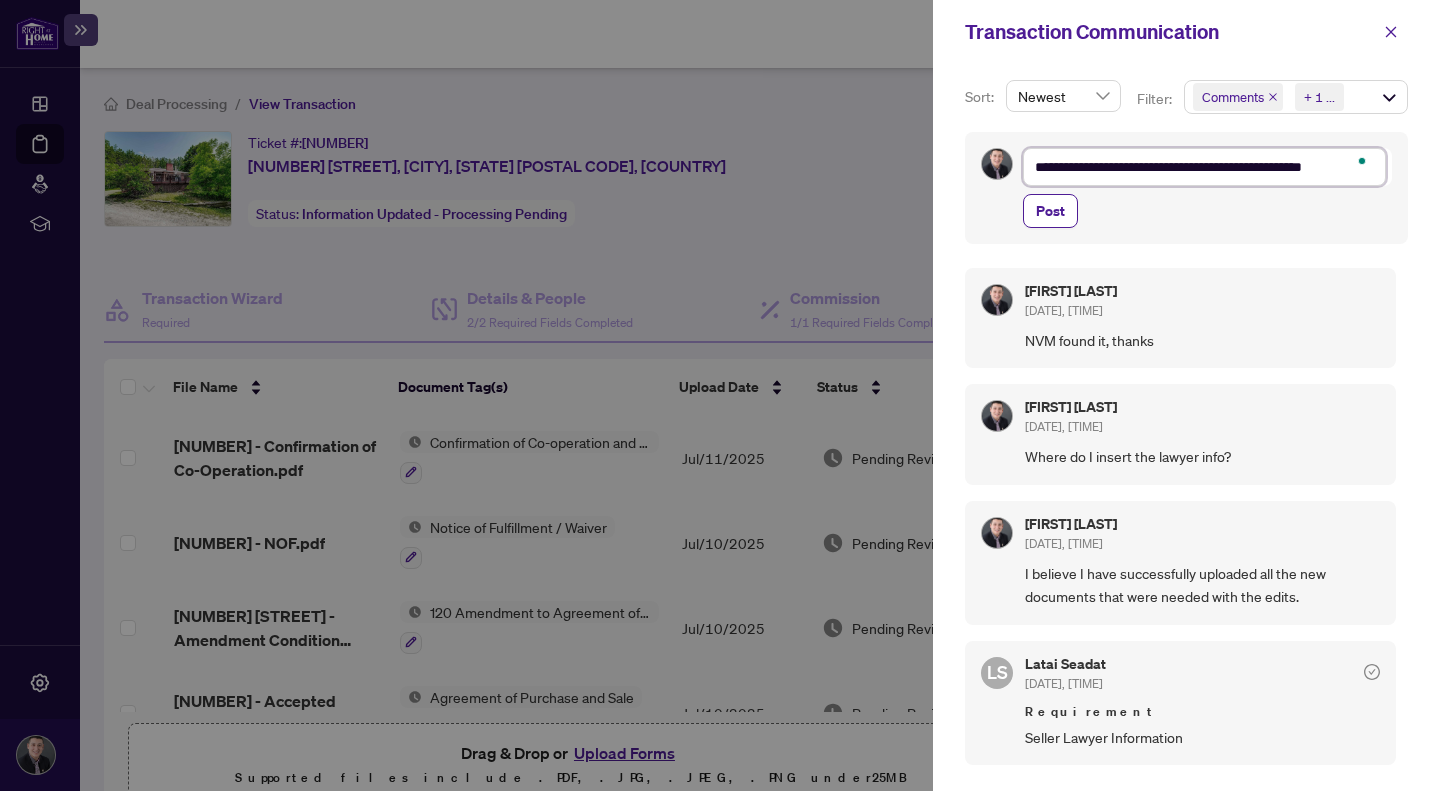 type on "**********" 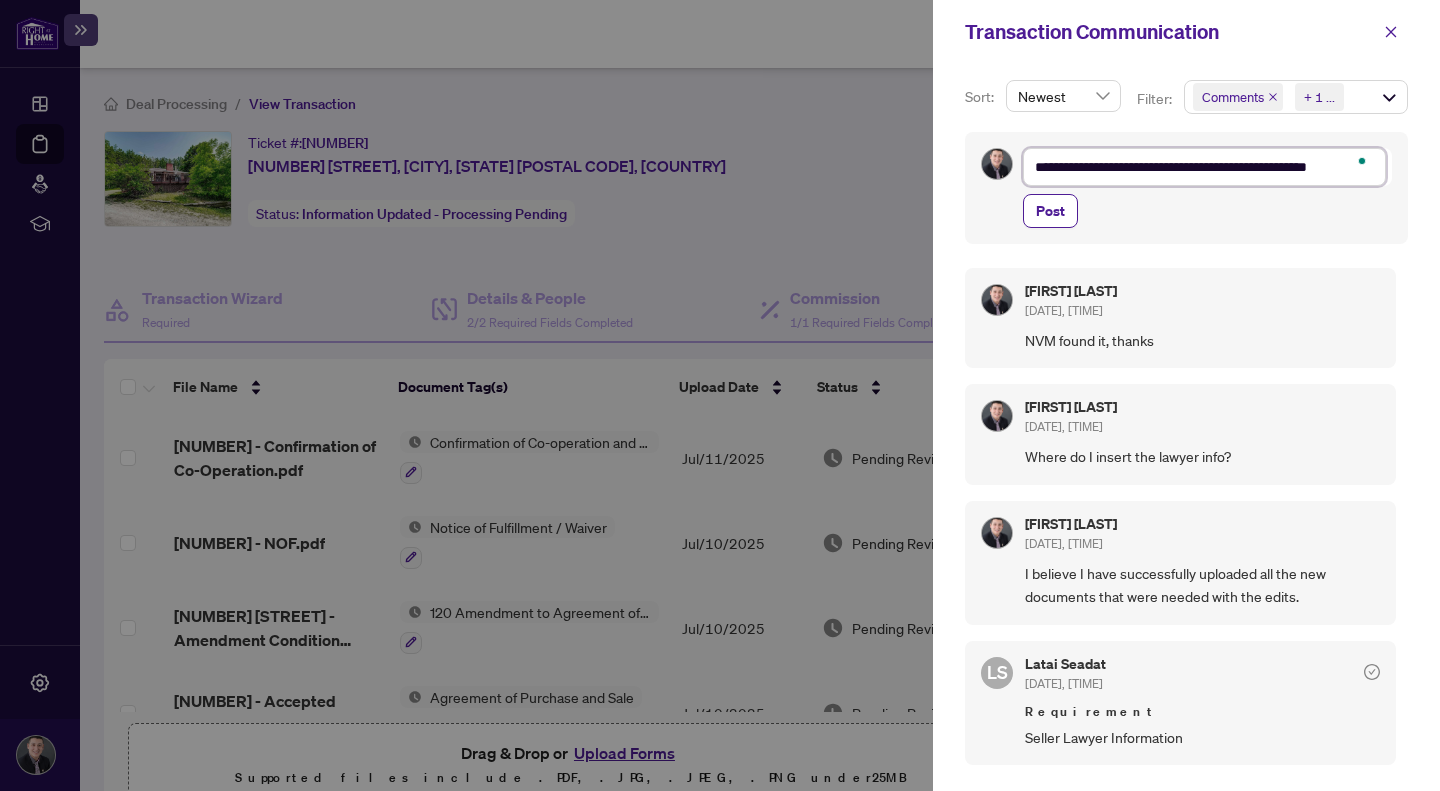 type on "**********" 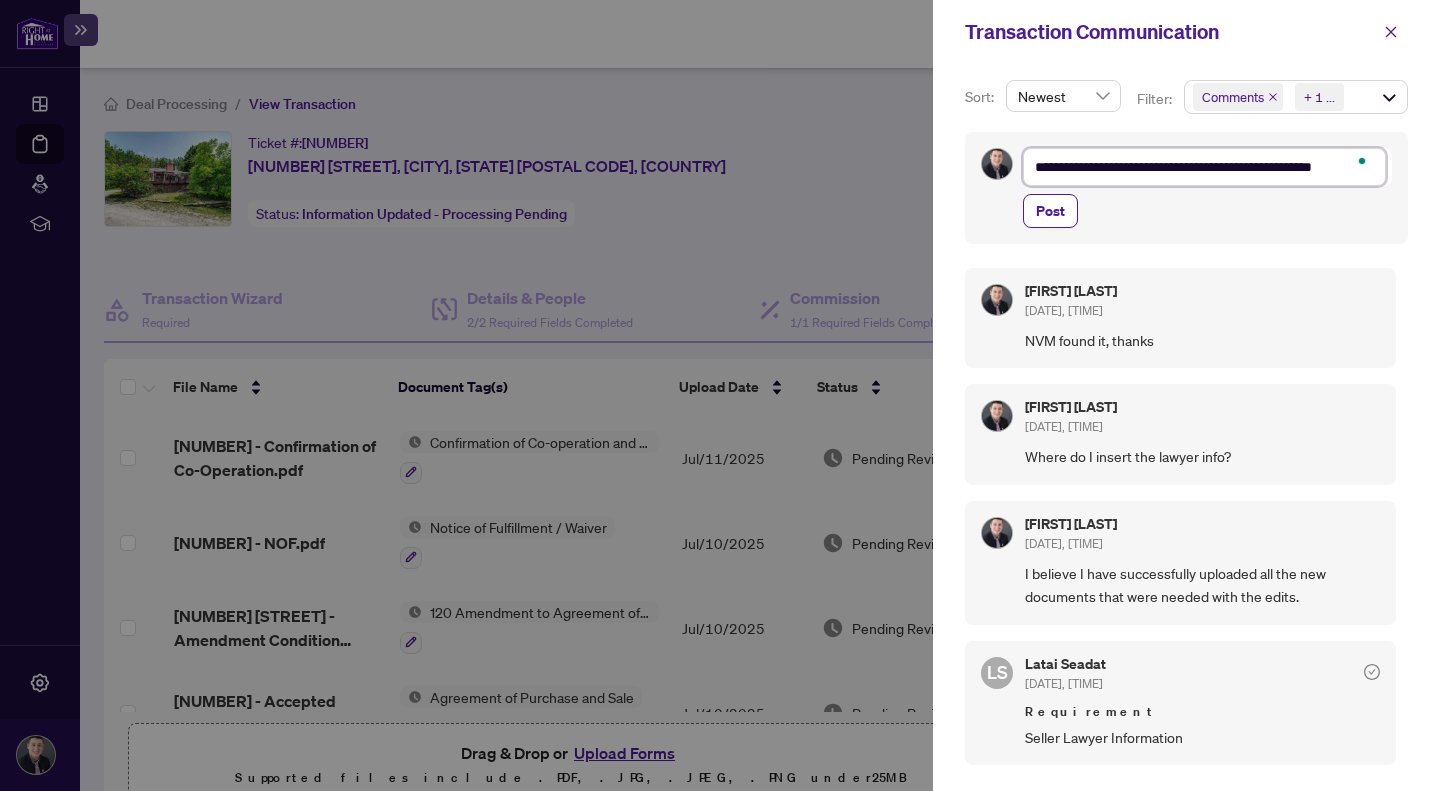 type on "**********" 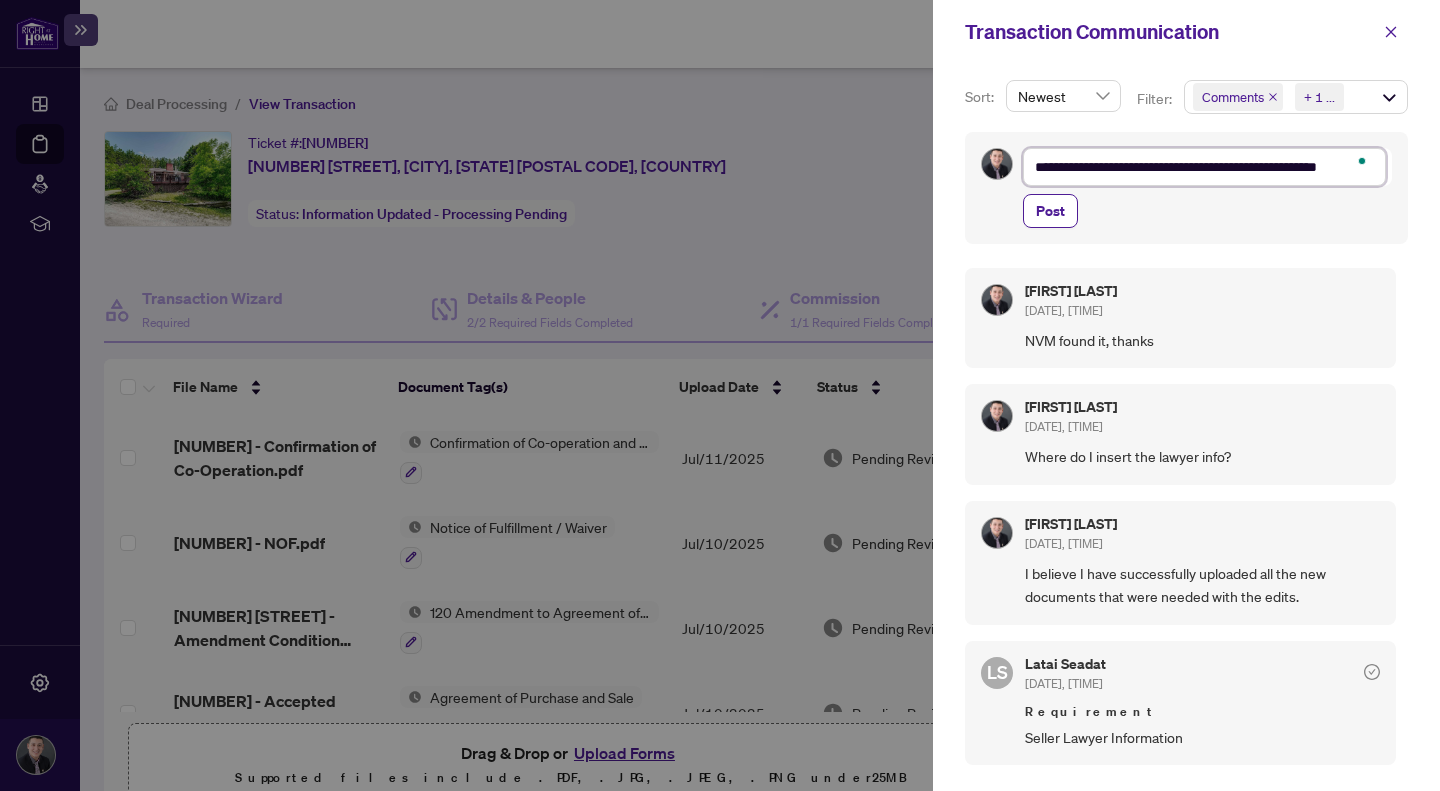 type on "**********" 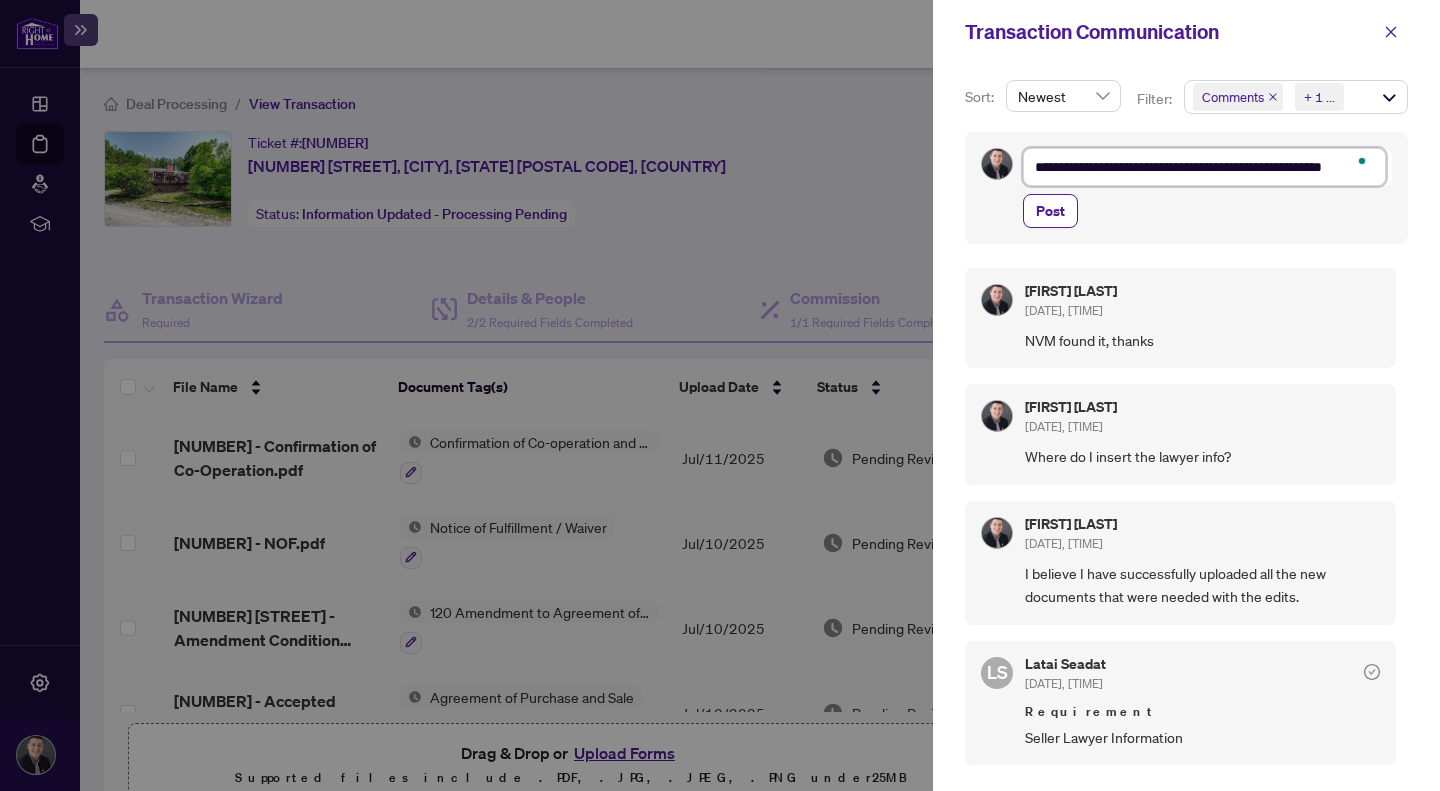 type on "**********" 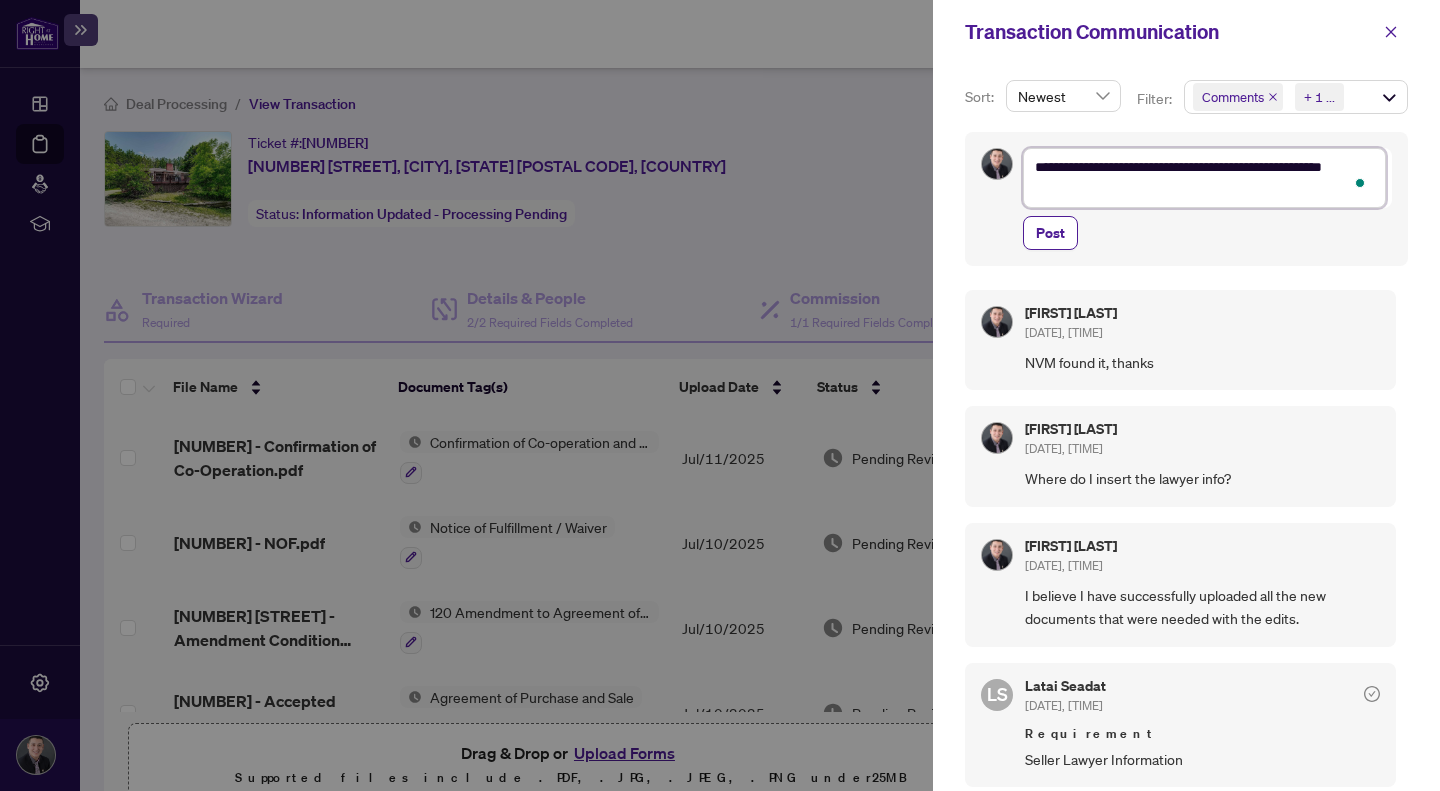 type on "**********" 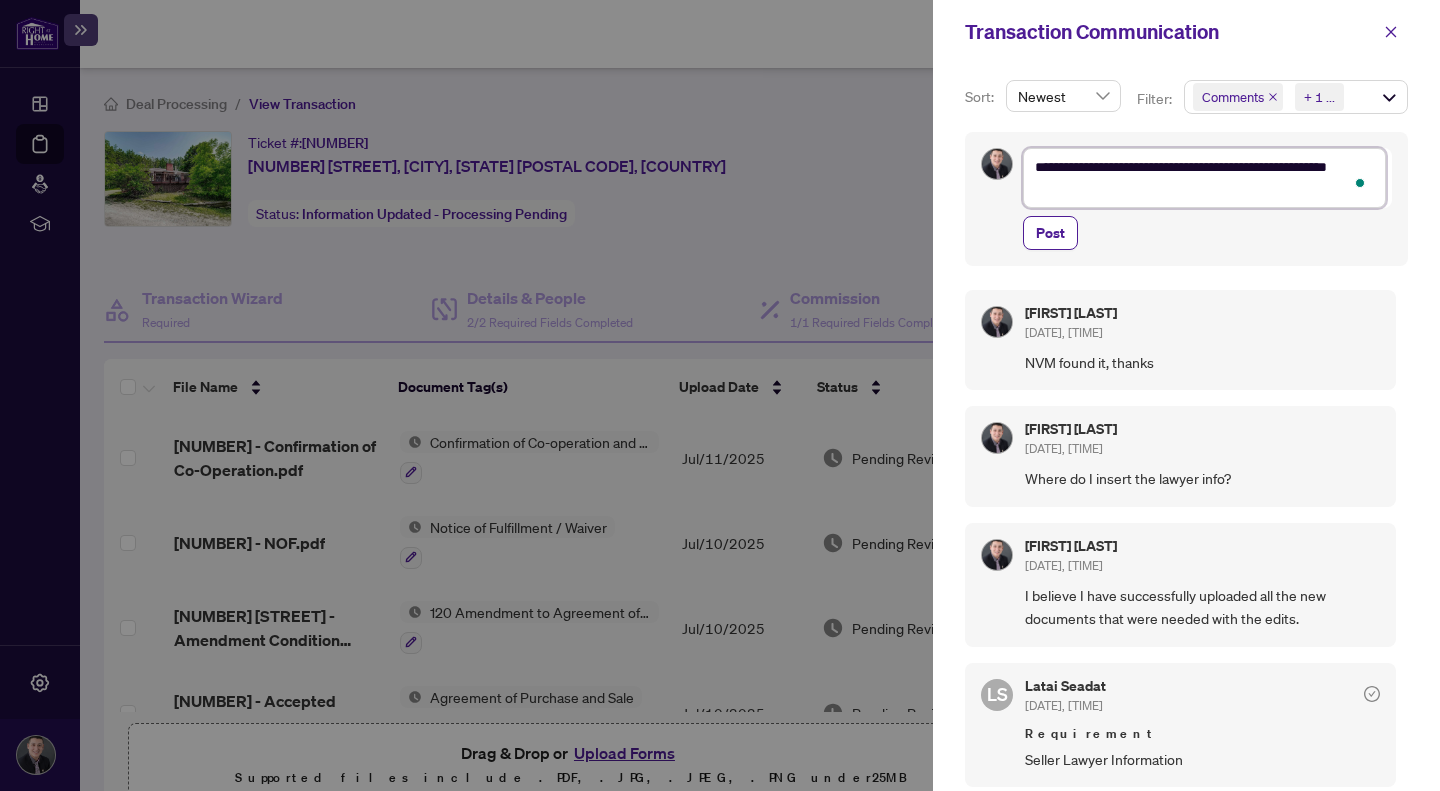 type on "**********" 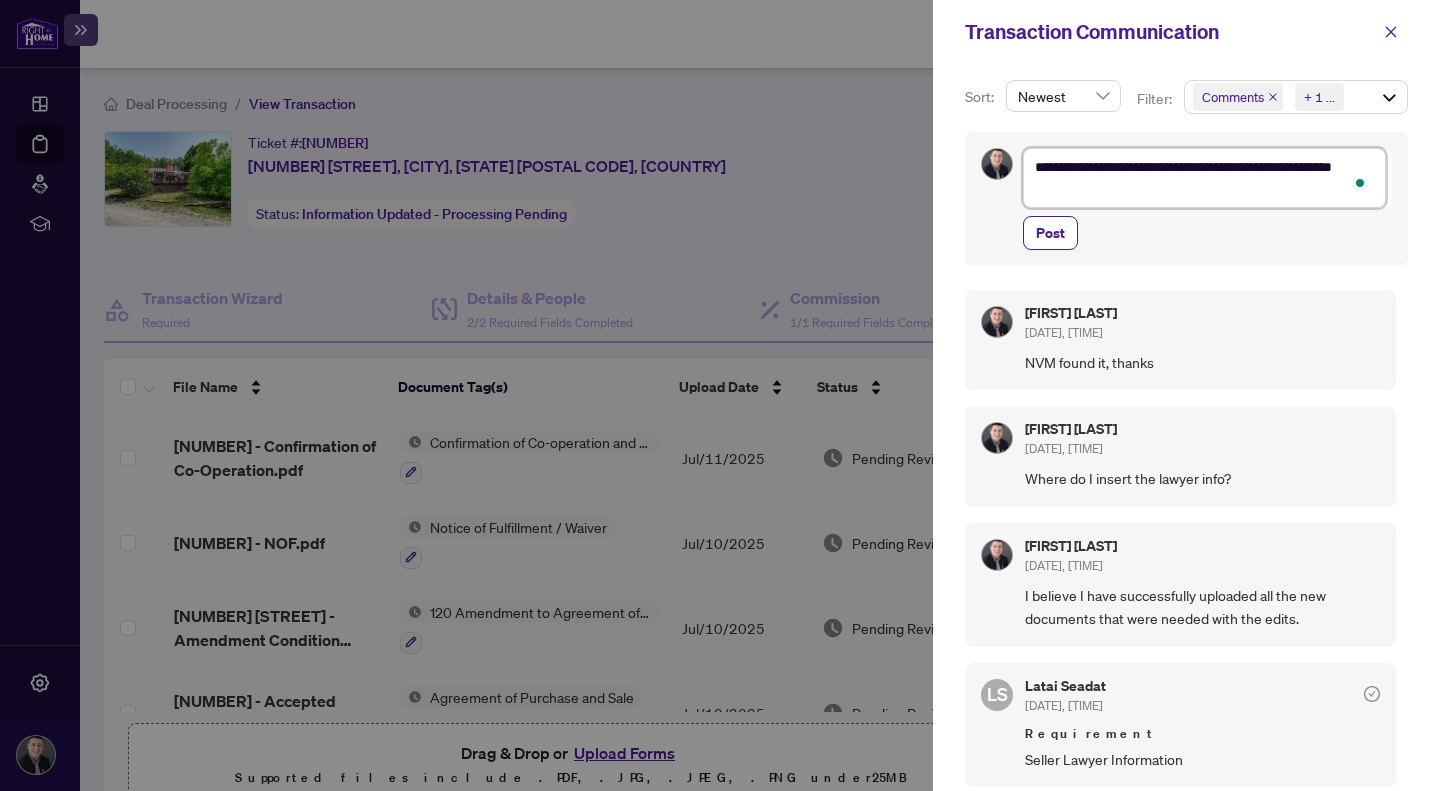 type on "**********" 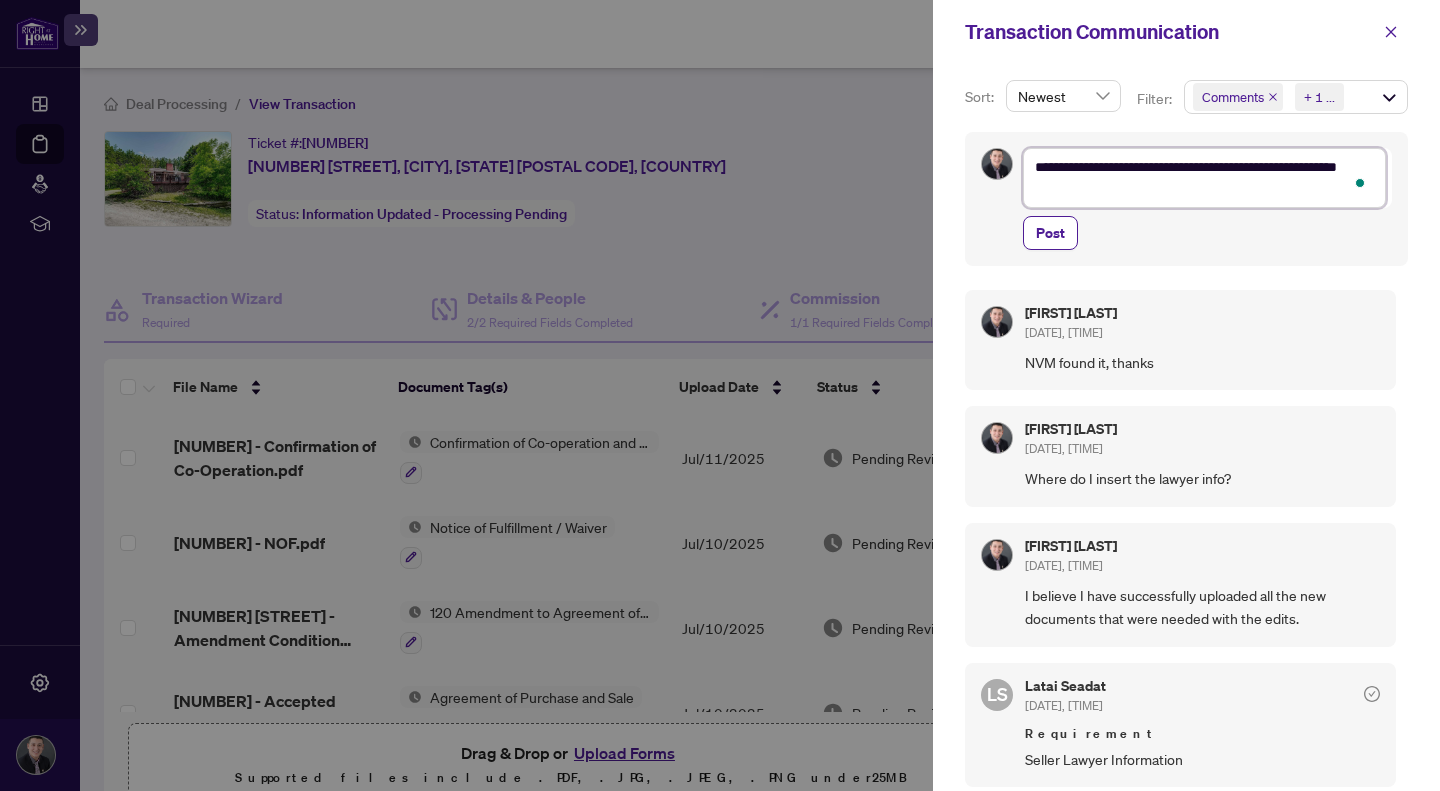 type on "**********" 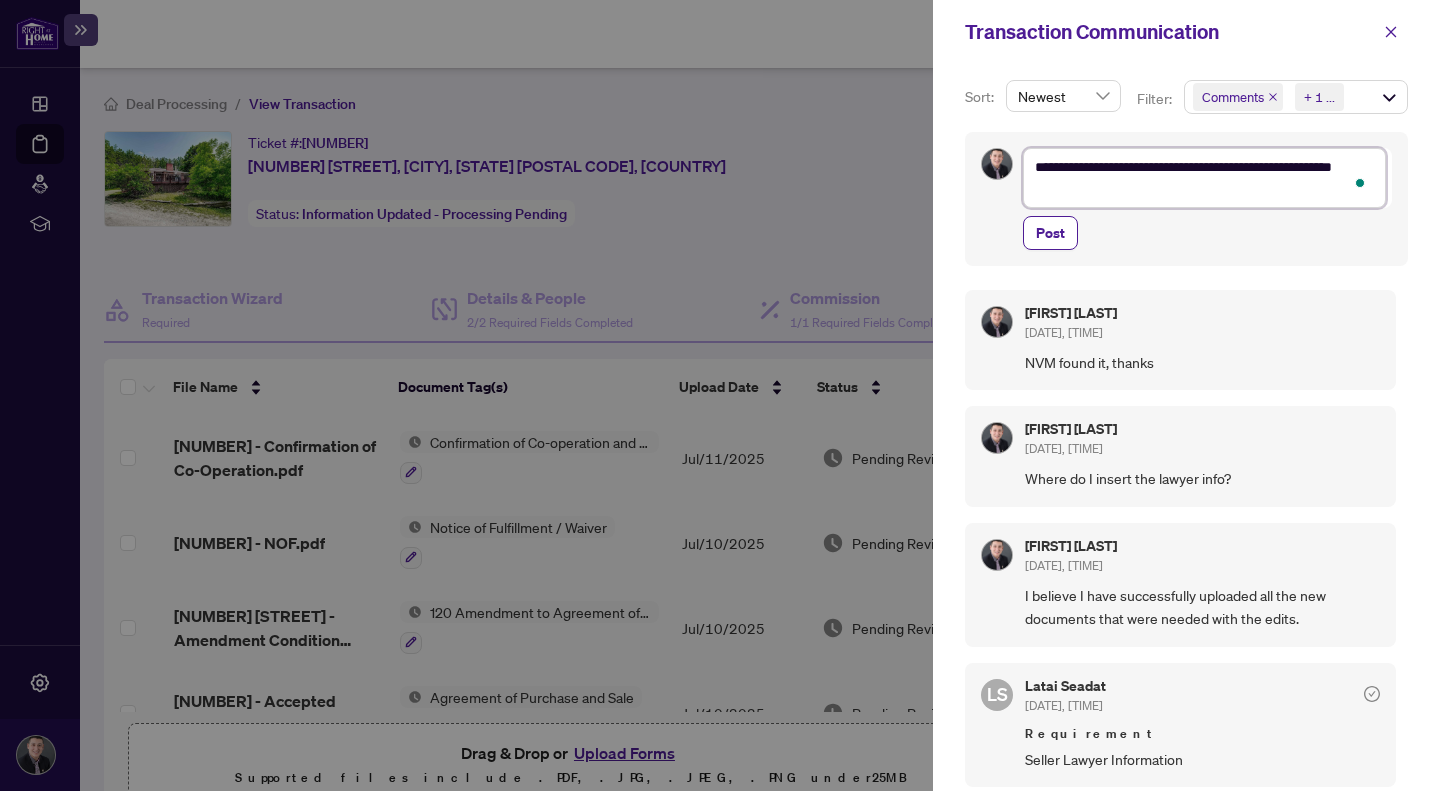 type on "**********" 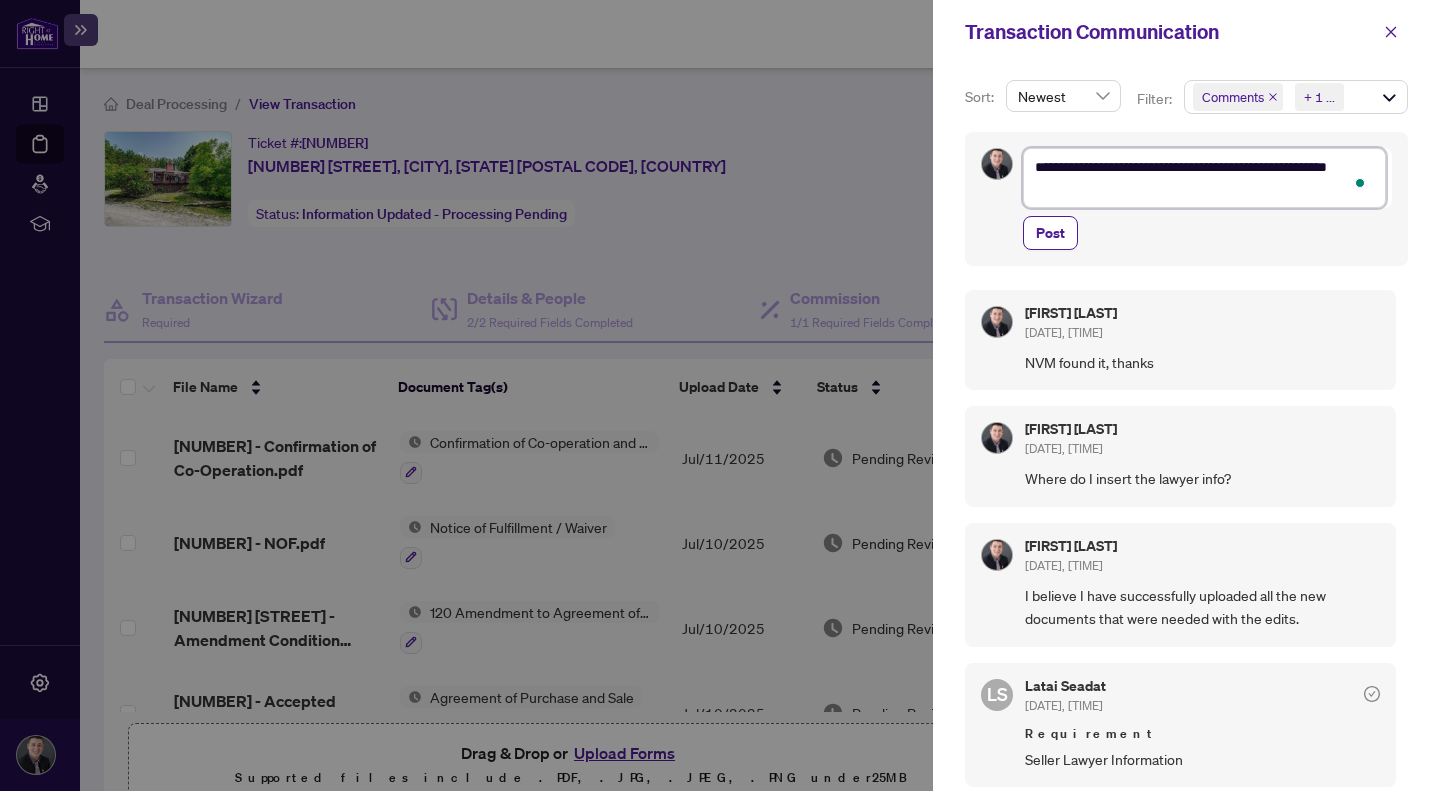 type on "**********" 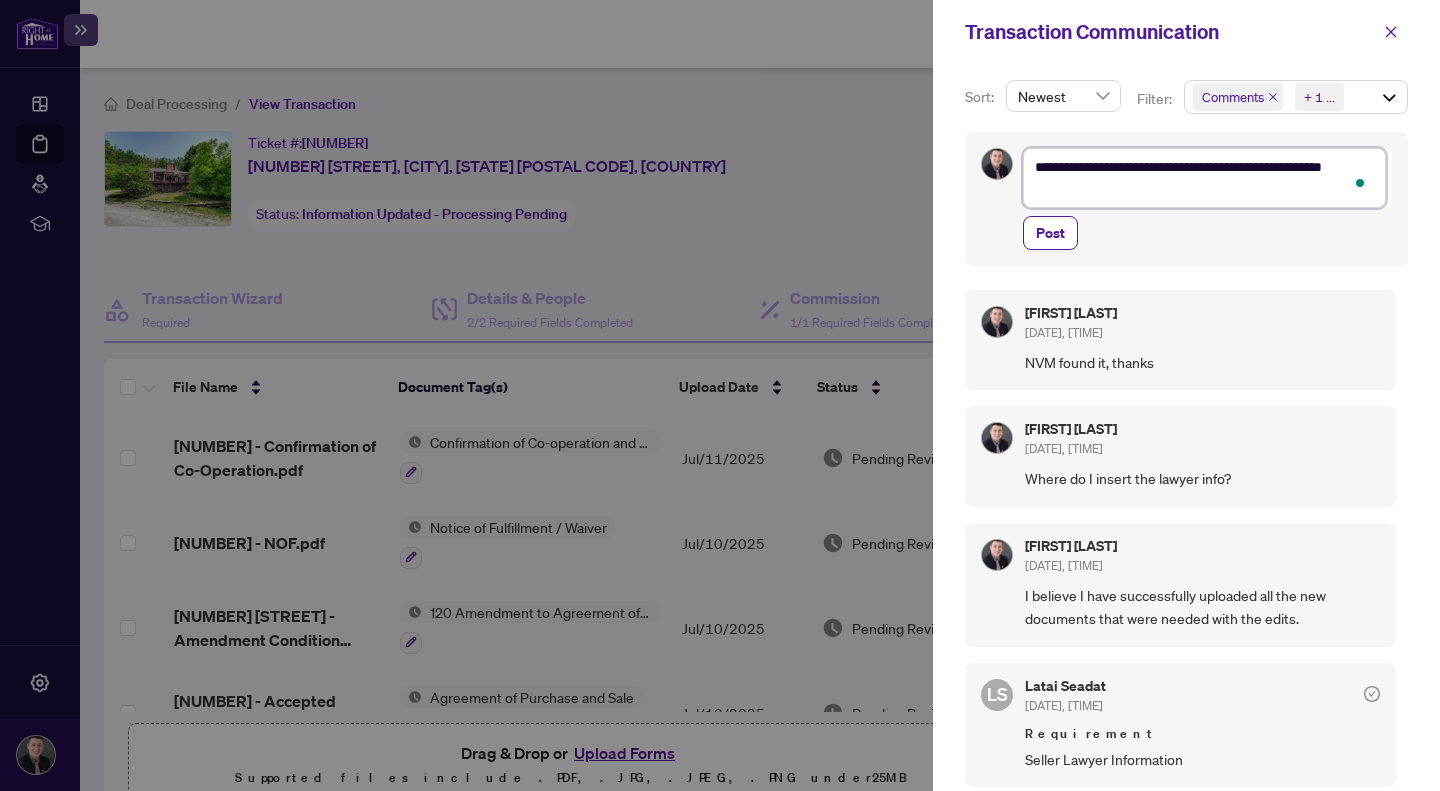 type on "**********" 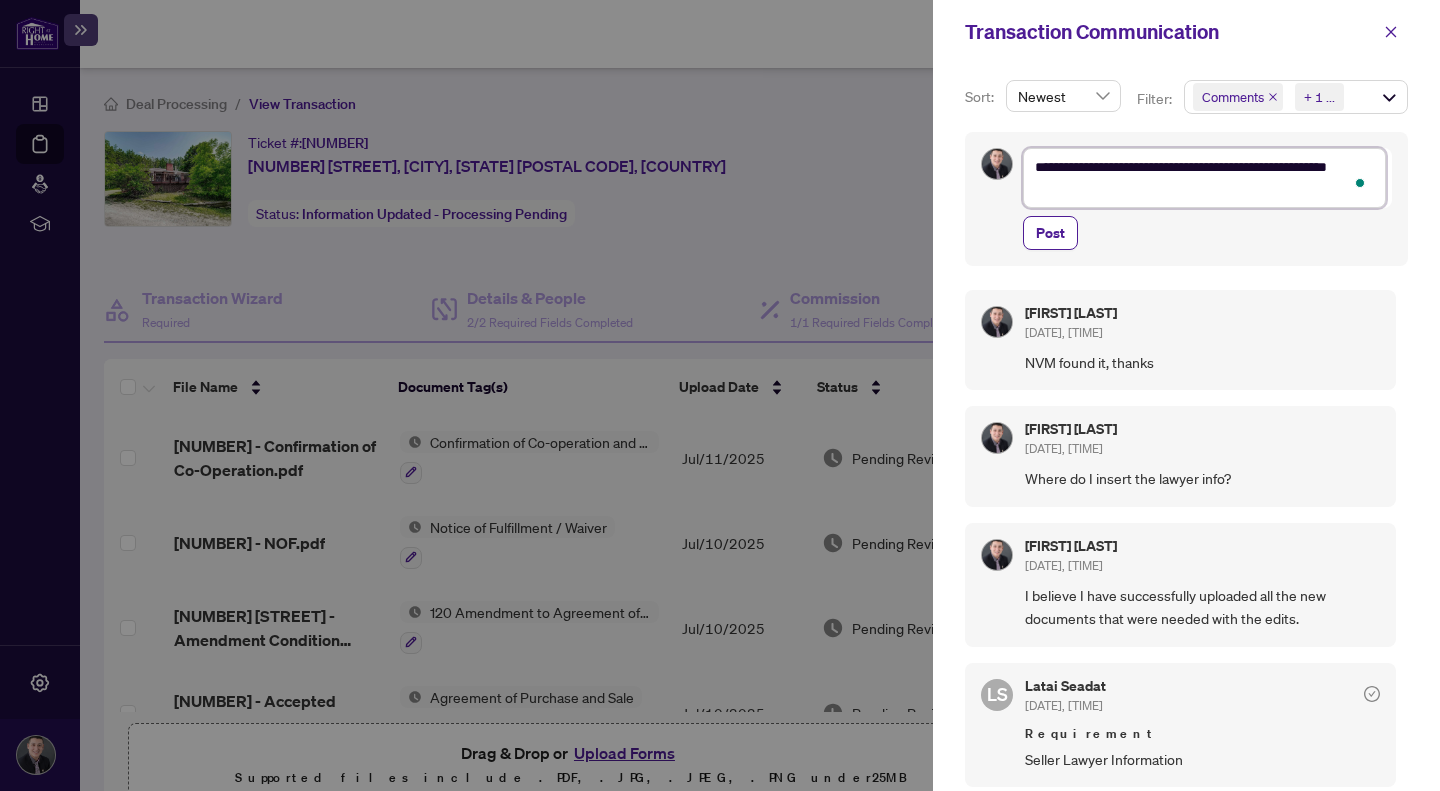 type on "**********" 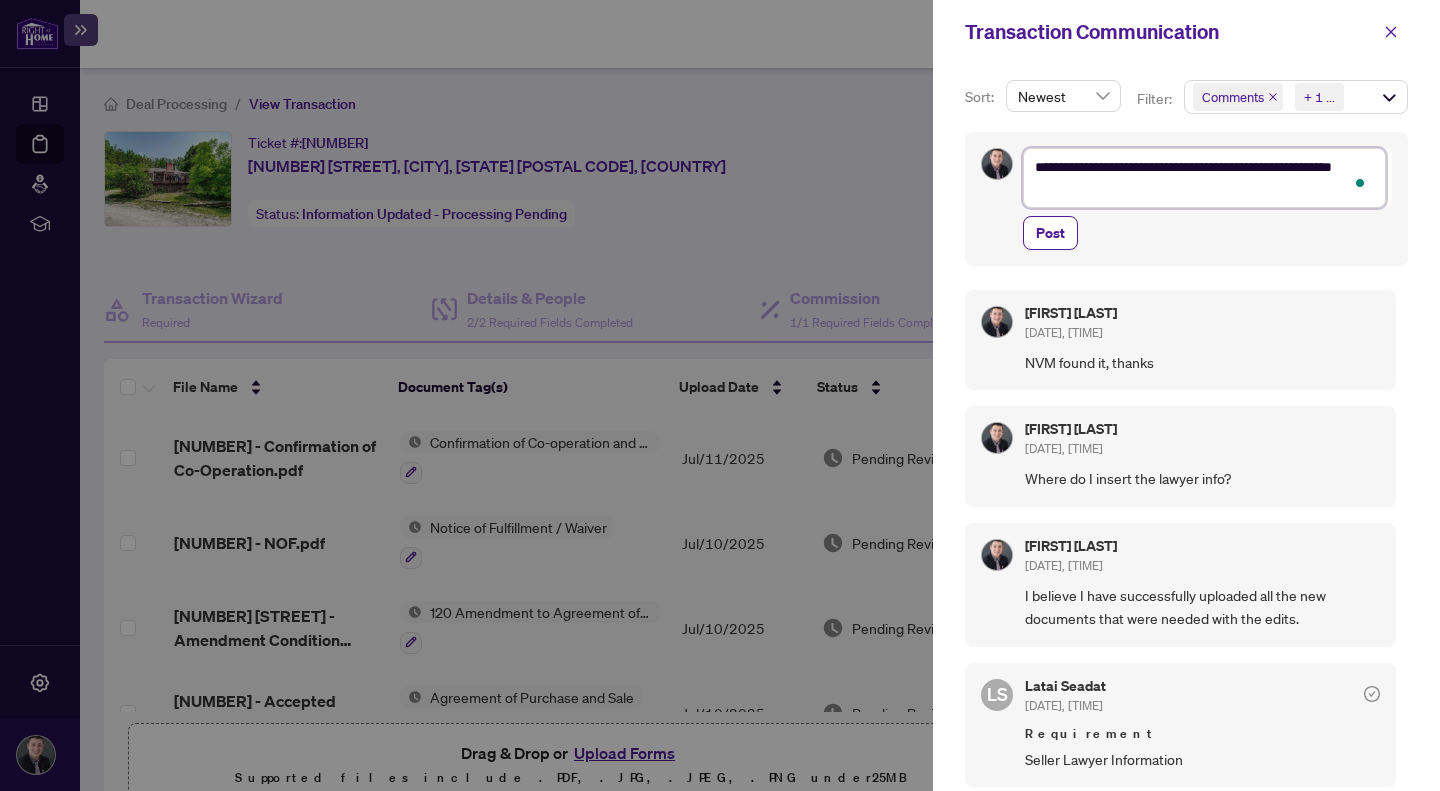 type on "**********" 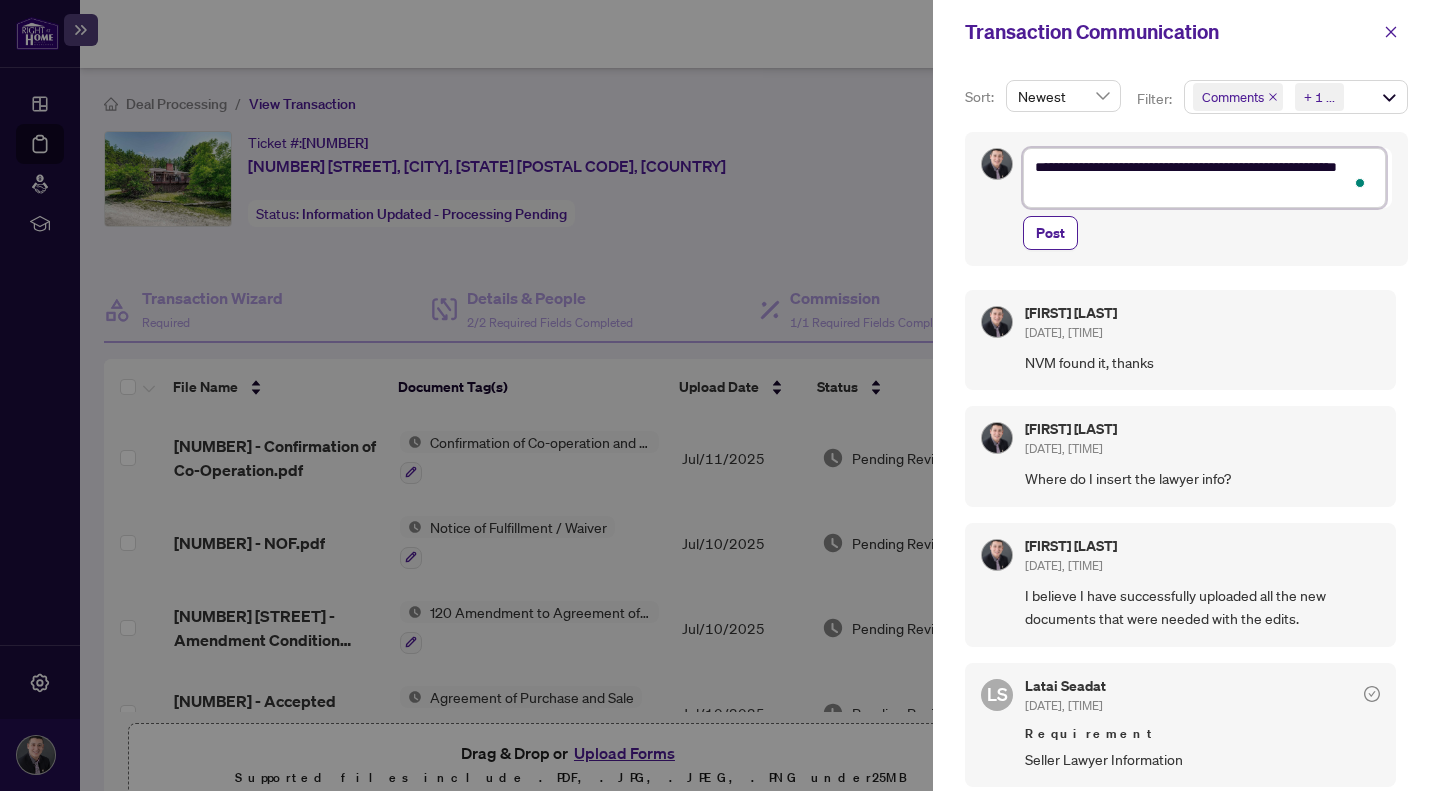 type on "**********" 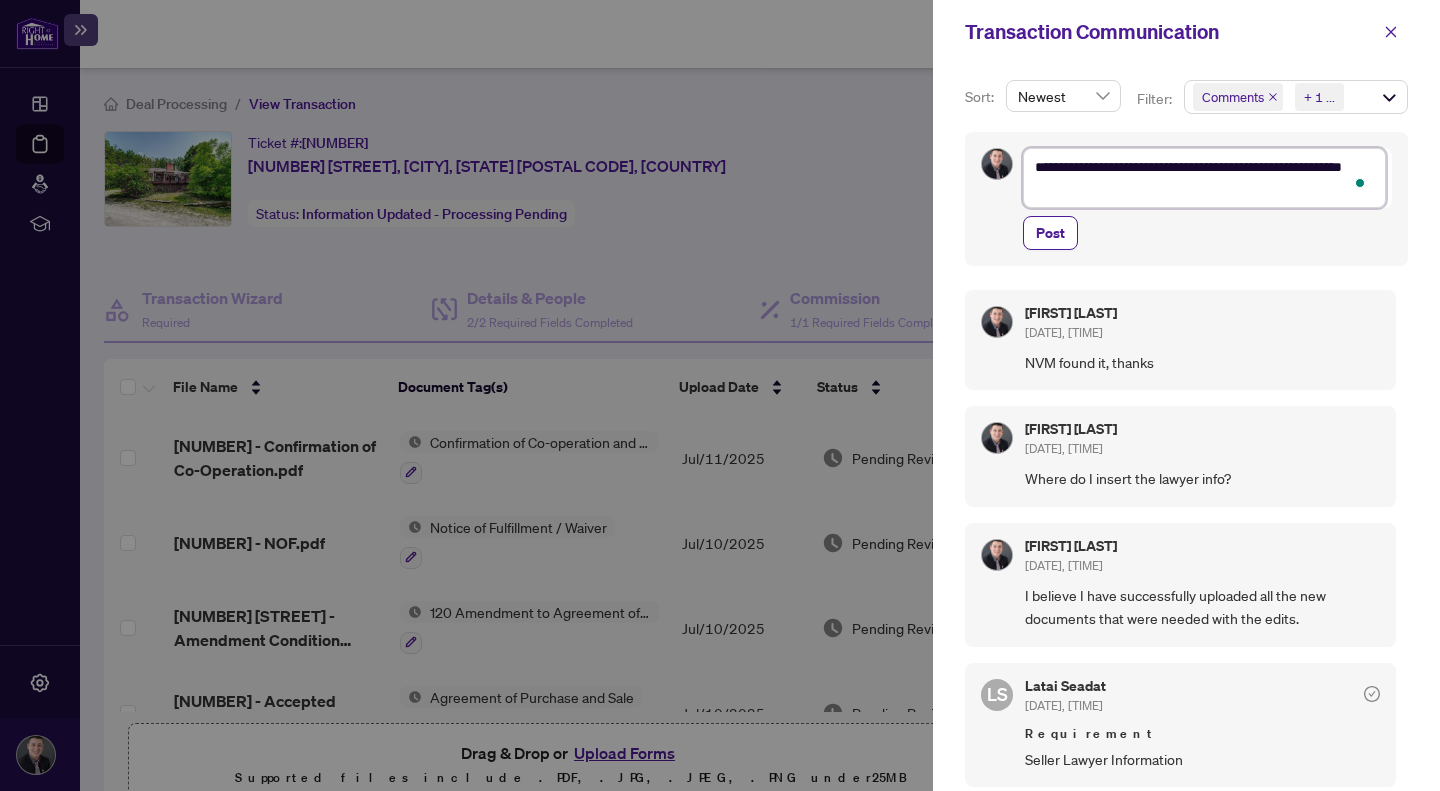 type on "**********" 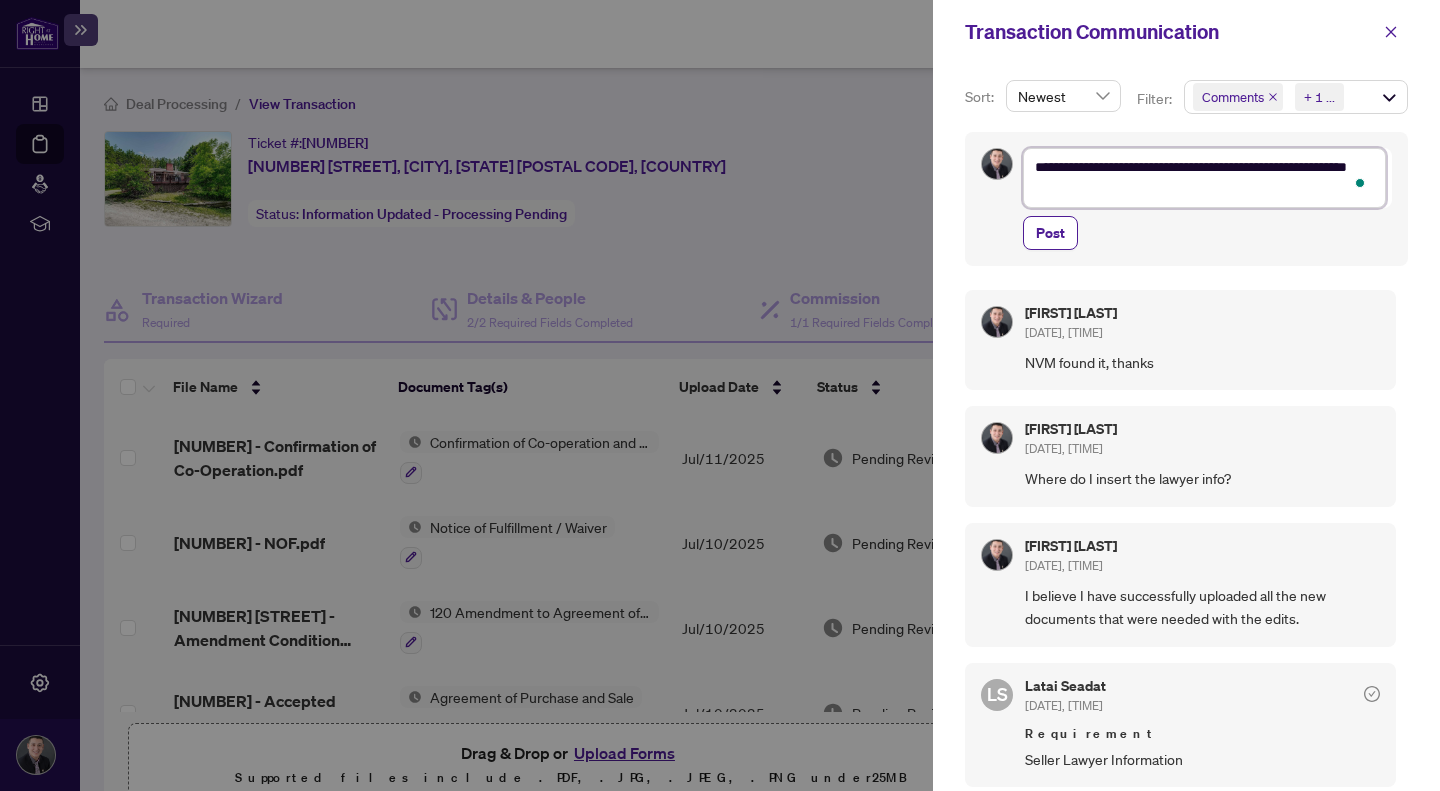 type on "**********" 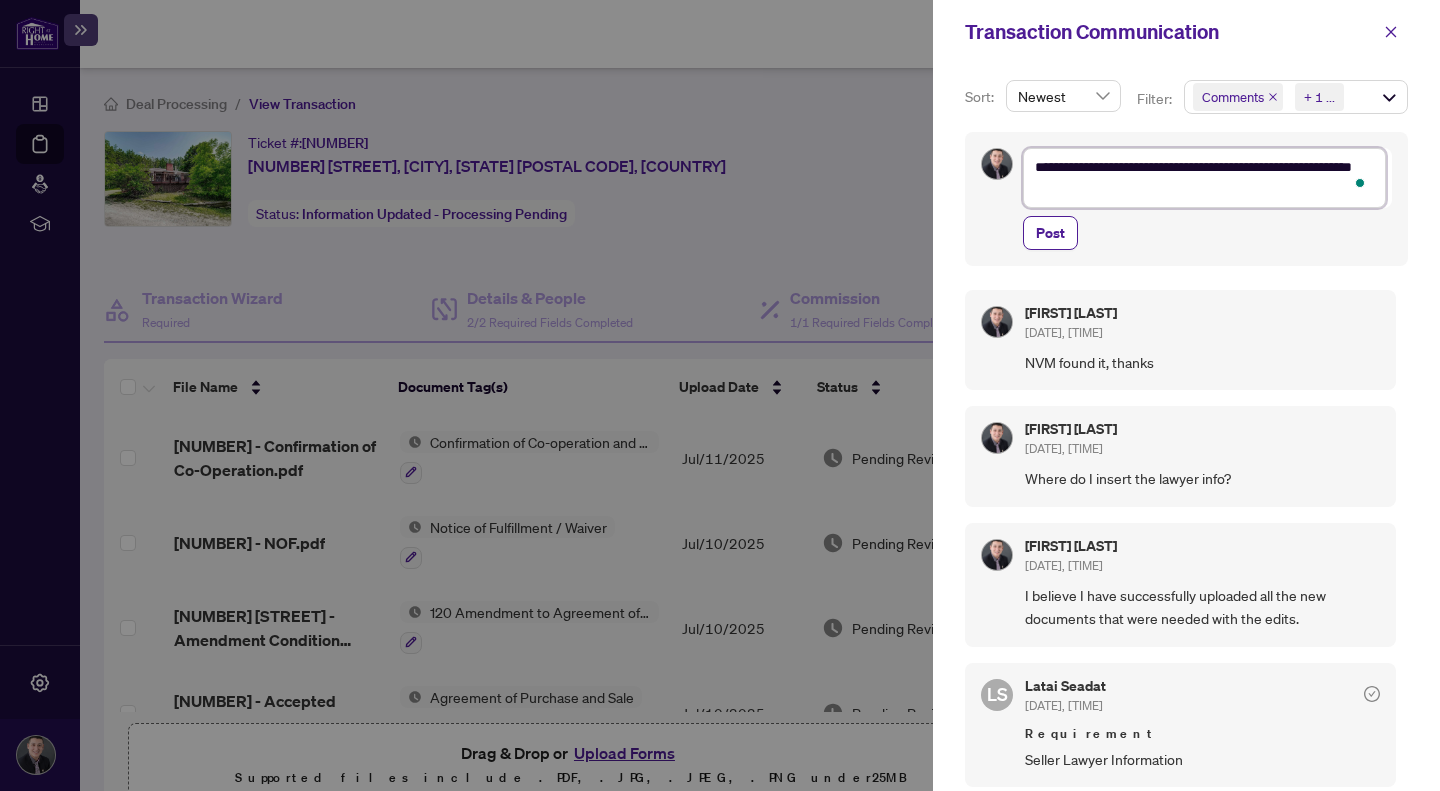type on "**********" 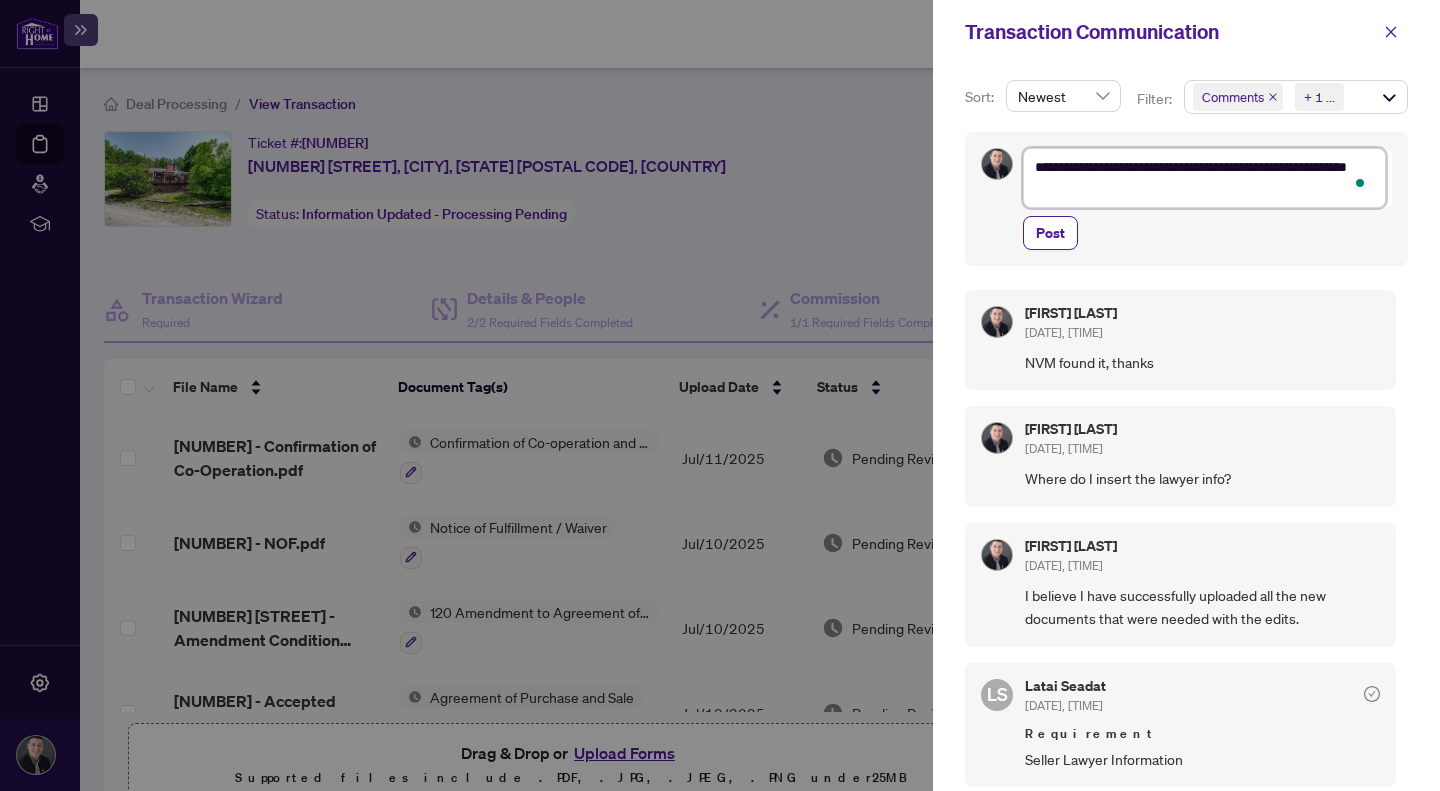 type on "**********" 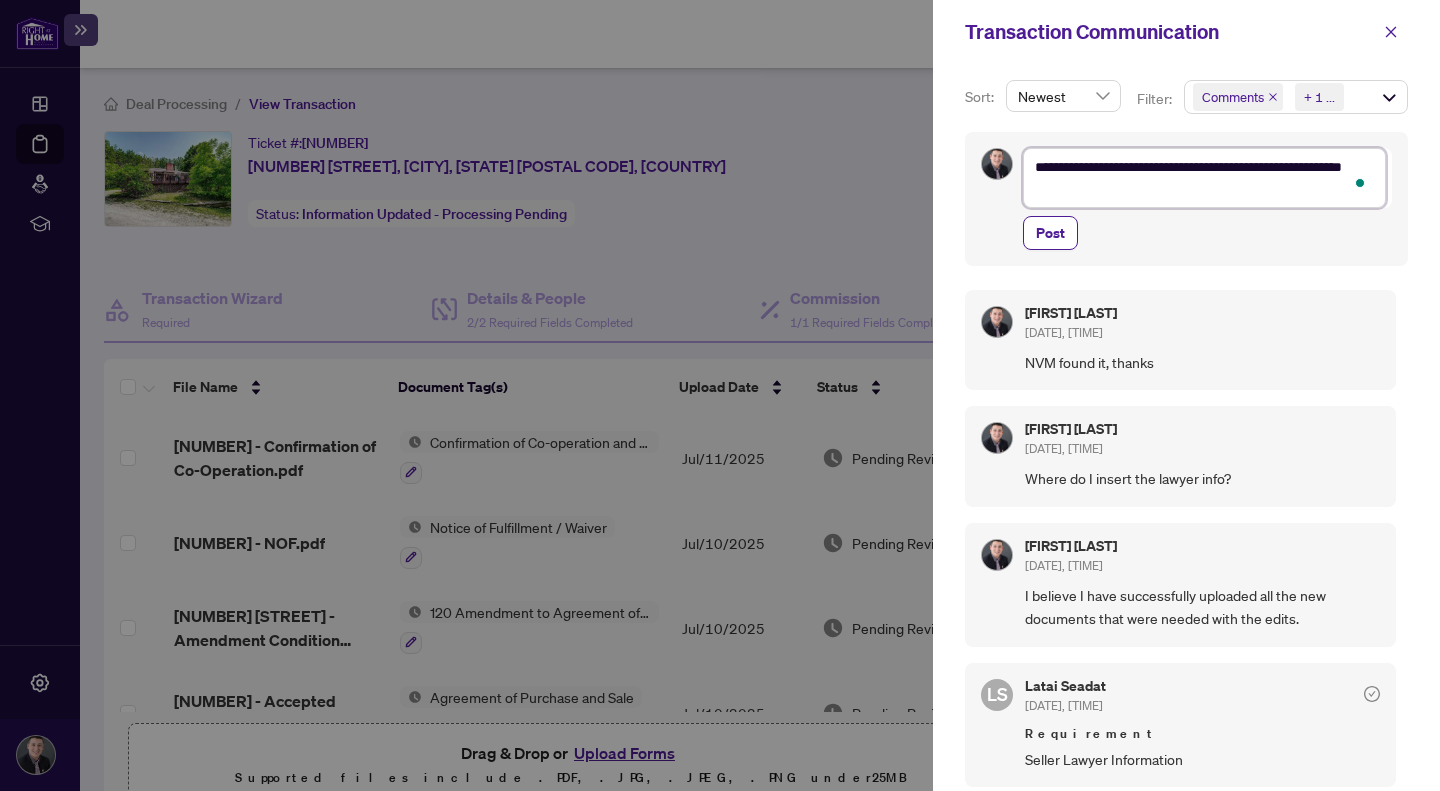 type on "**********" 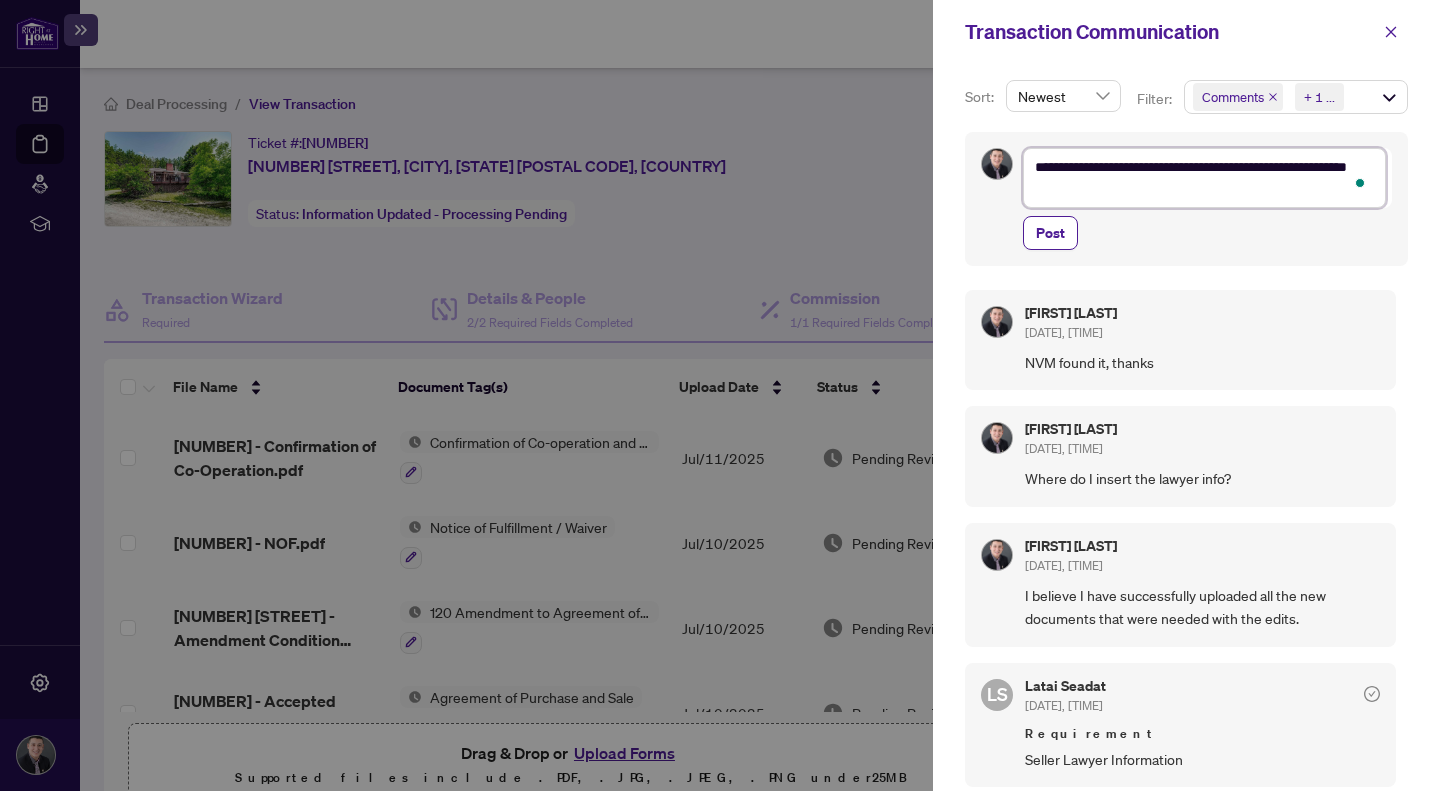 type on "**********" 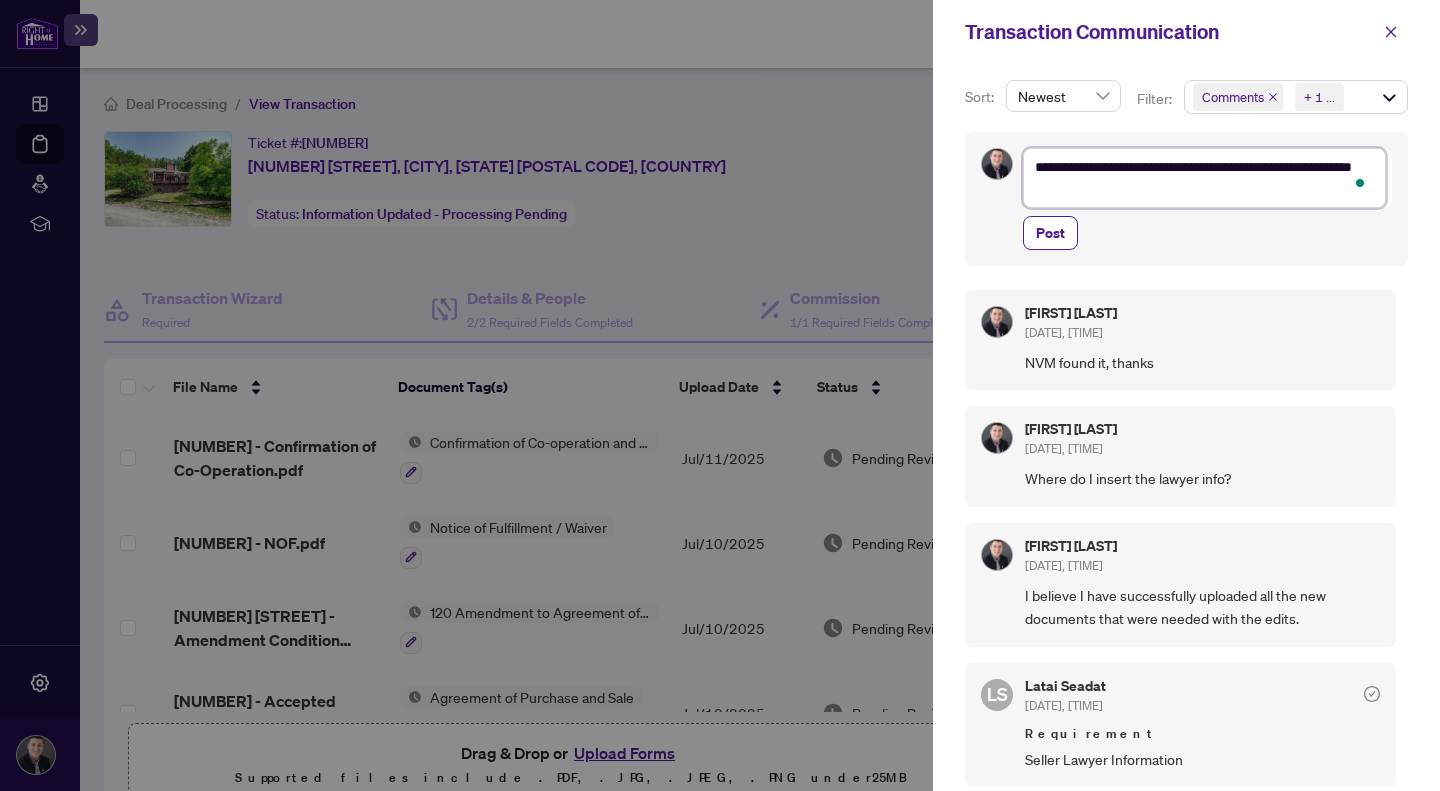 type on "**********" 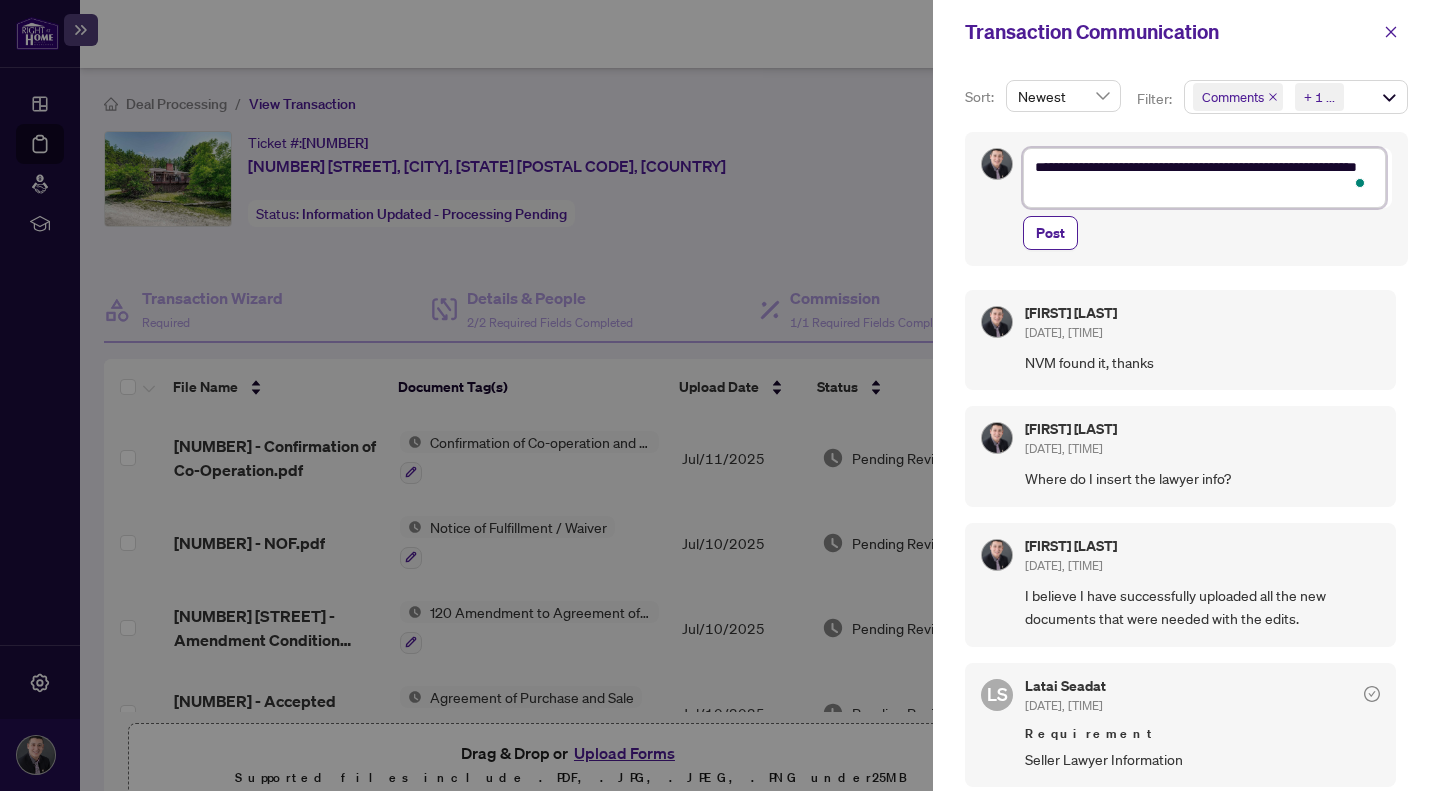 type on "**********" 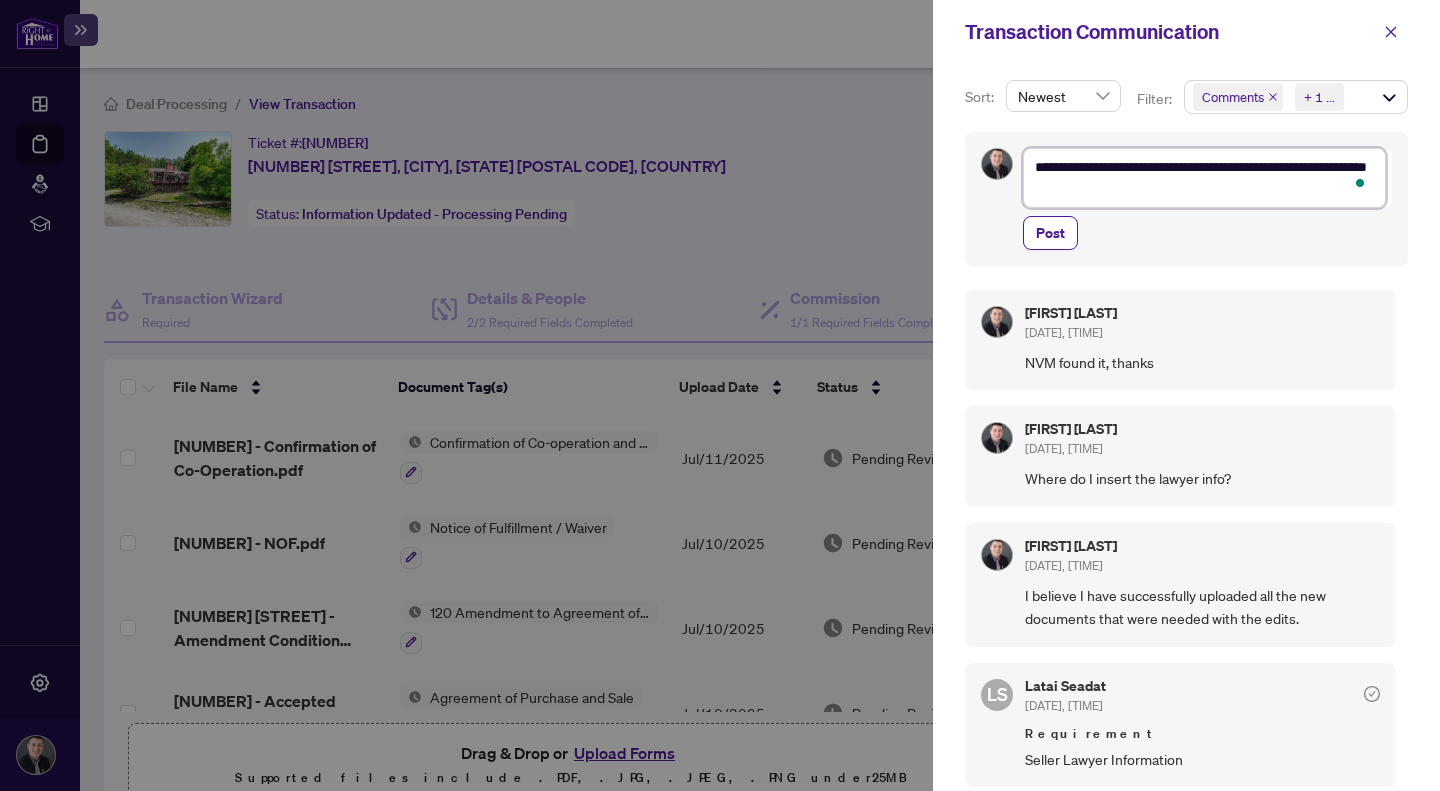 type on "**********" 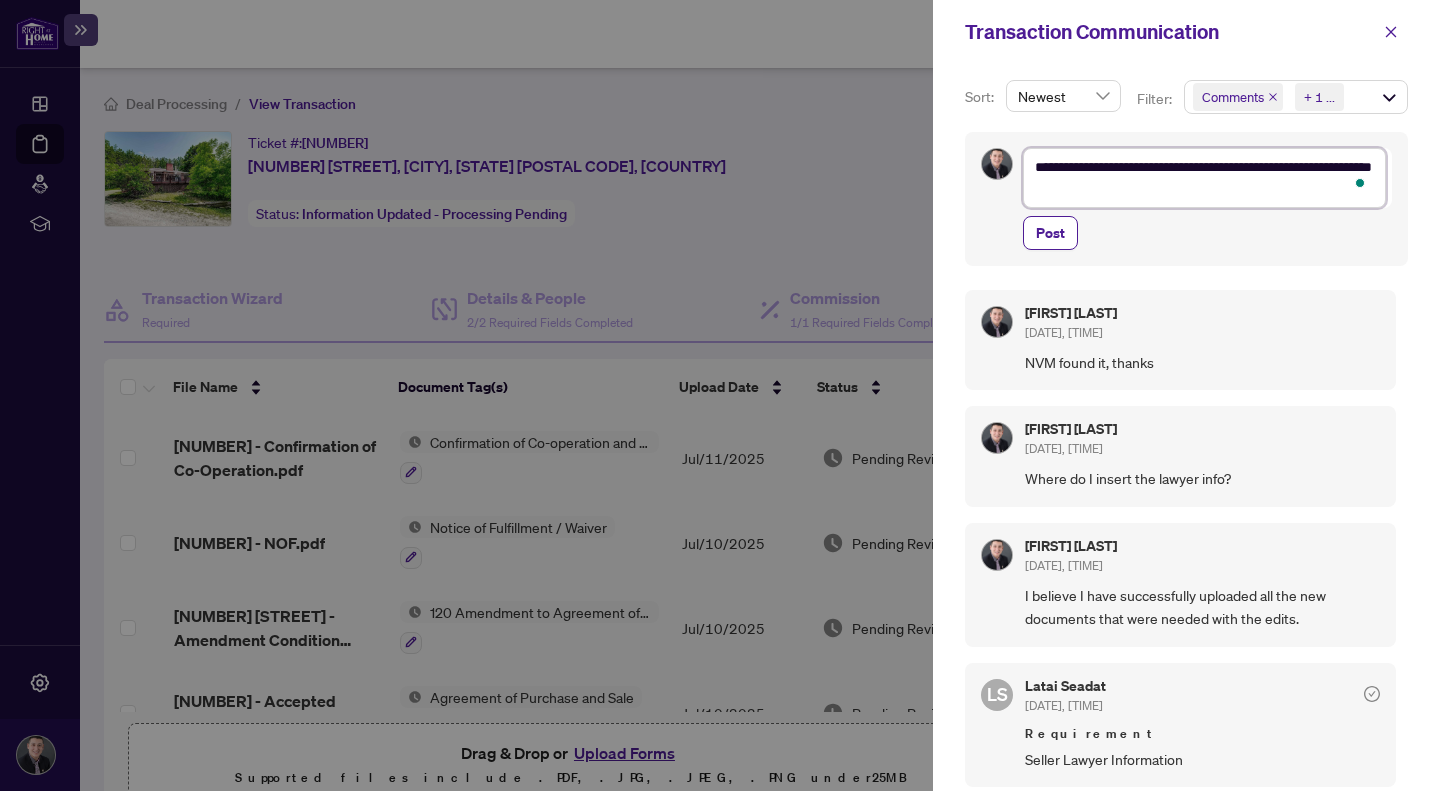 type on "**********" 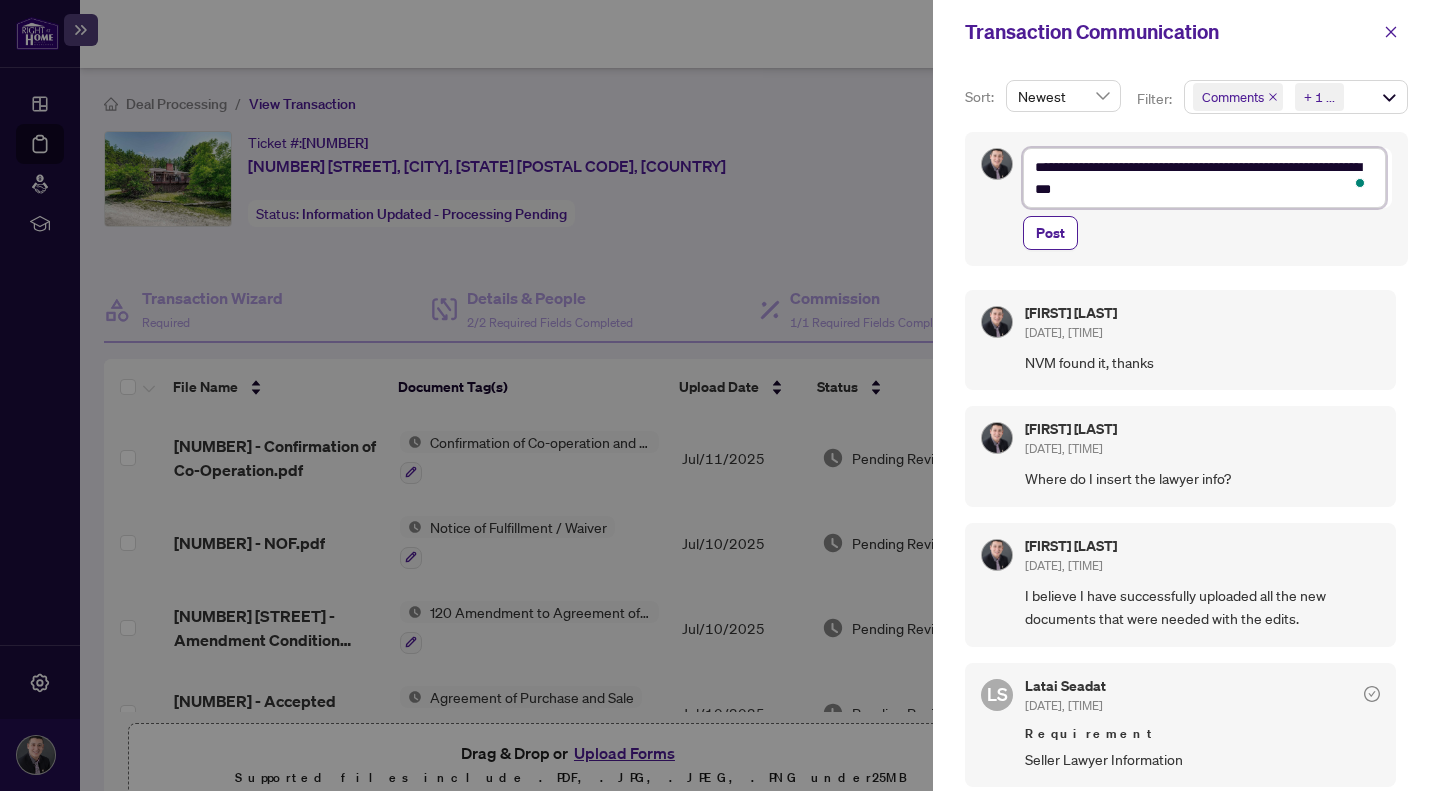 type on "**********" 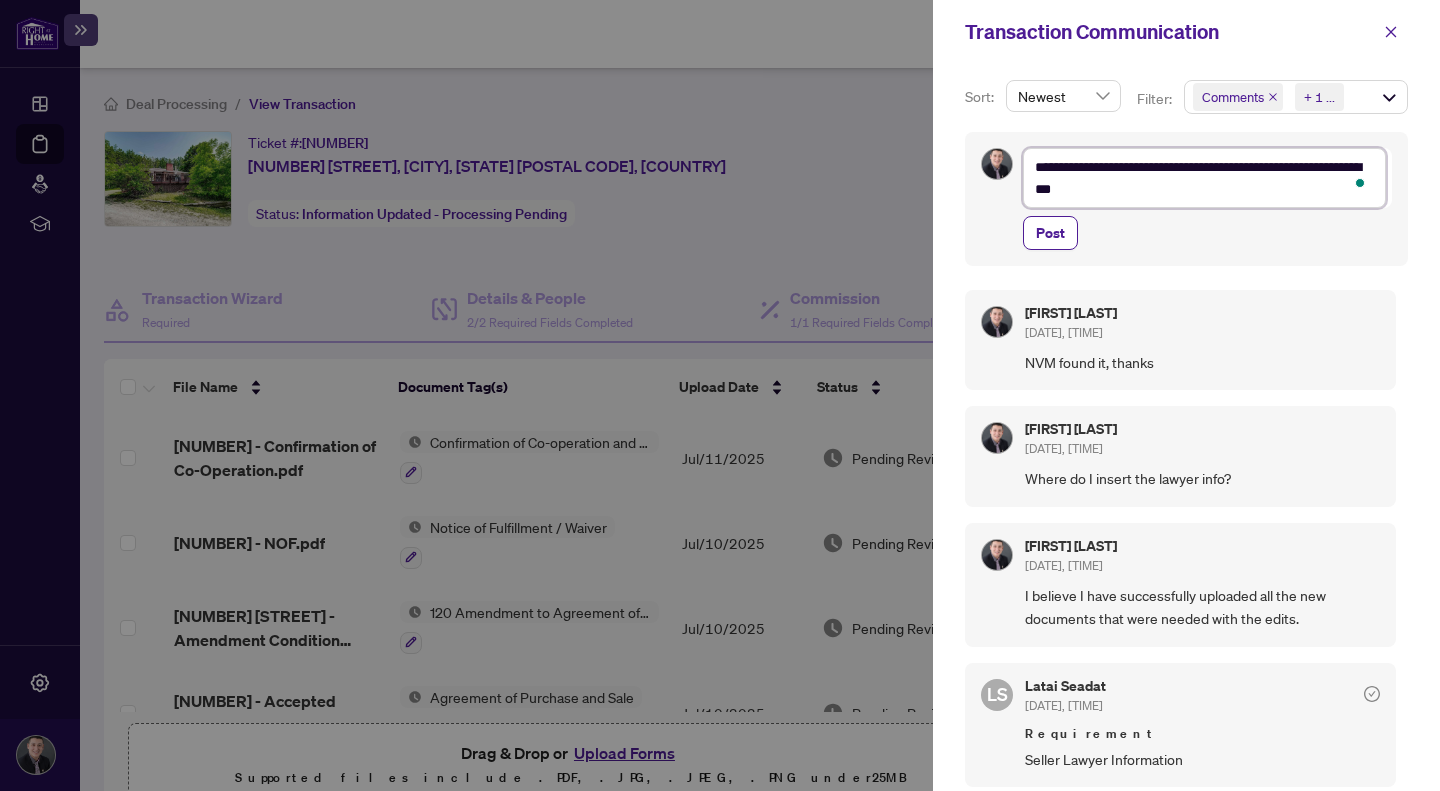 type on "**********" 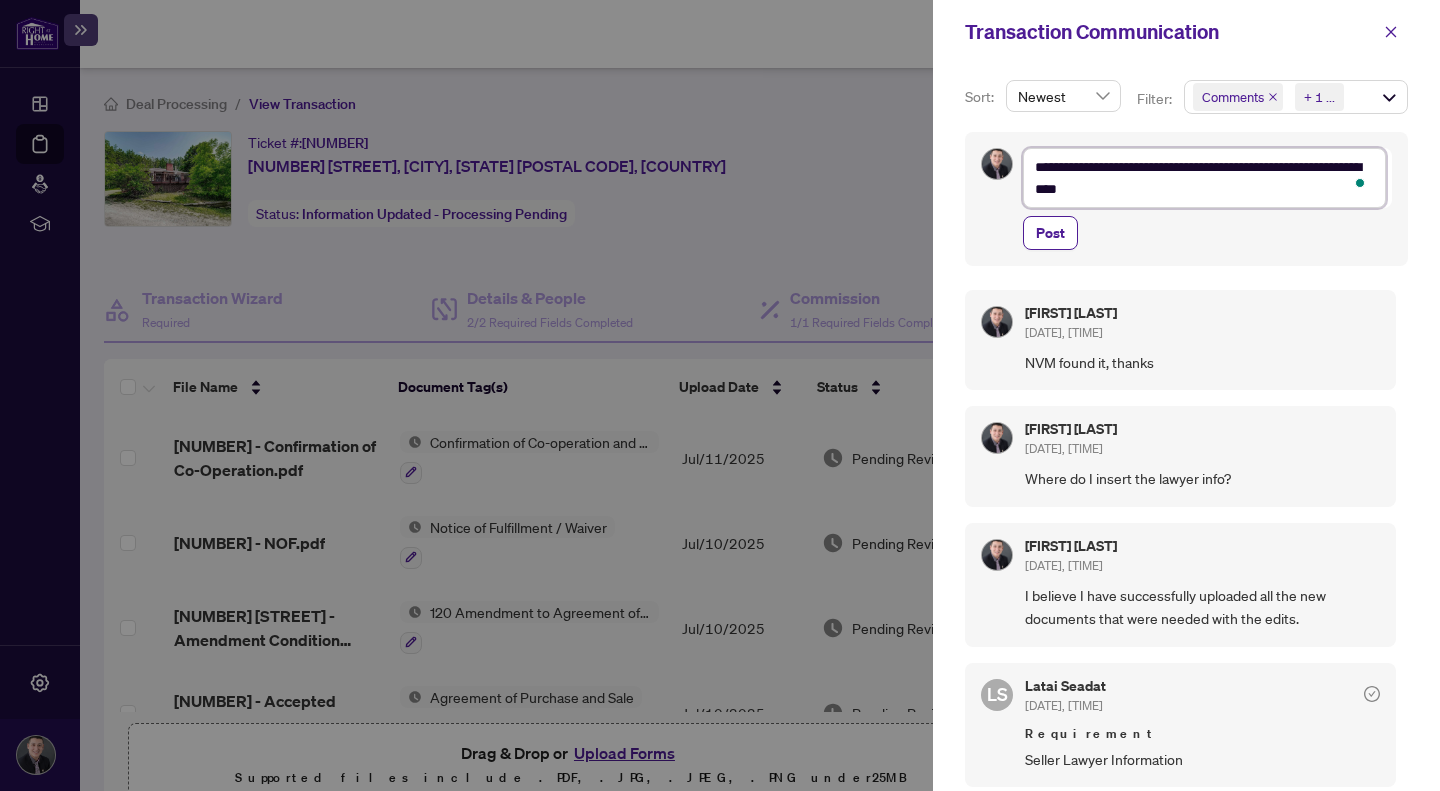 type on "**********" 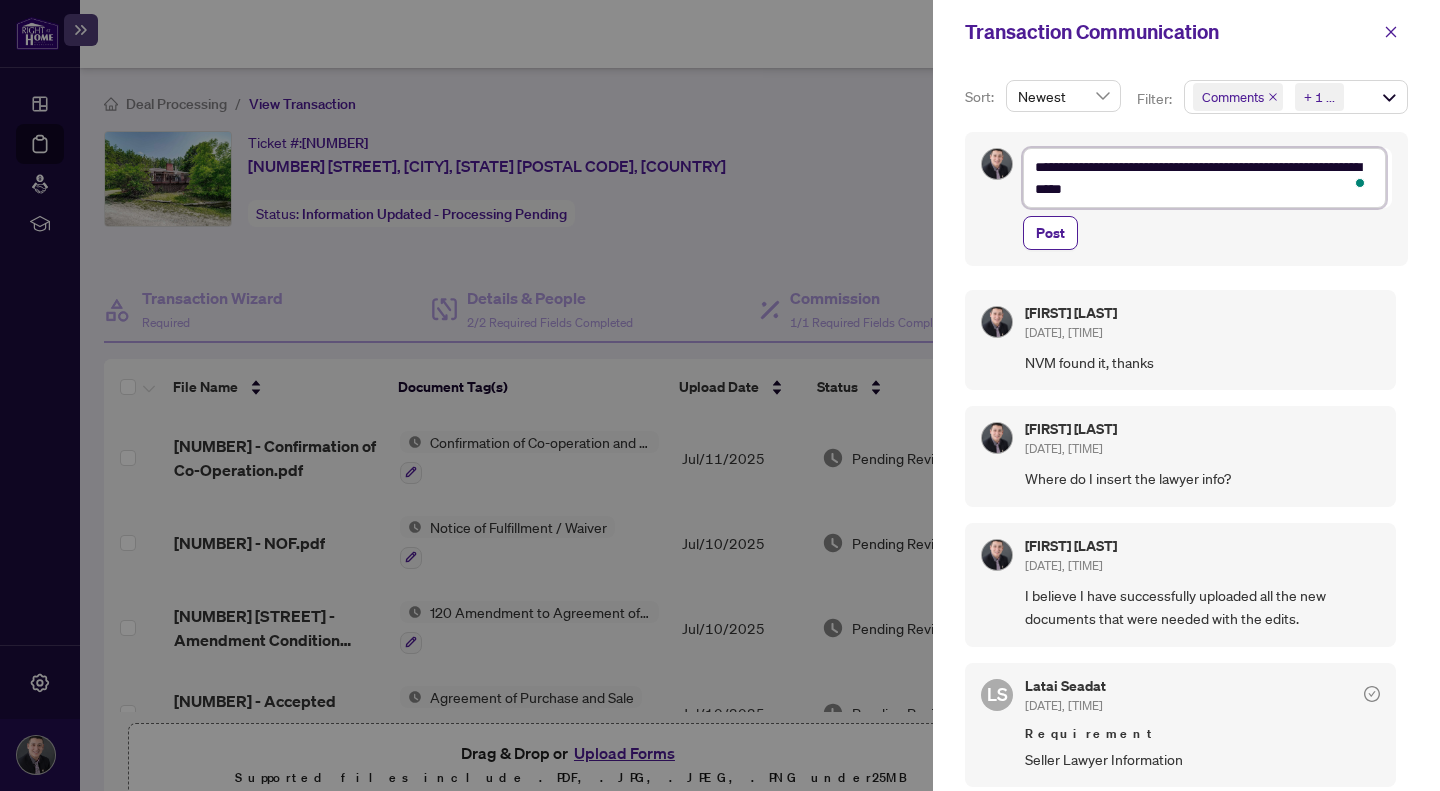 type on "**********" 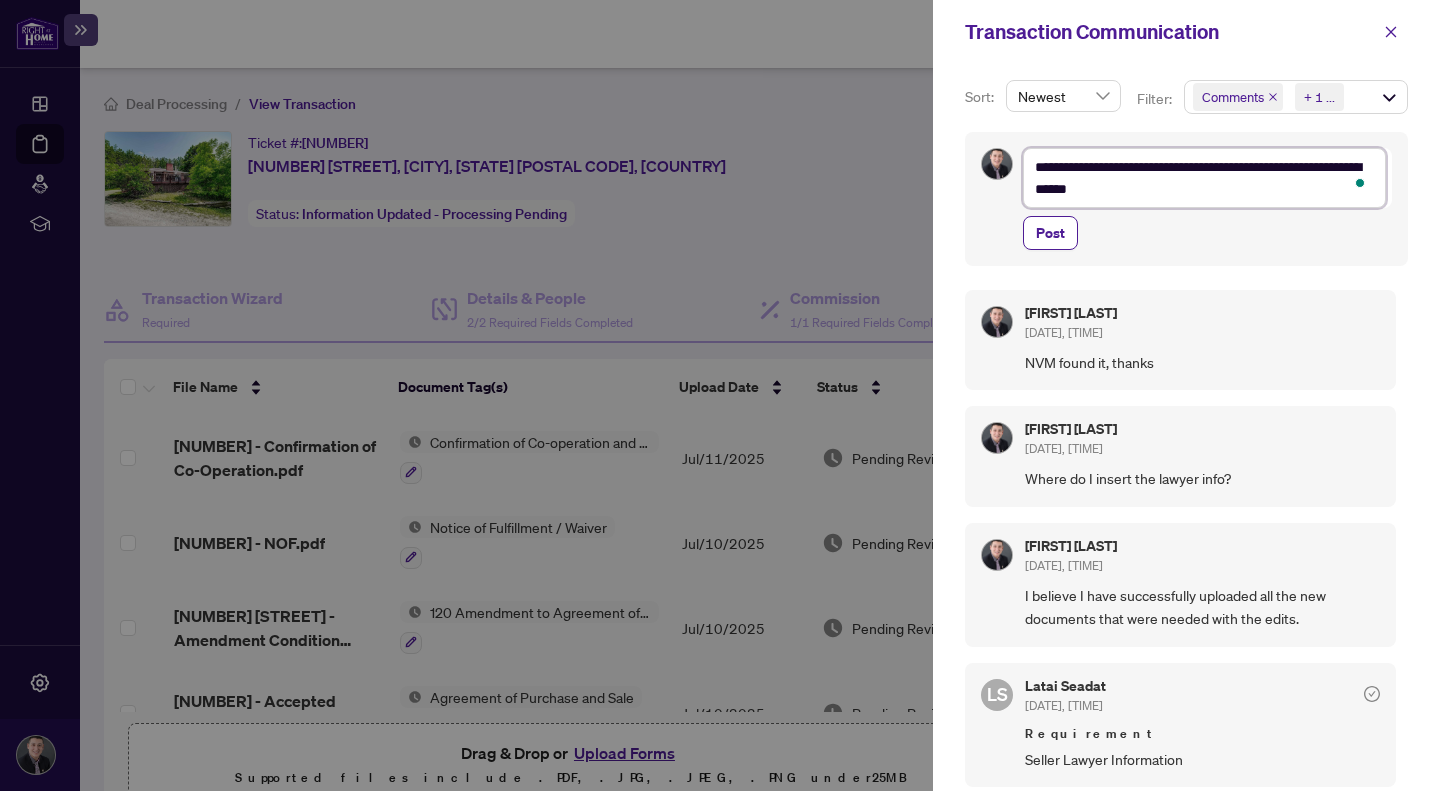 type on "**********" 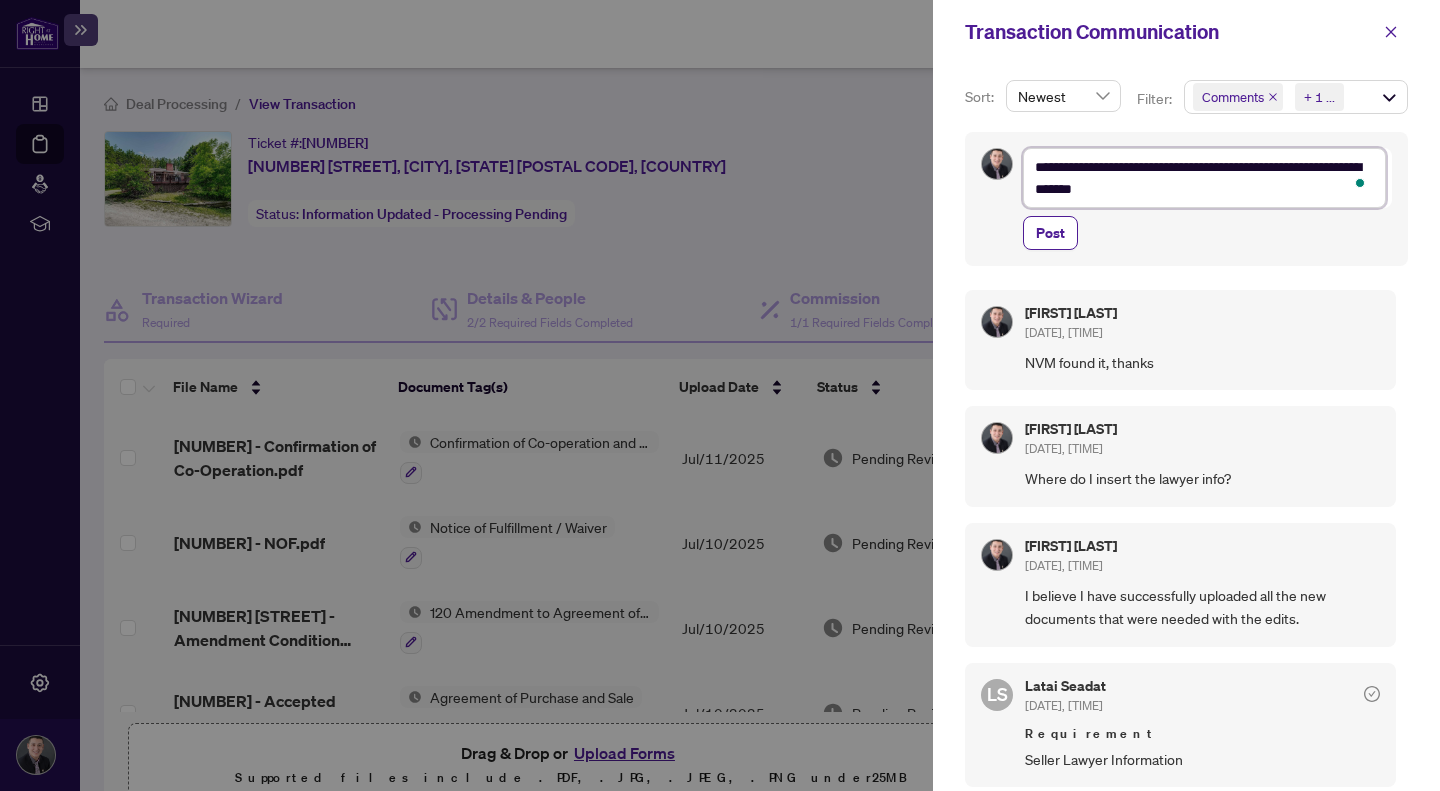 type on "**********" 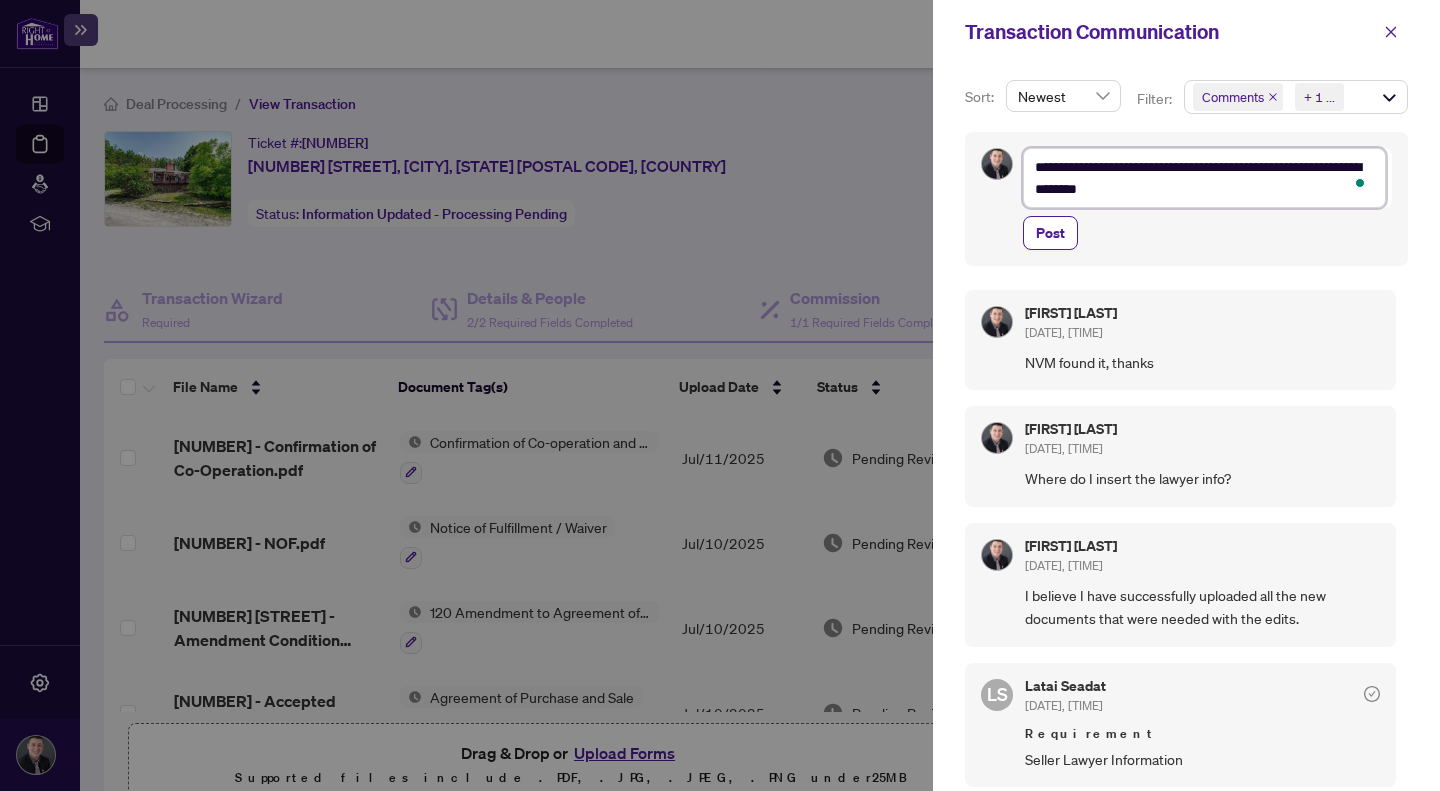 type on "**********" 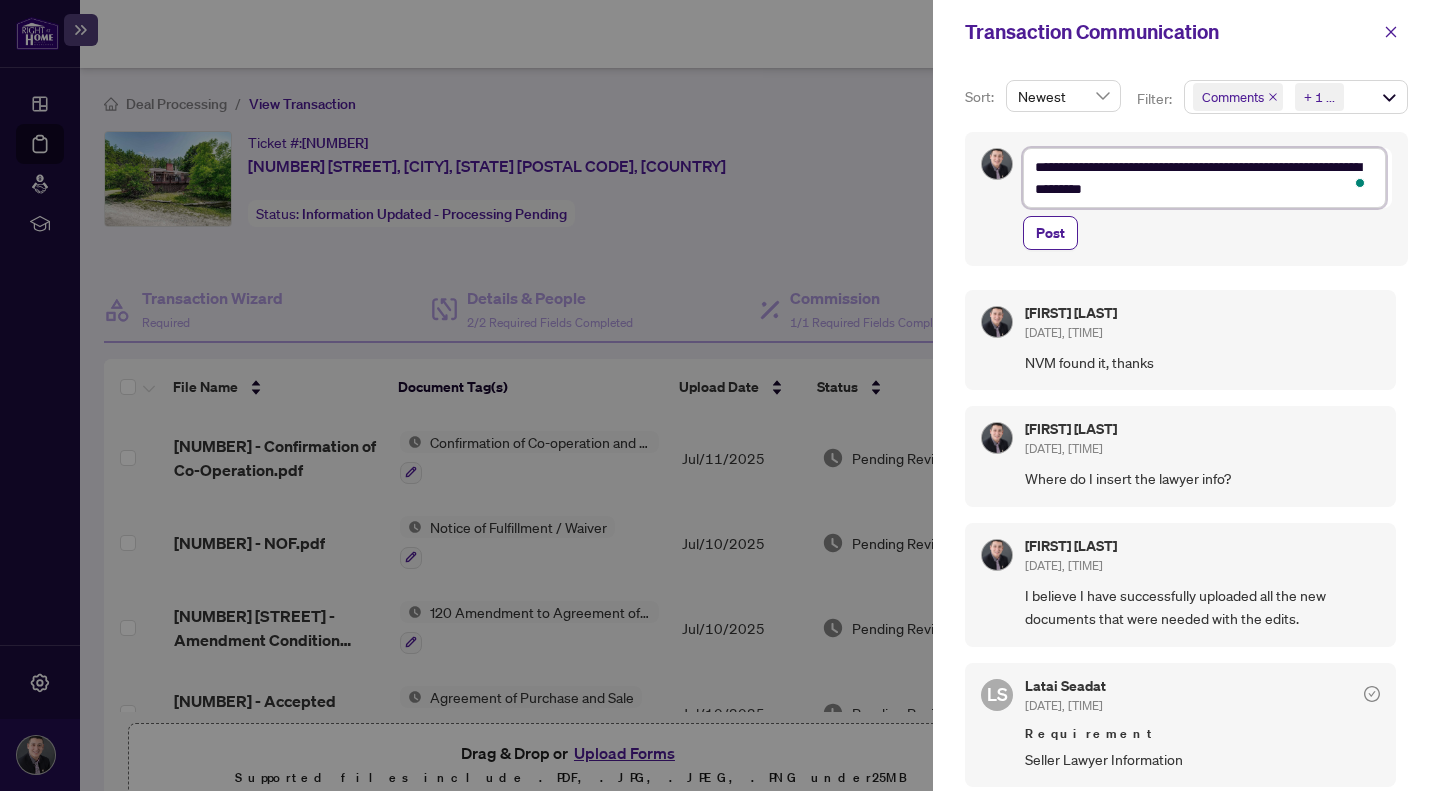 type on "**********" 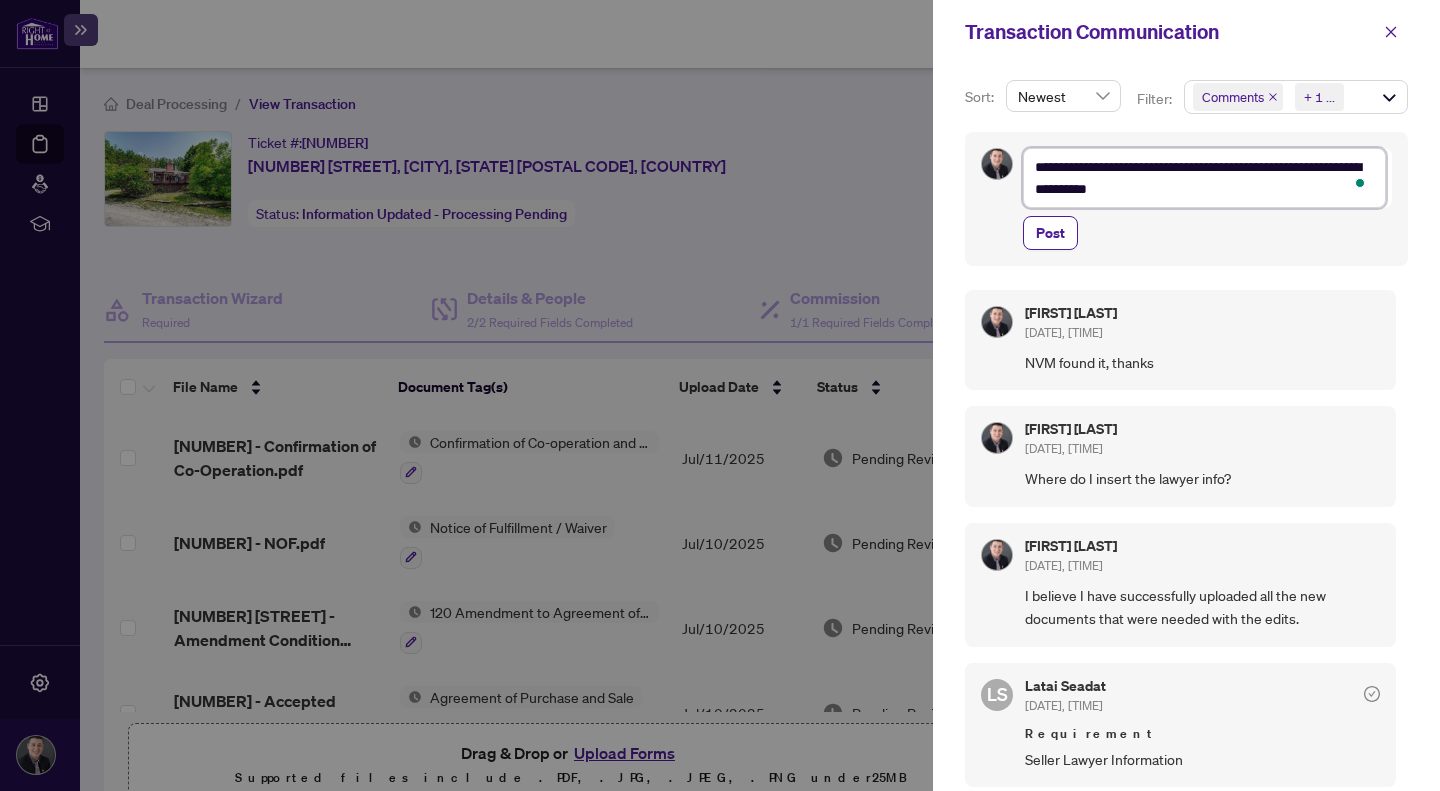 type on "**********" 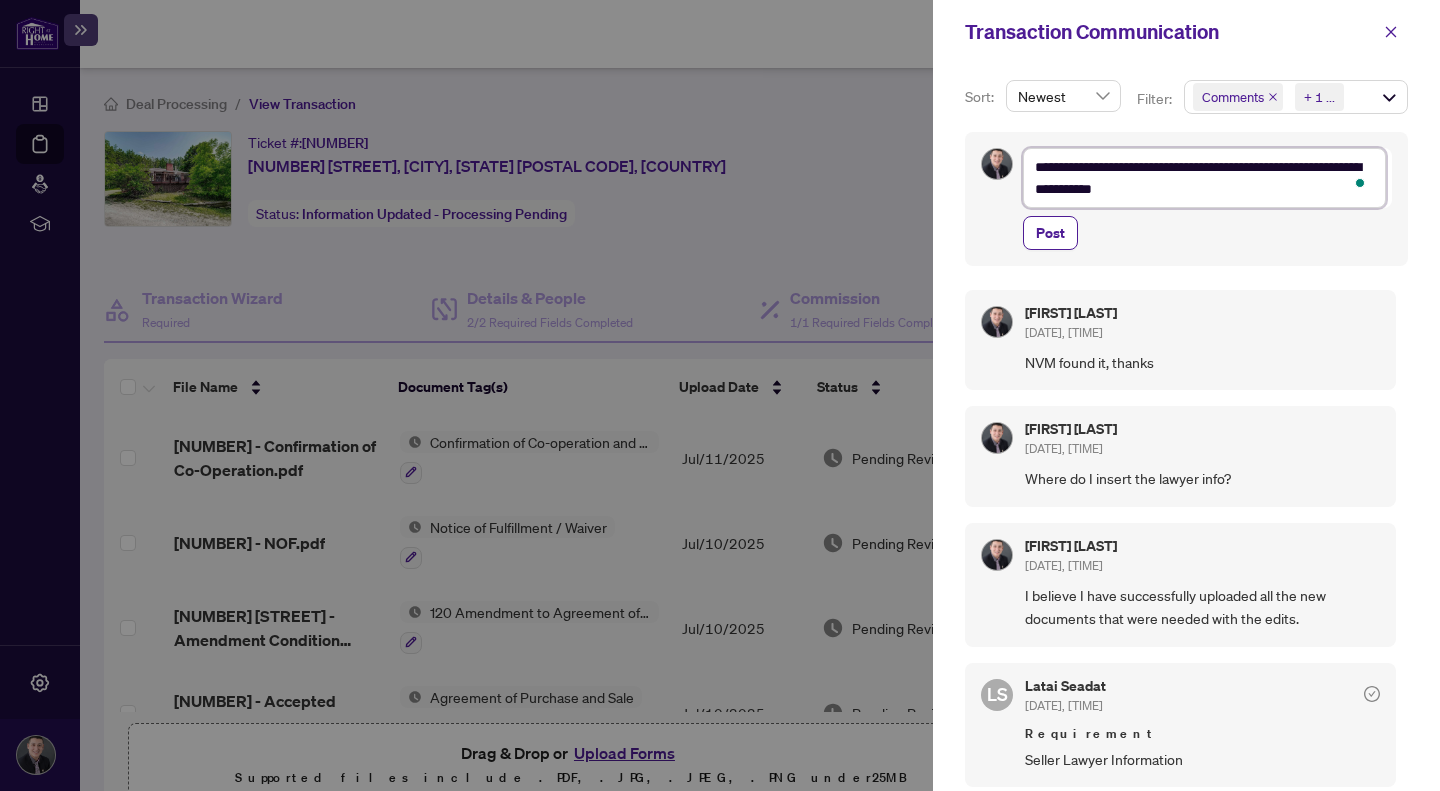 type on "**********" 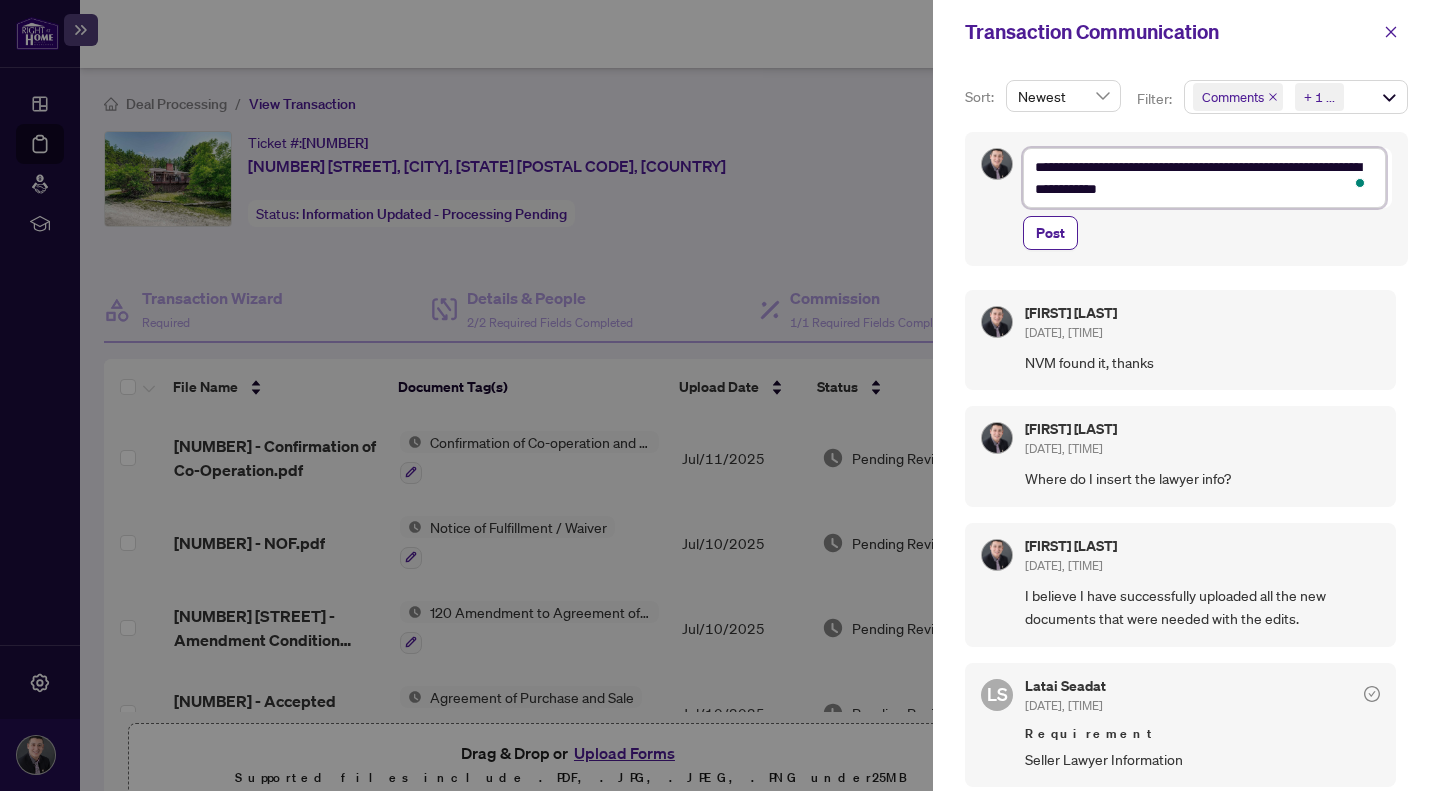 type on "**********" 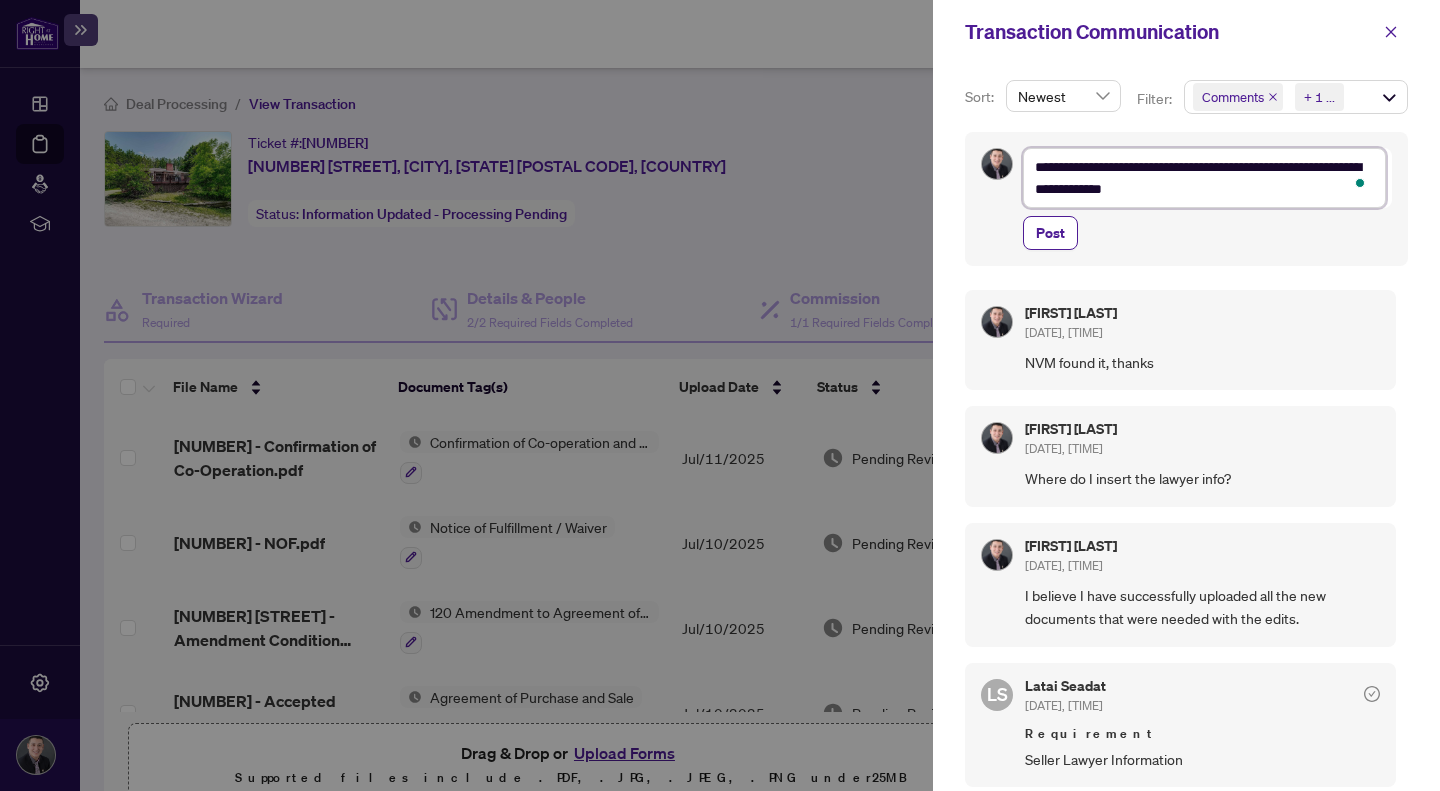 type on "**********" 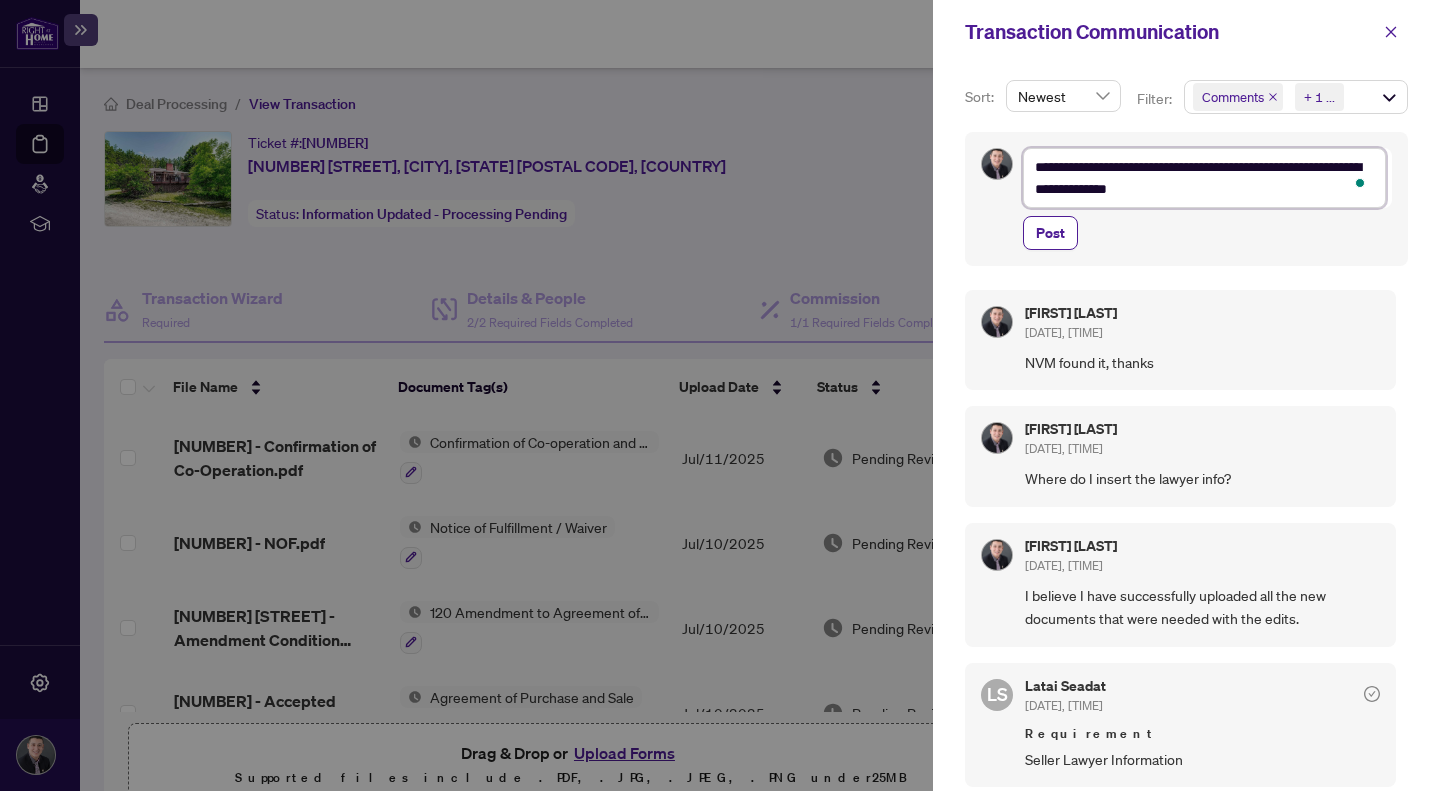 type on "**********" 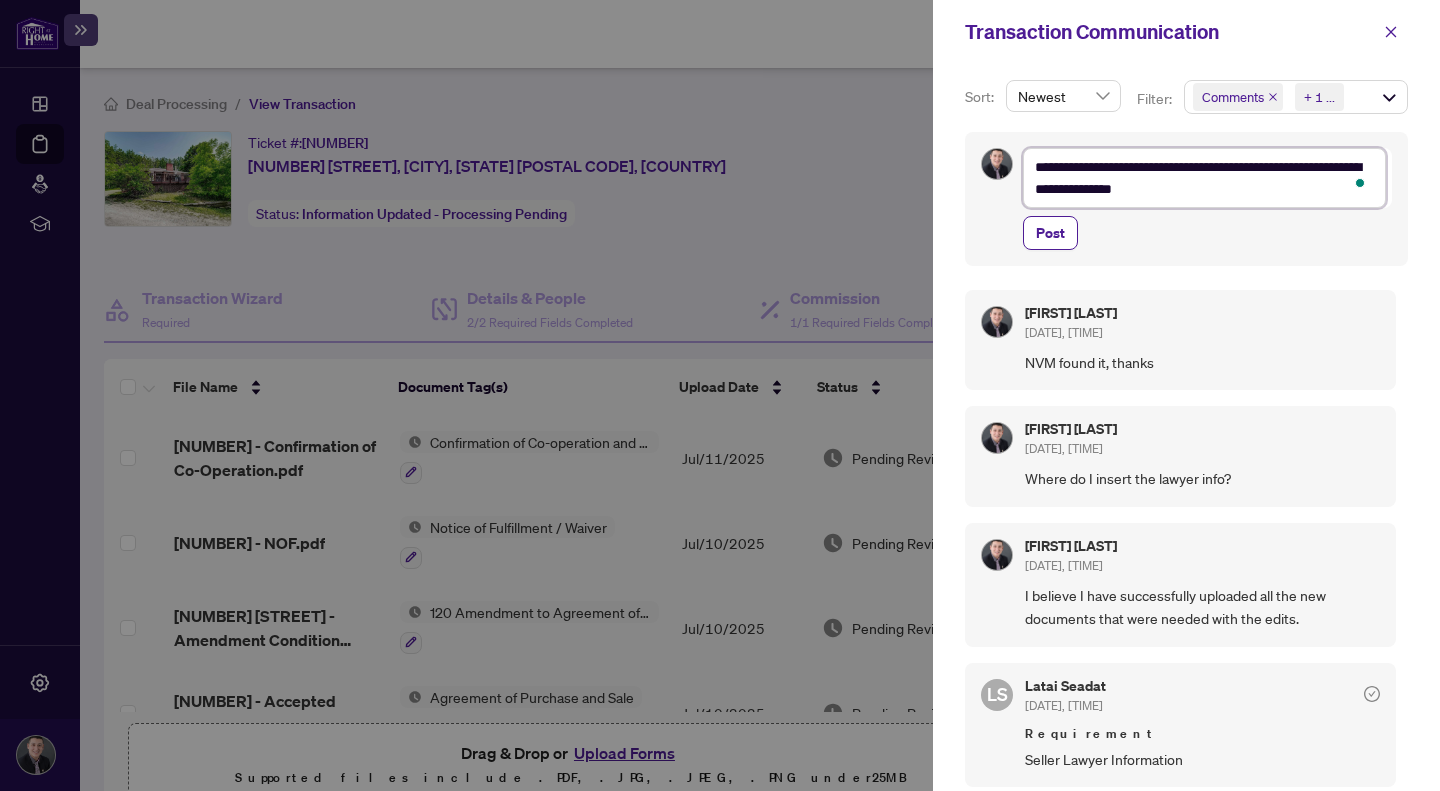 type on "**********" 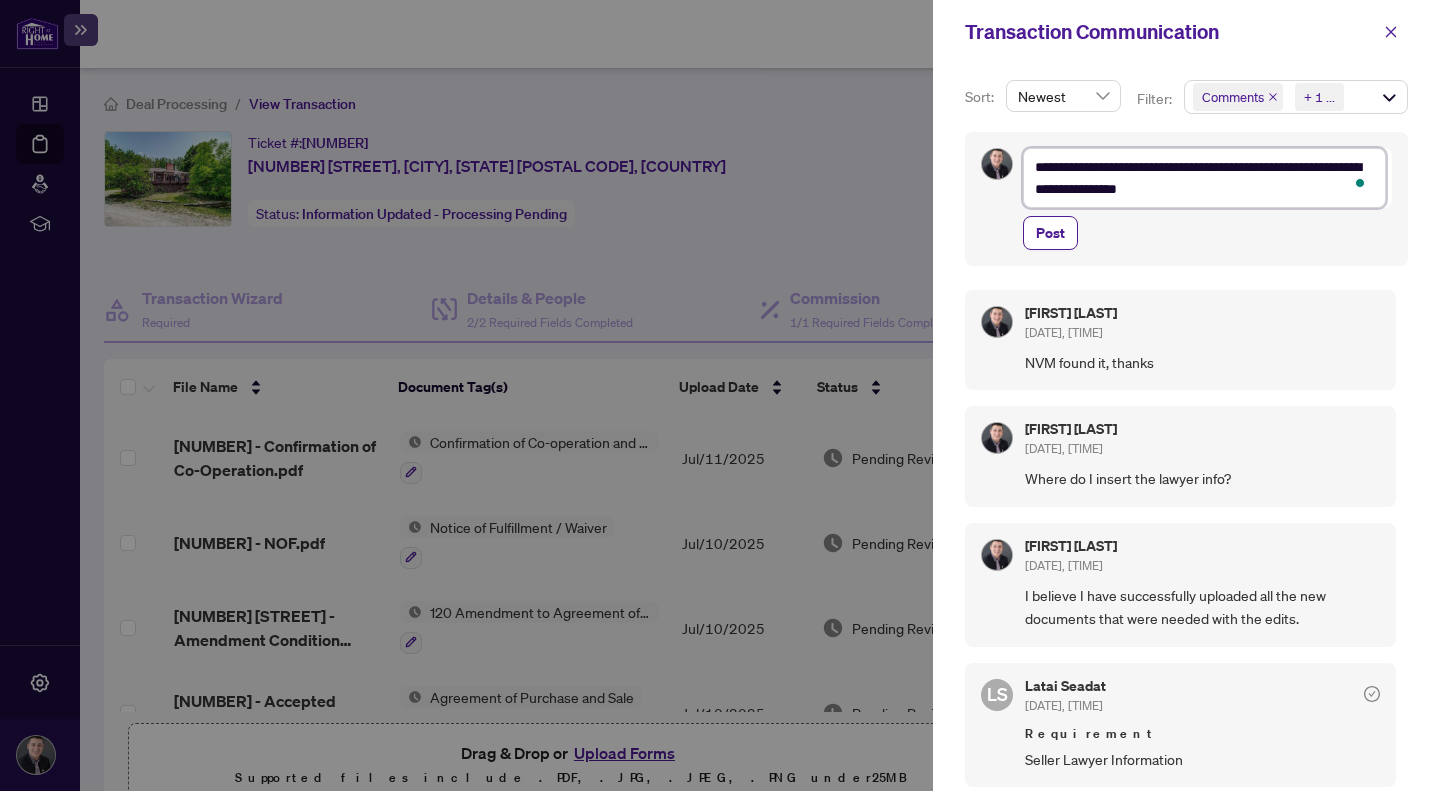 type on "**********" 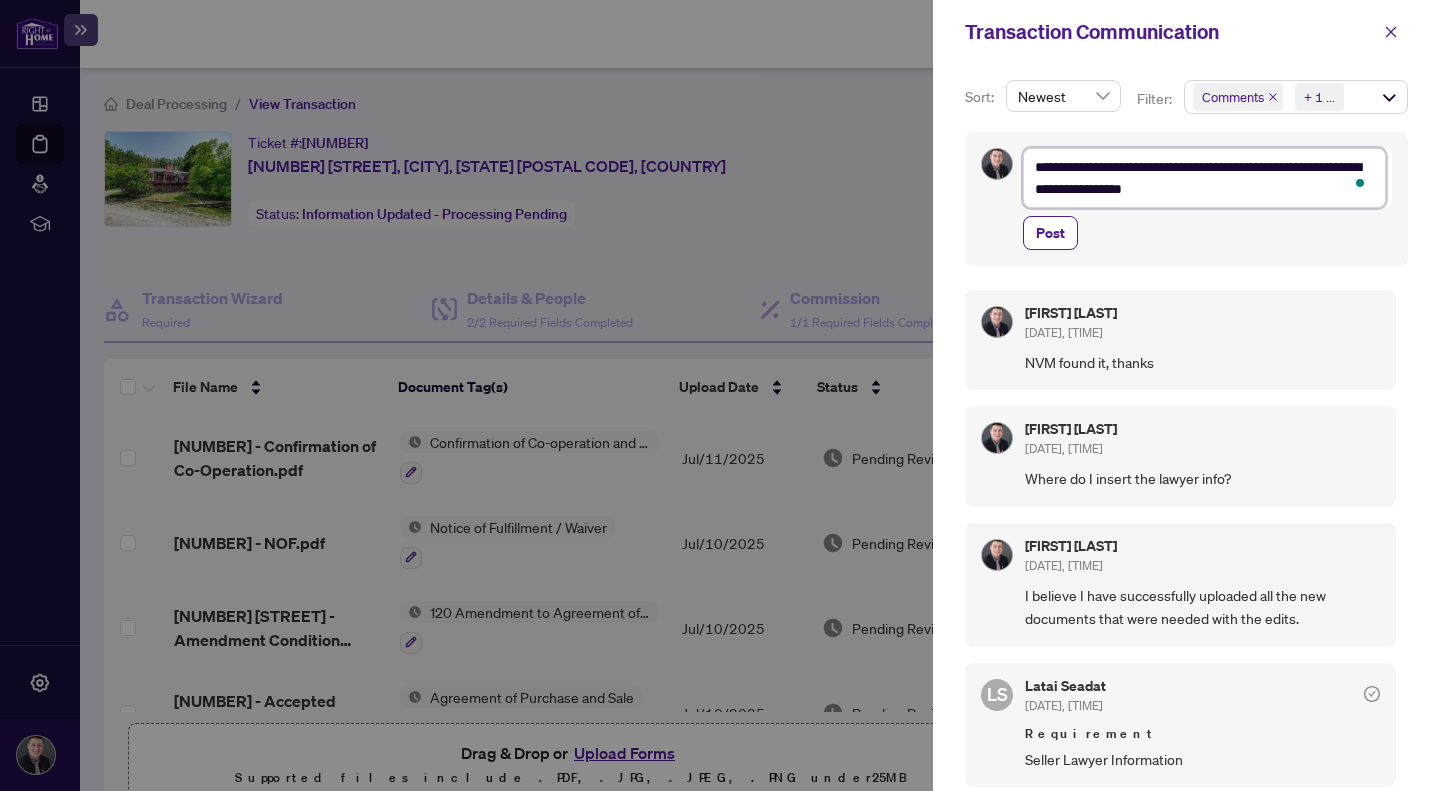 type on "**********" 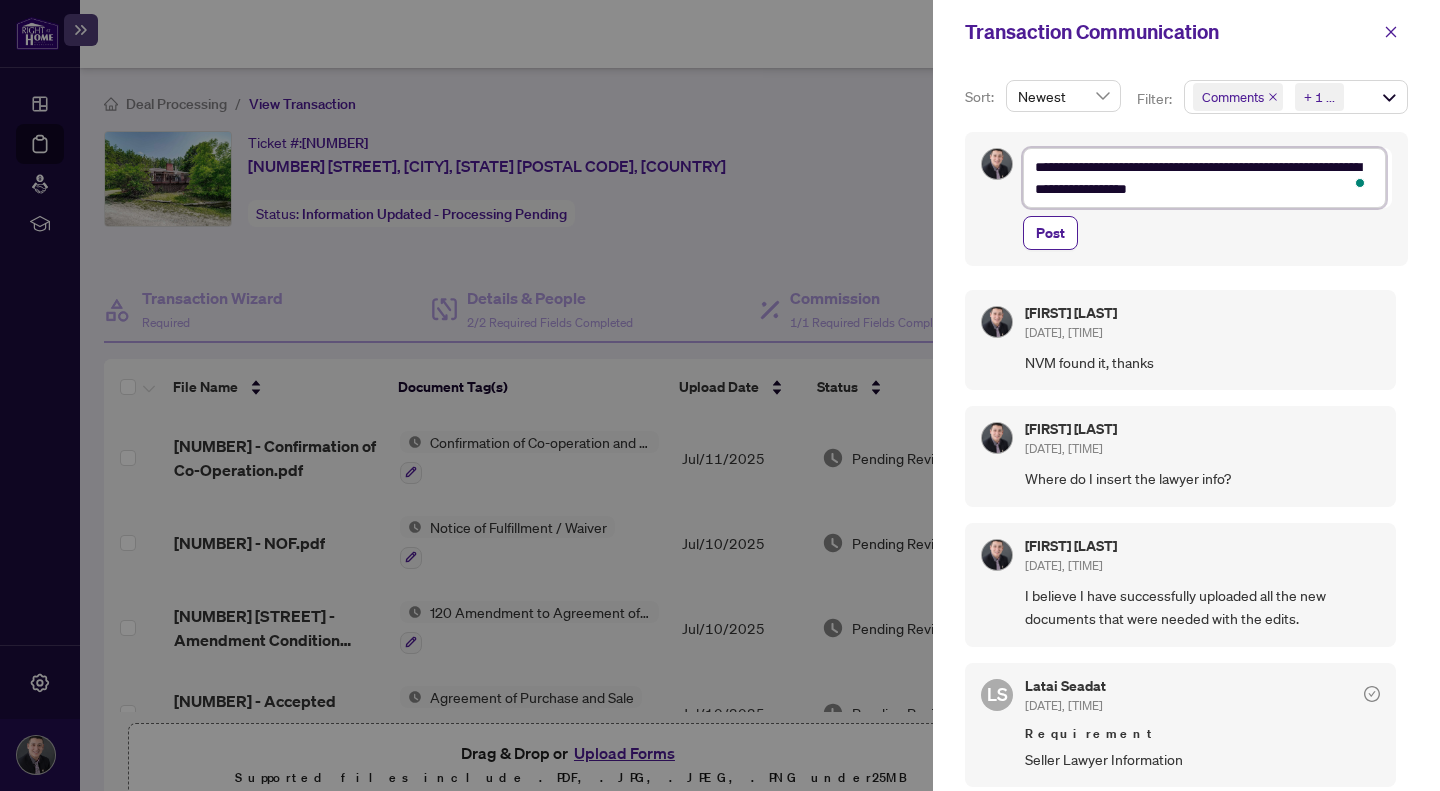 type on "**********" 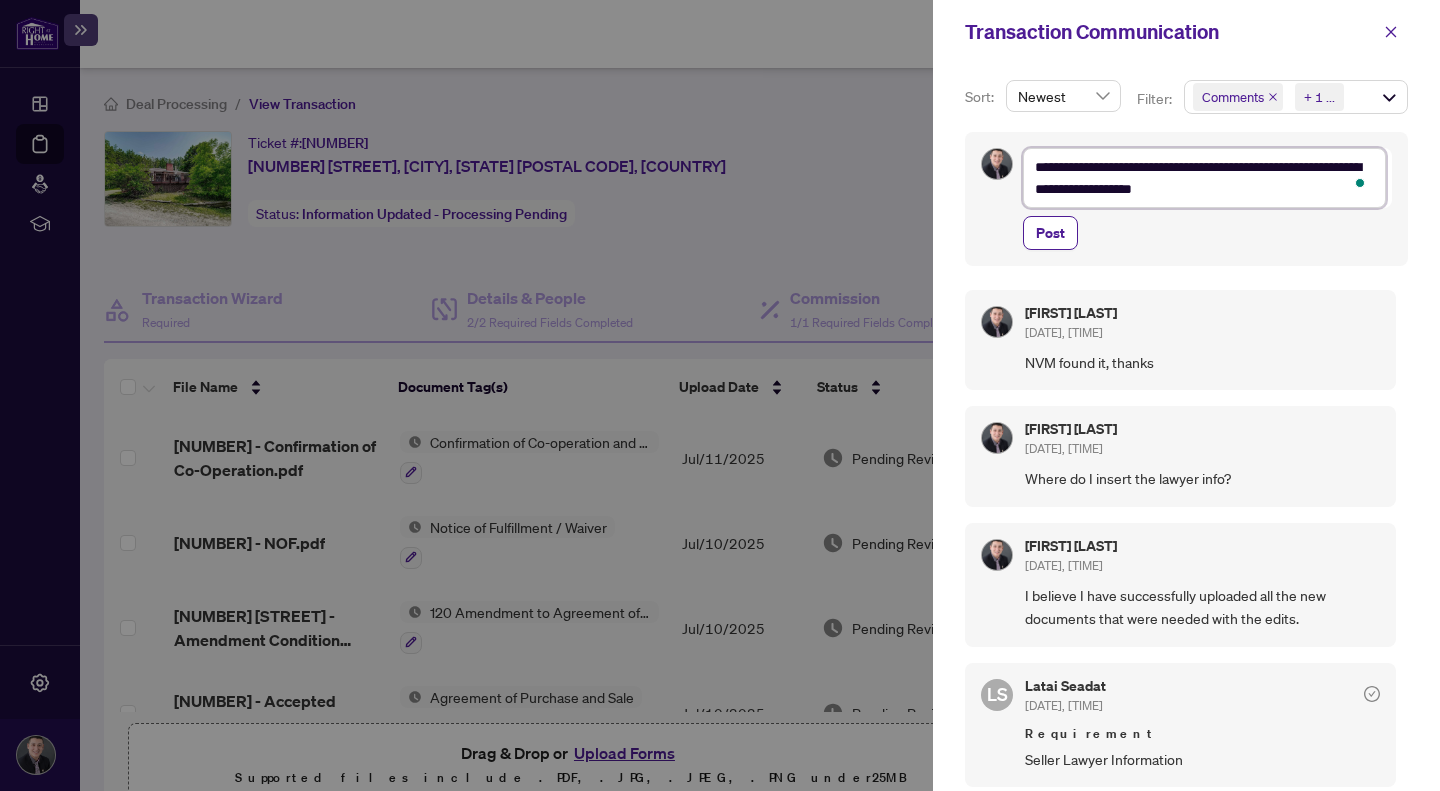 type on "**********" 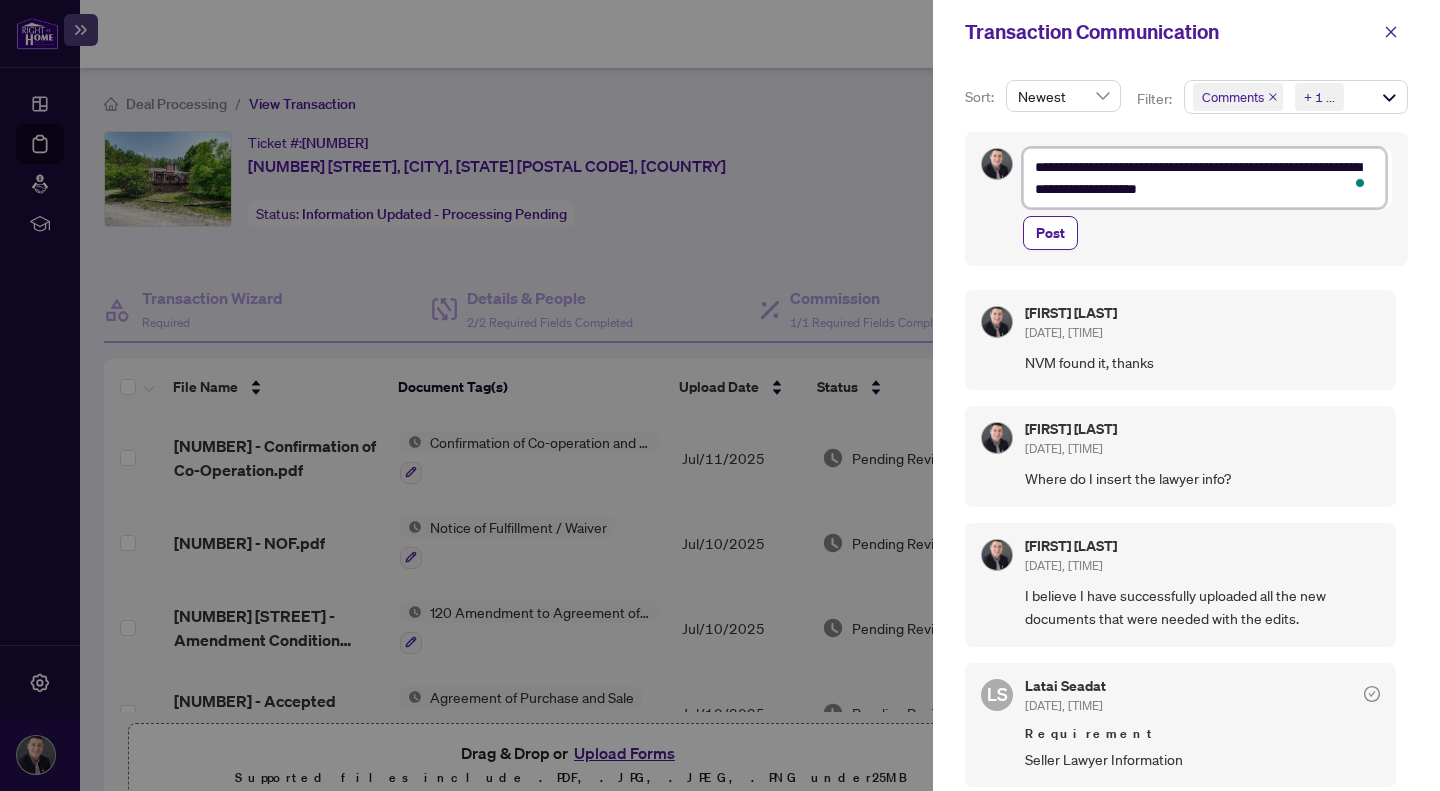 type 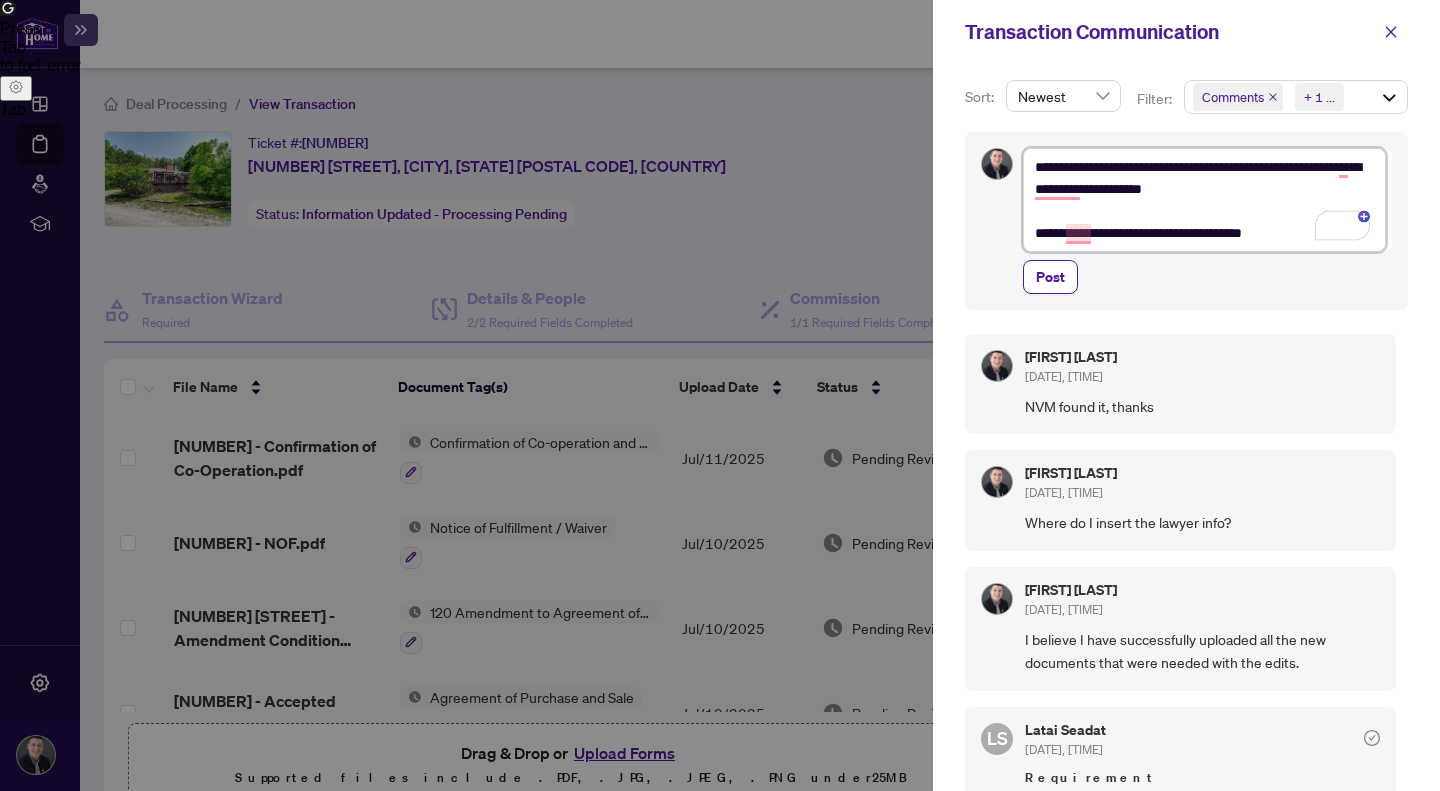 click on "**********" at bounding box center (1204, 200) 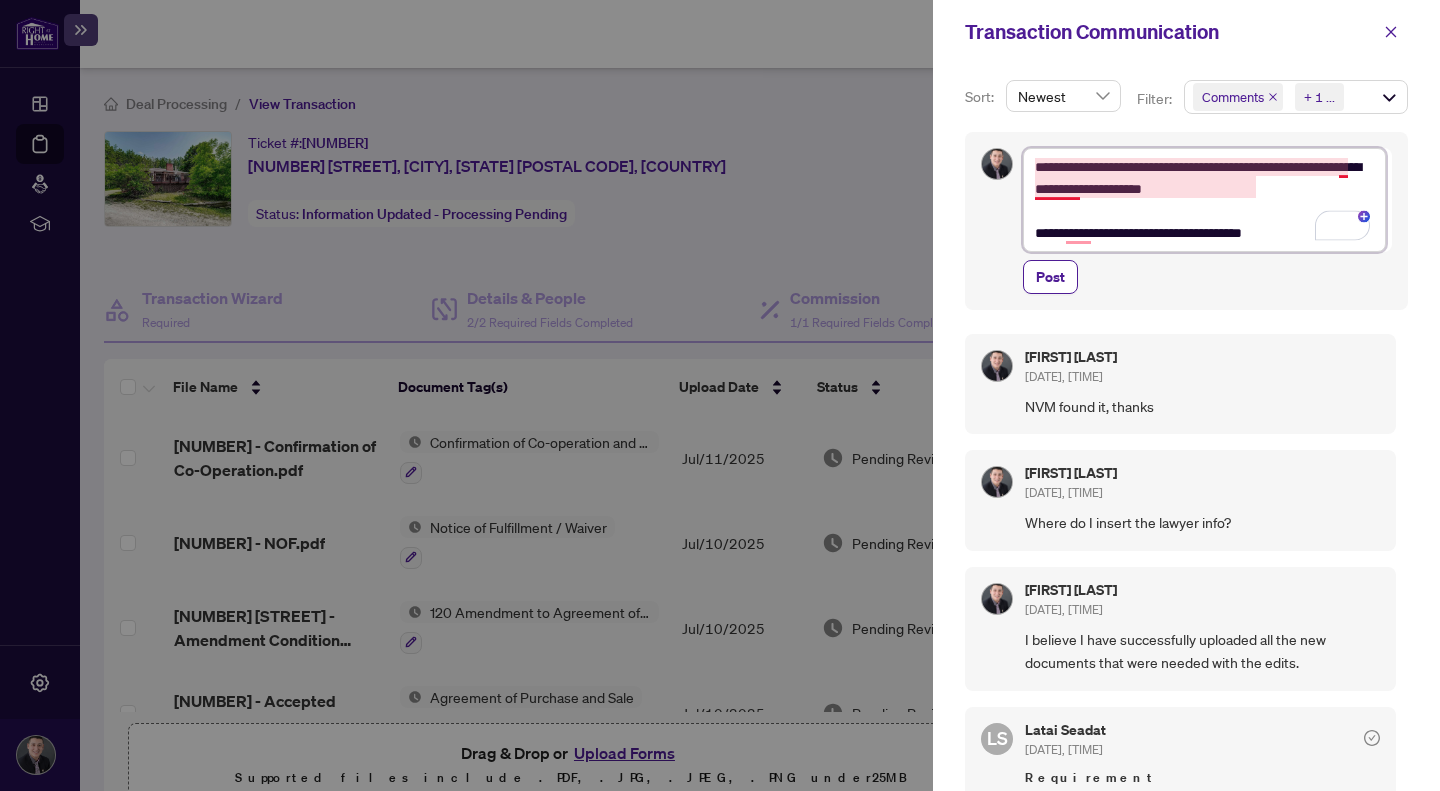 click on "**********" at bounding box center [1204, 200] 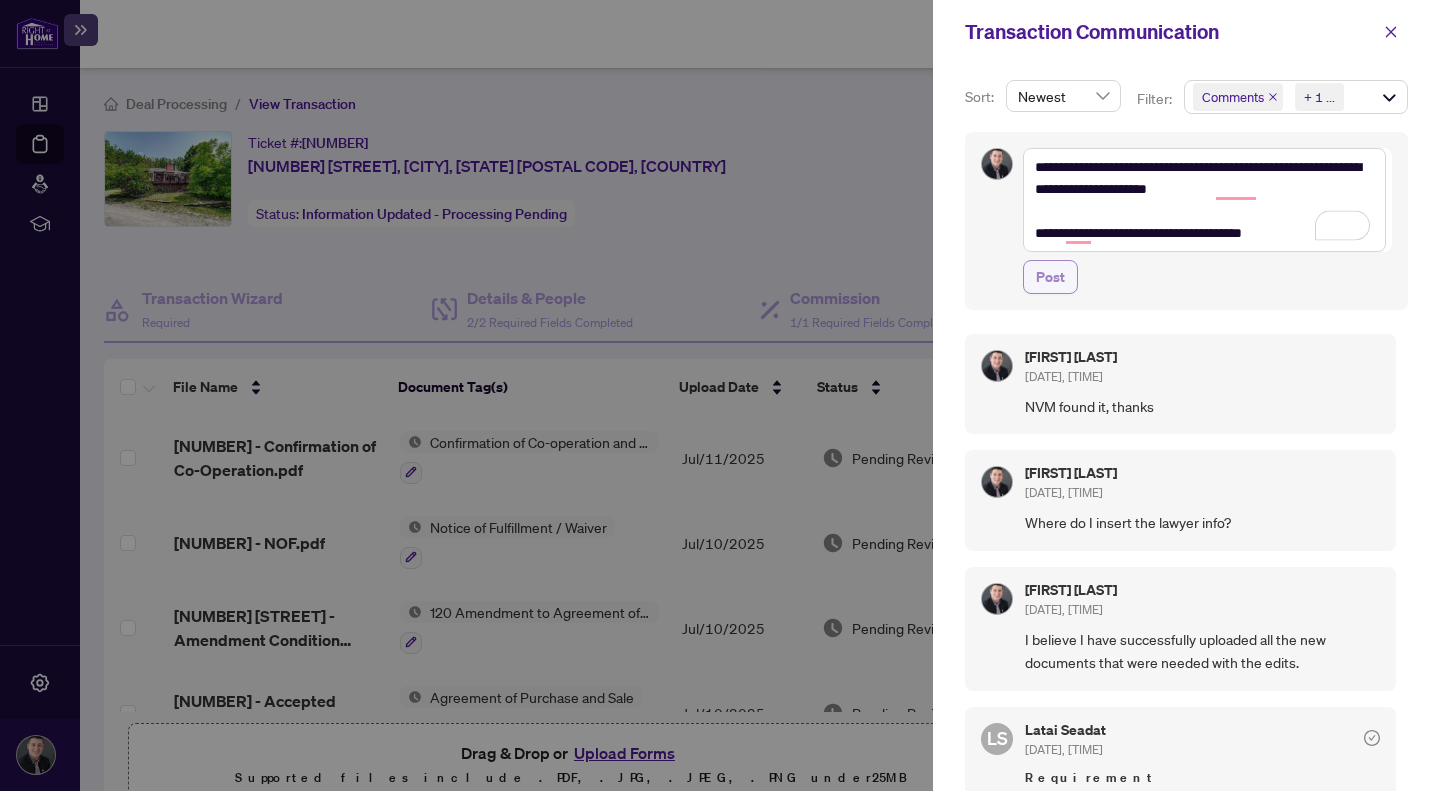 click on "Post" at bounding box center (1050, 277) 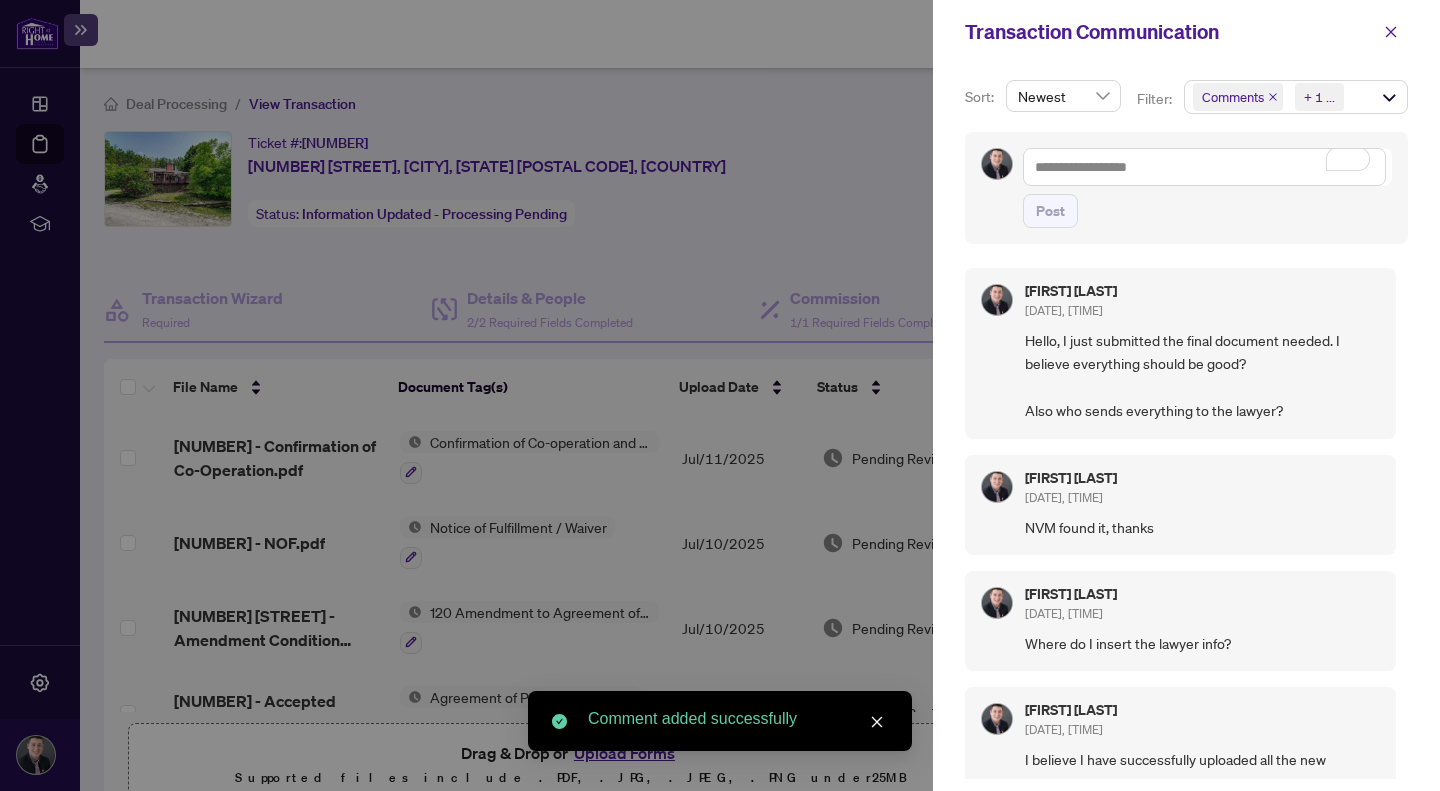 click at bounding box center (720, 395) 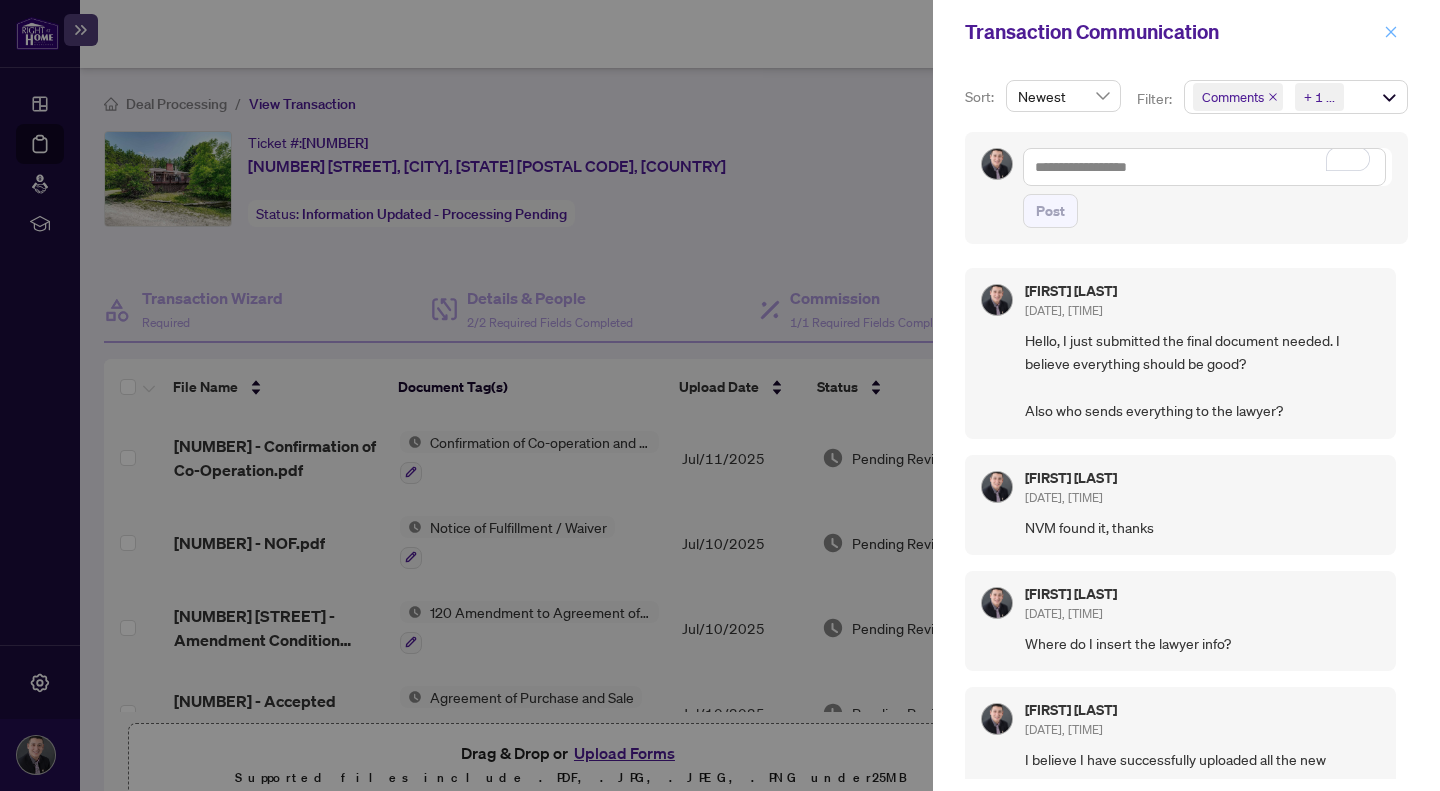 click at bounding box center (1391, 32) 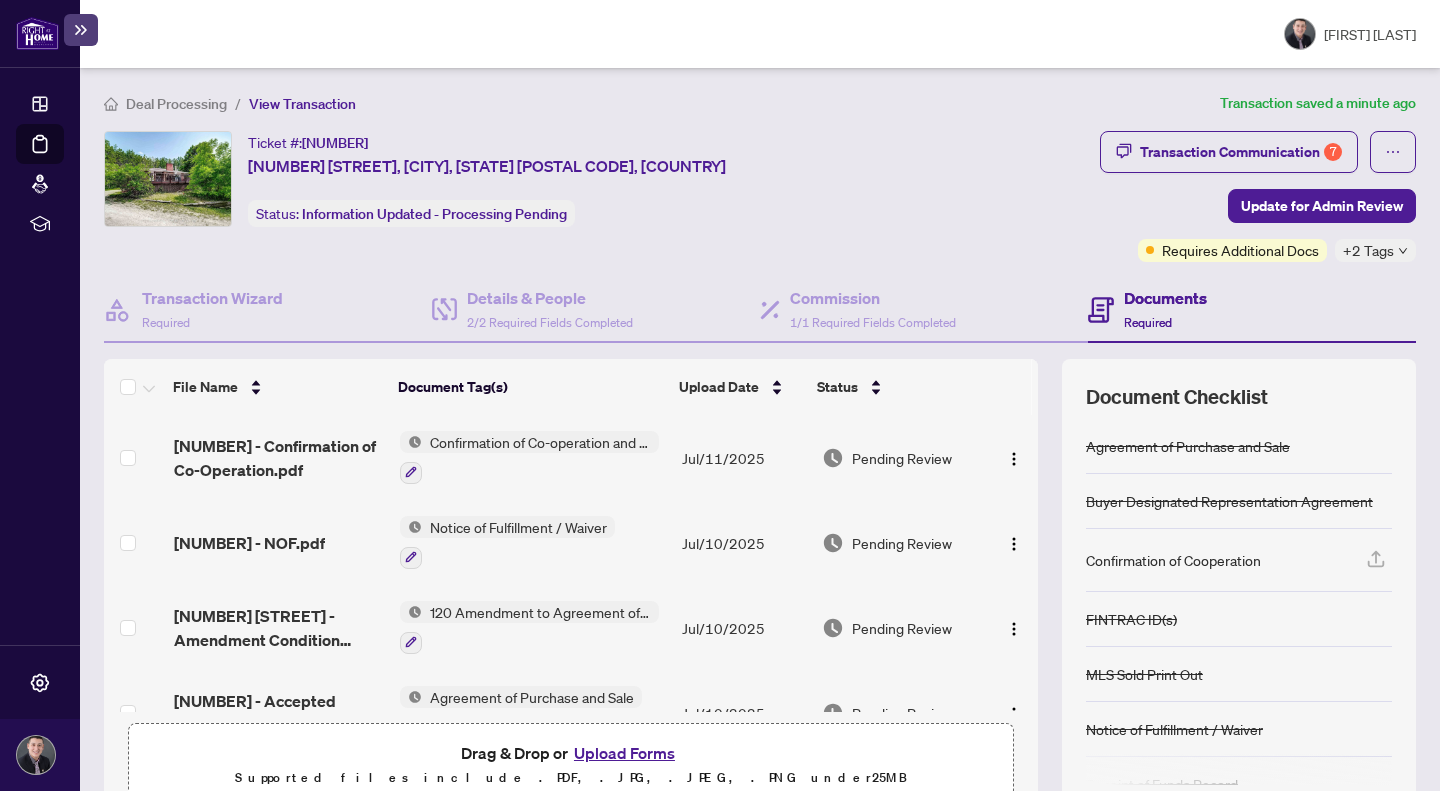 click on "Deal Processing" at bounding box center [63, 158] 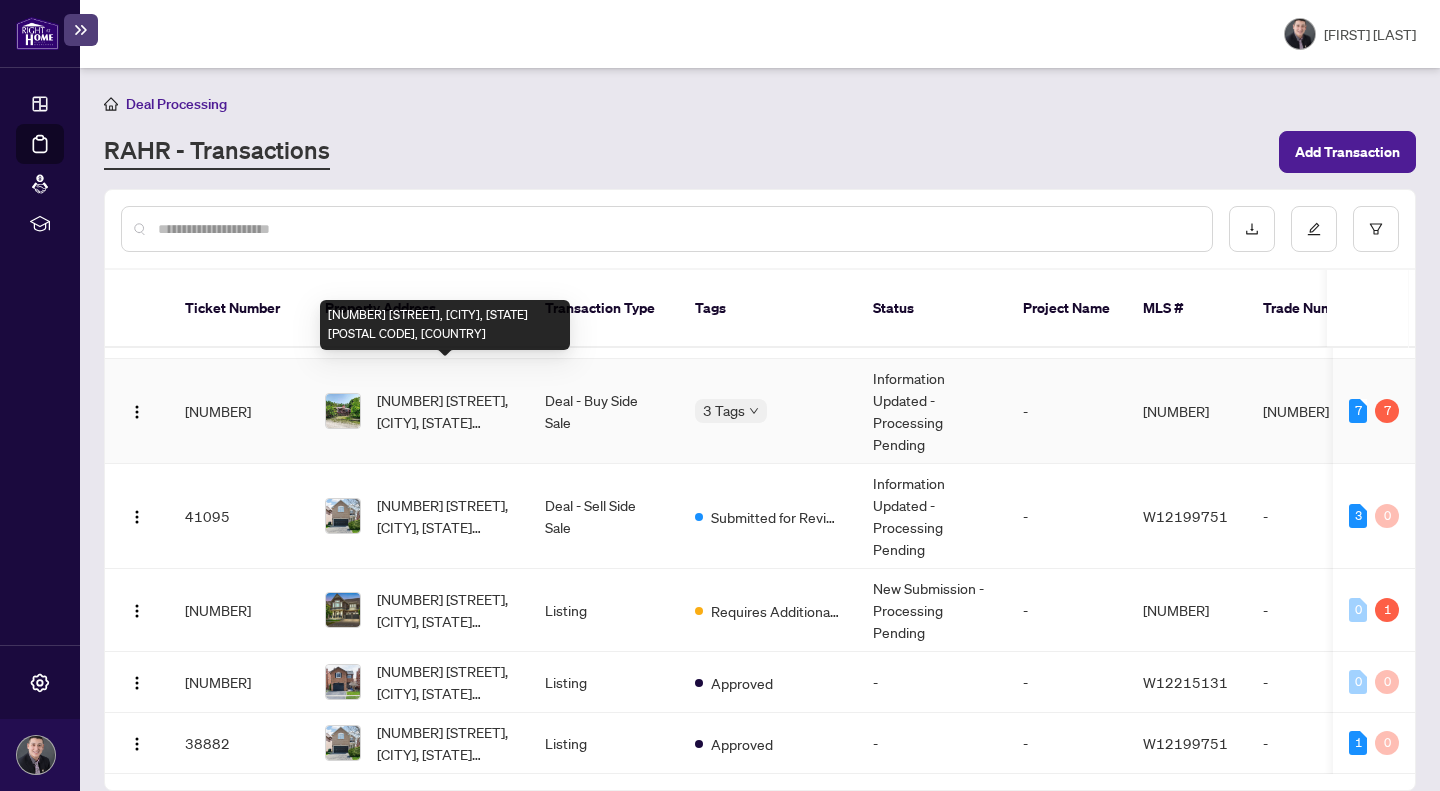 scroll, scrollTop: 183, scrollLeft: 0, axis: vertical 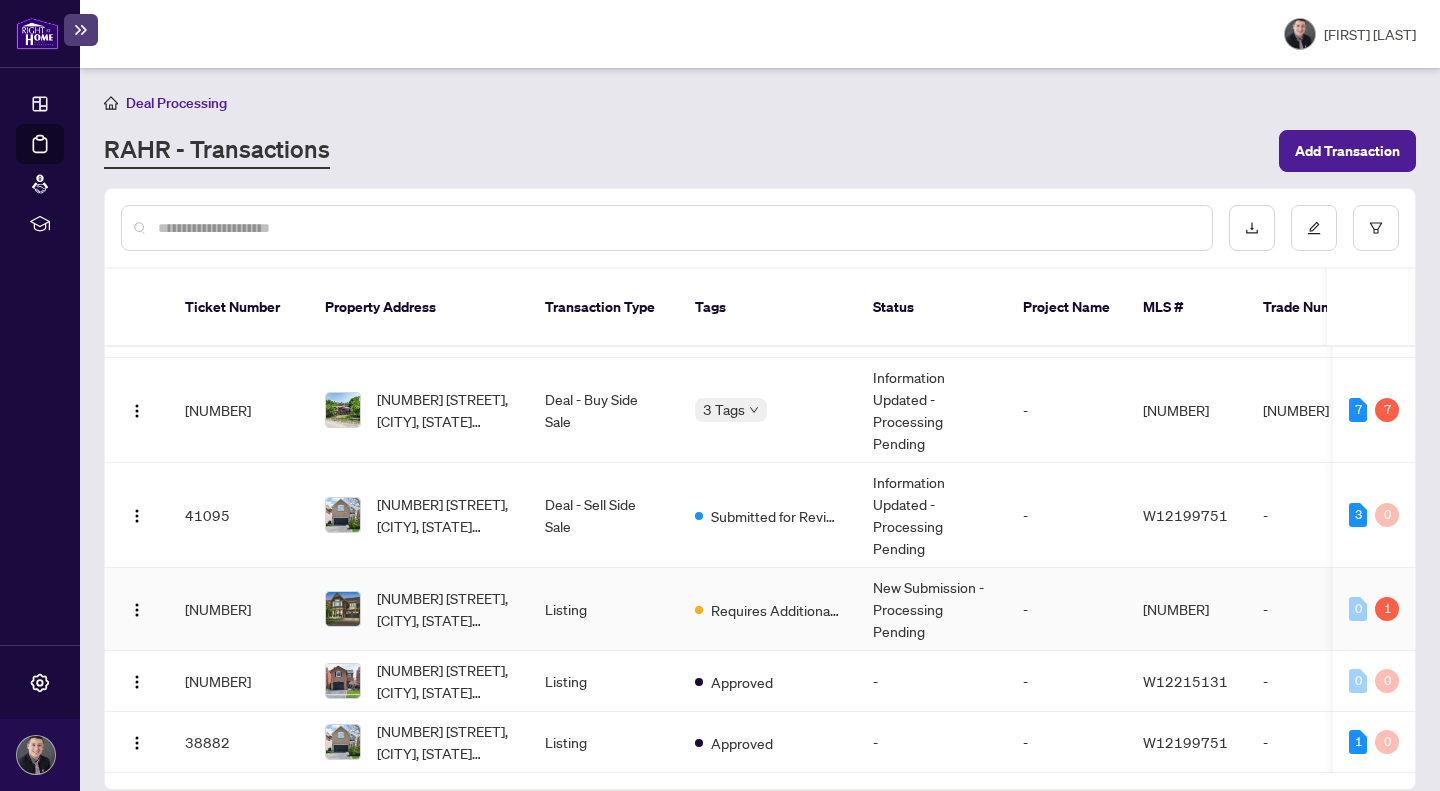 click on "Listing" at bounding box center [604, 609] 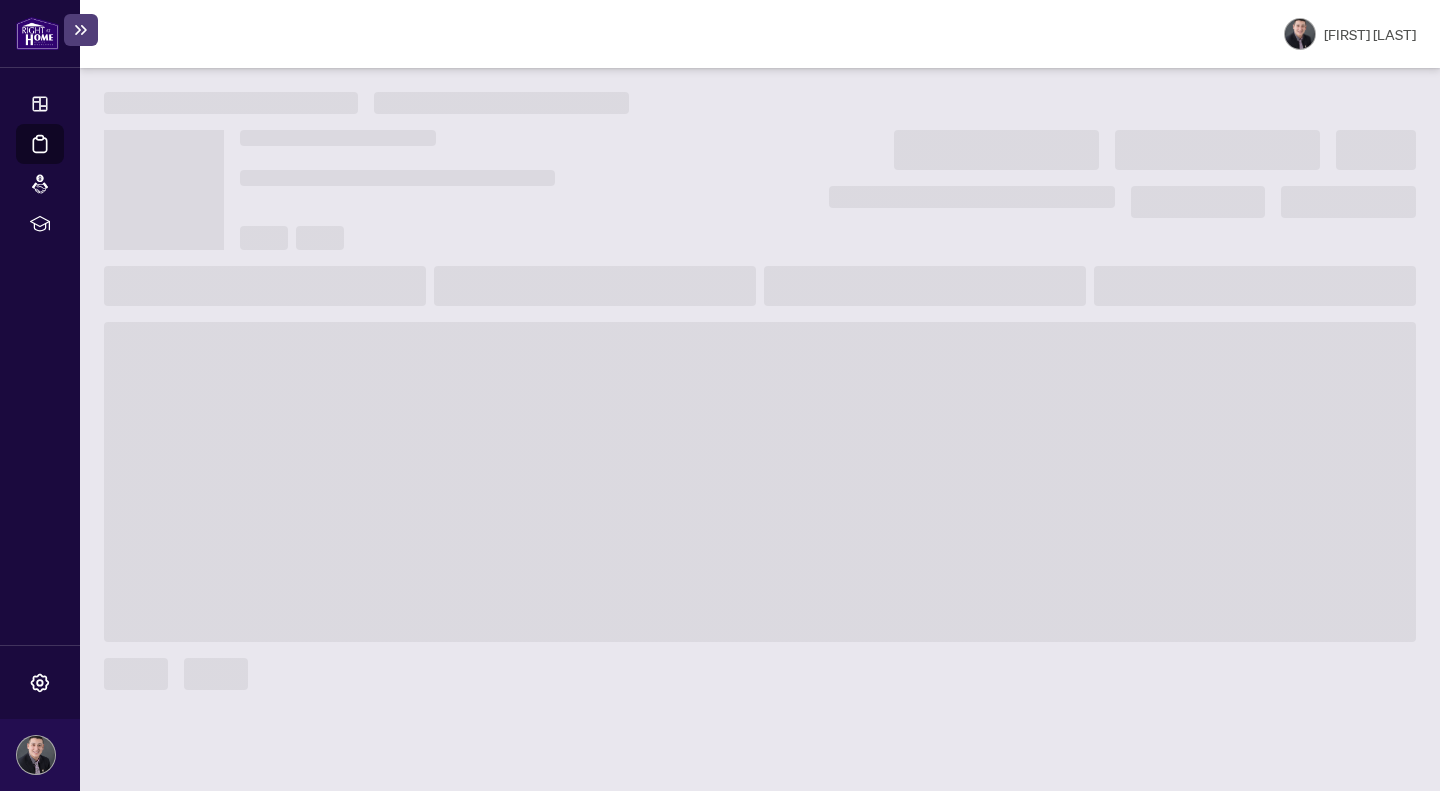 scroll, scrollTop: 0, scrollLeft: 0, axis: both 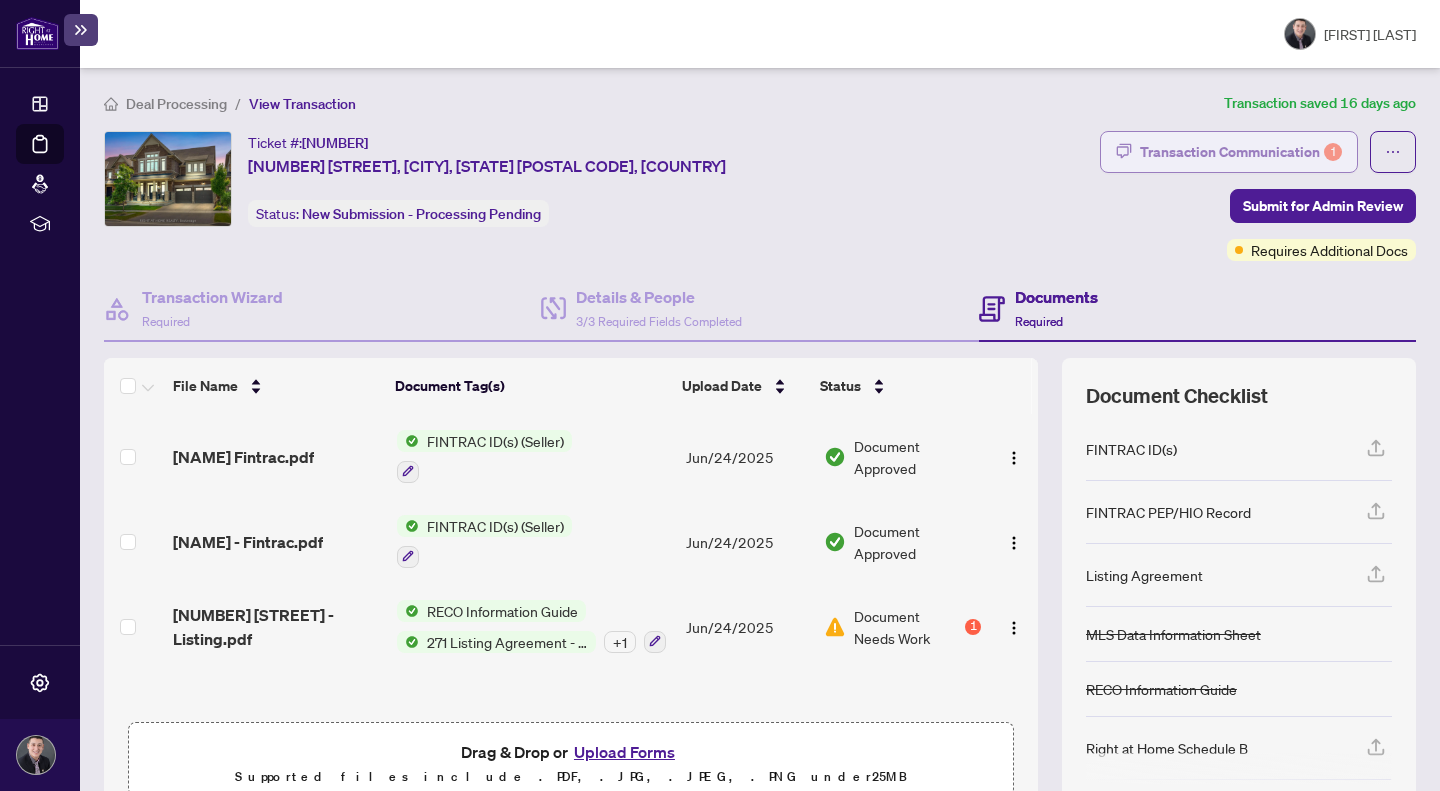click on "Transaction Communication 1" at bounding box center [1241, 152] 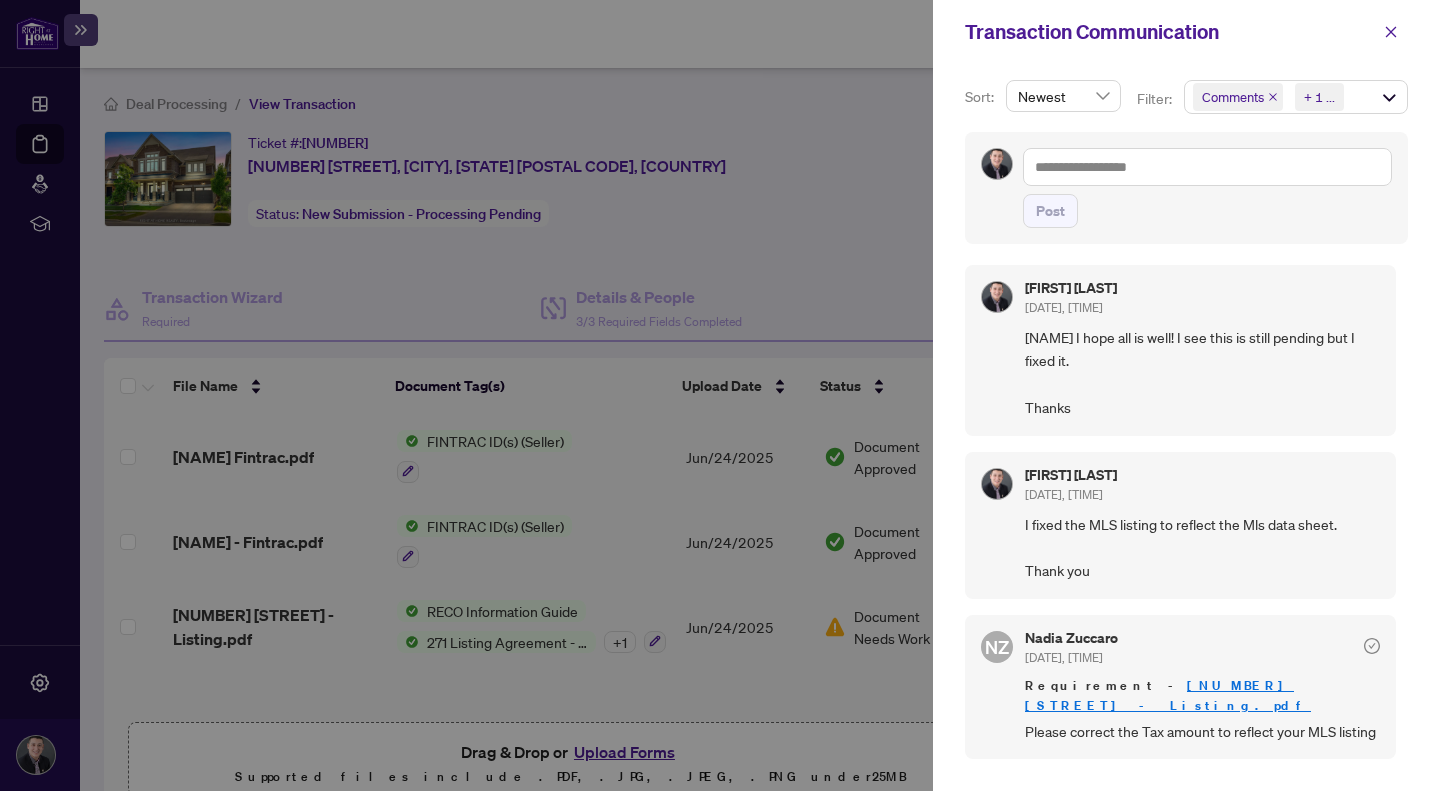 scroll, scrollTop: 4, scrollLeft: 0, axis: vertical 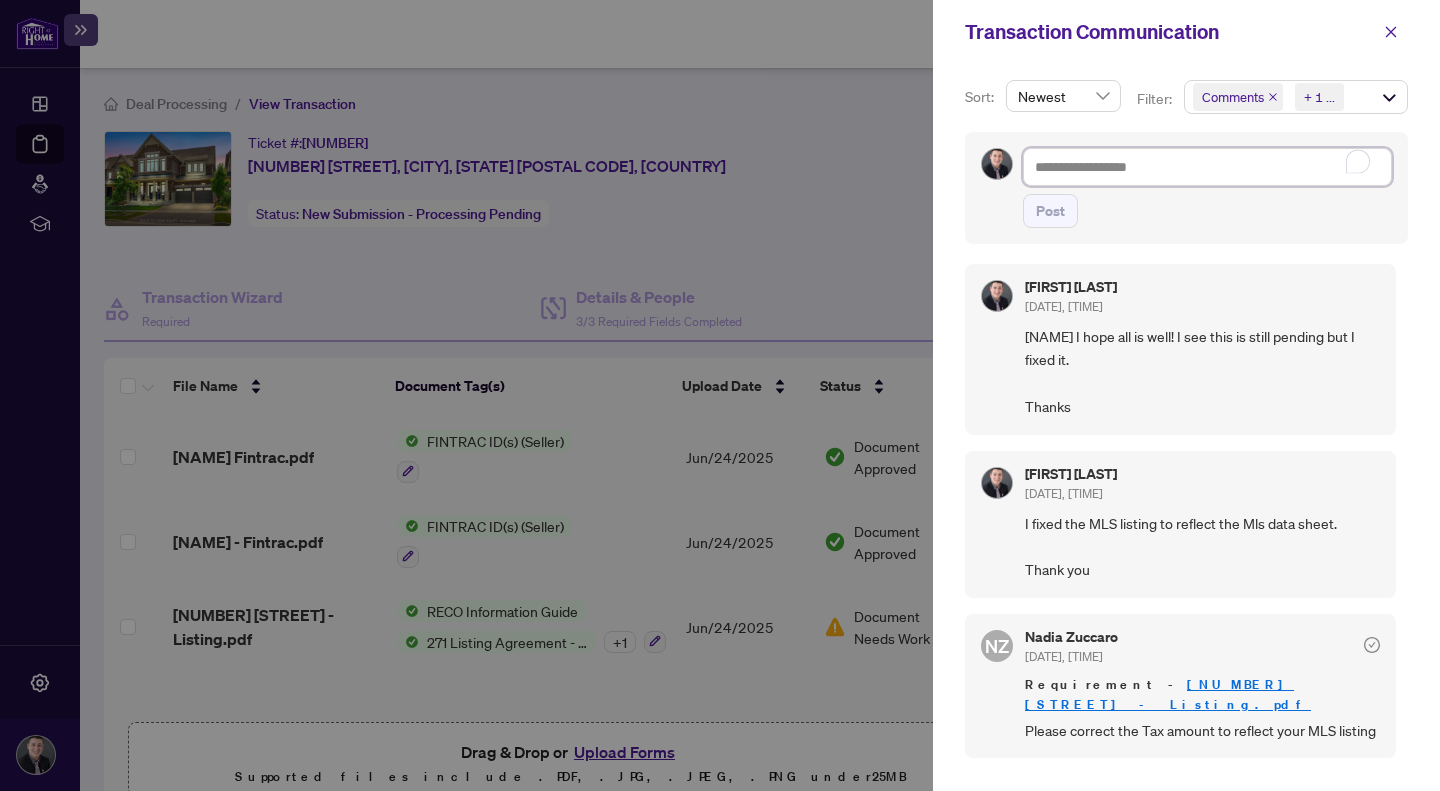 click at bounding box center (1207, 167) 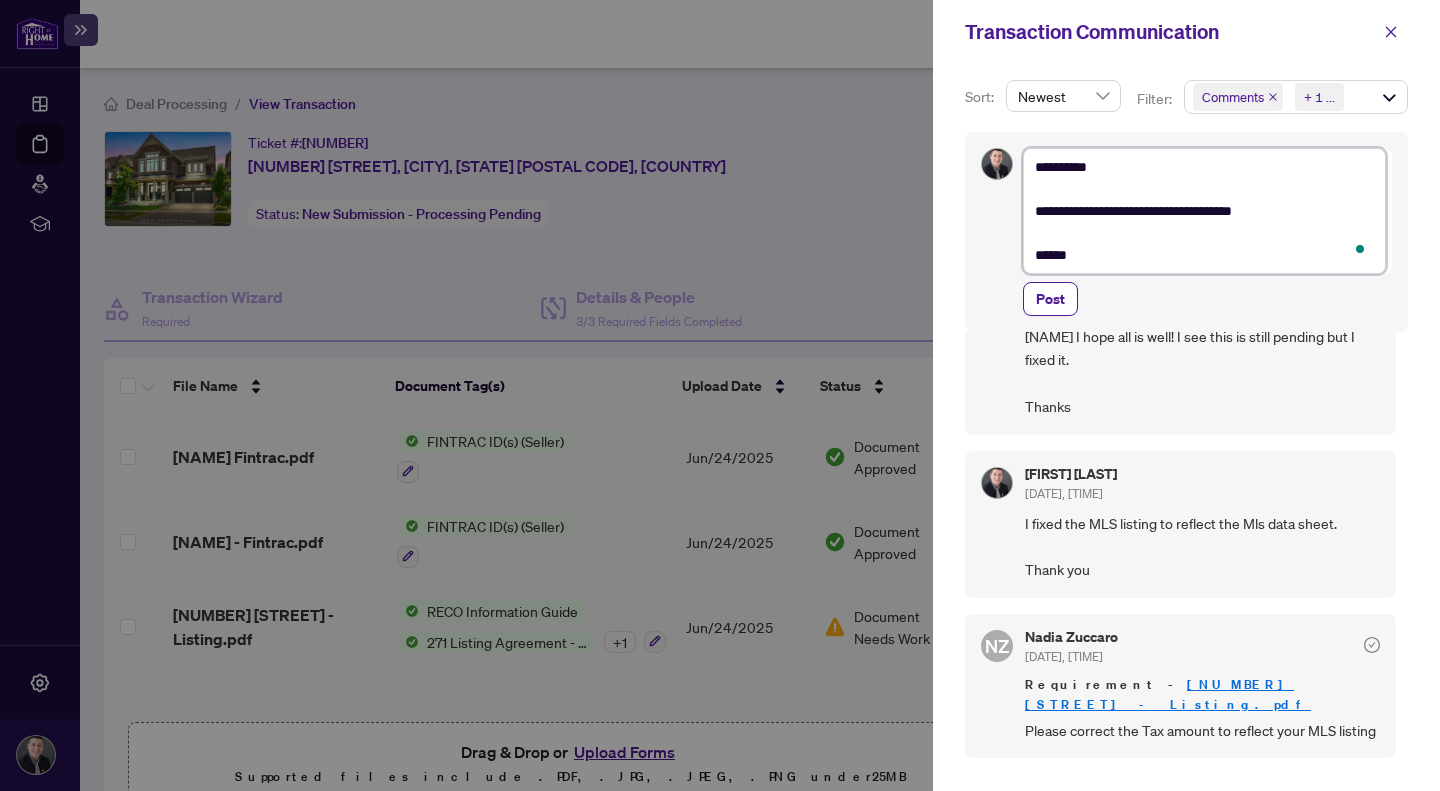 scroll, scrollTop: 92, scrollLeft: 0, axis: vertical 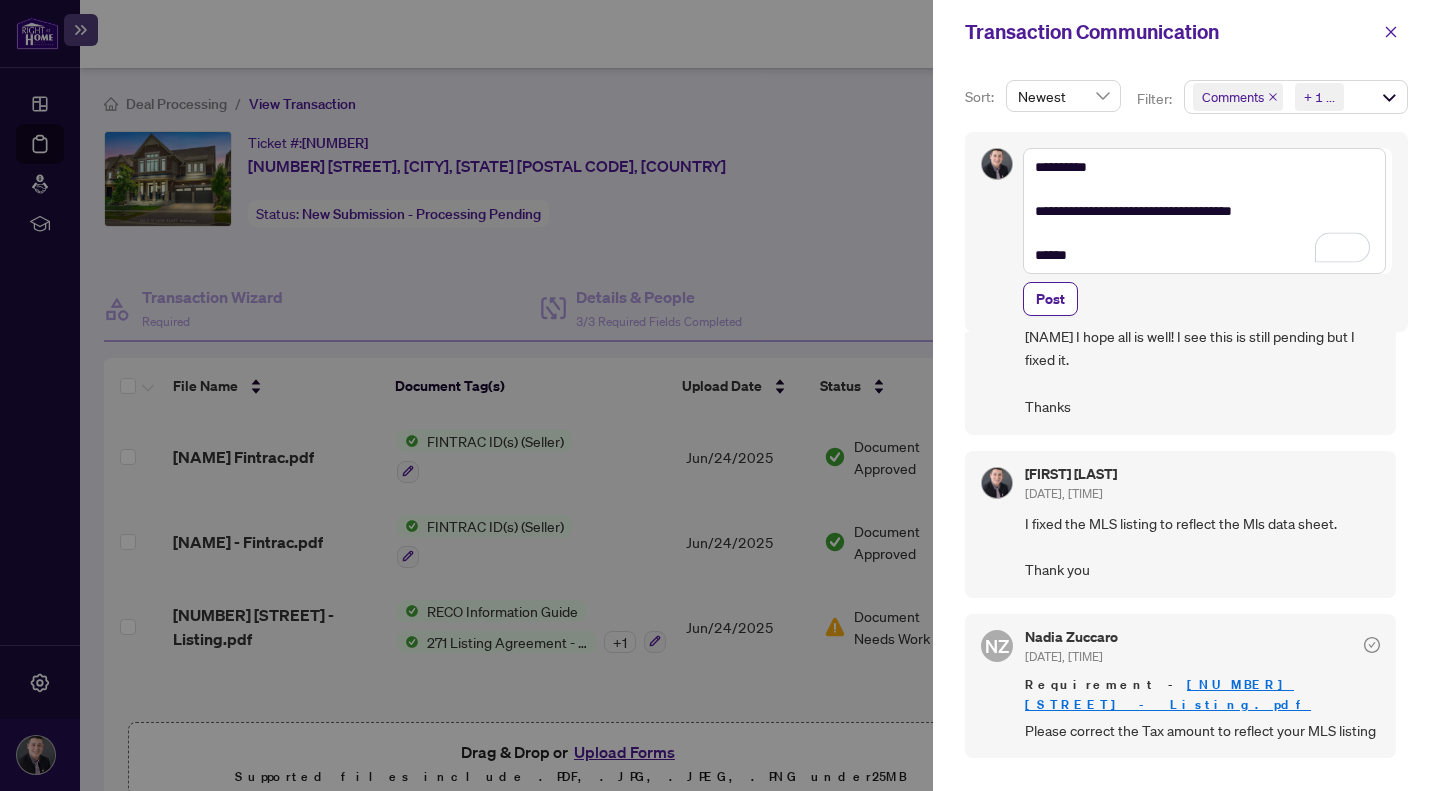 click on "**********" at bounding box center (1186, 232) 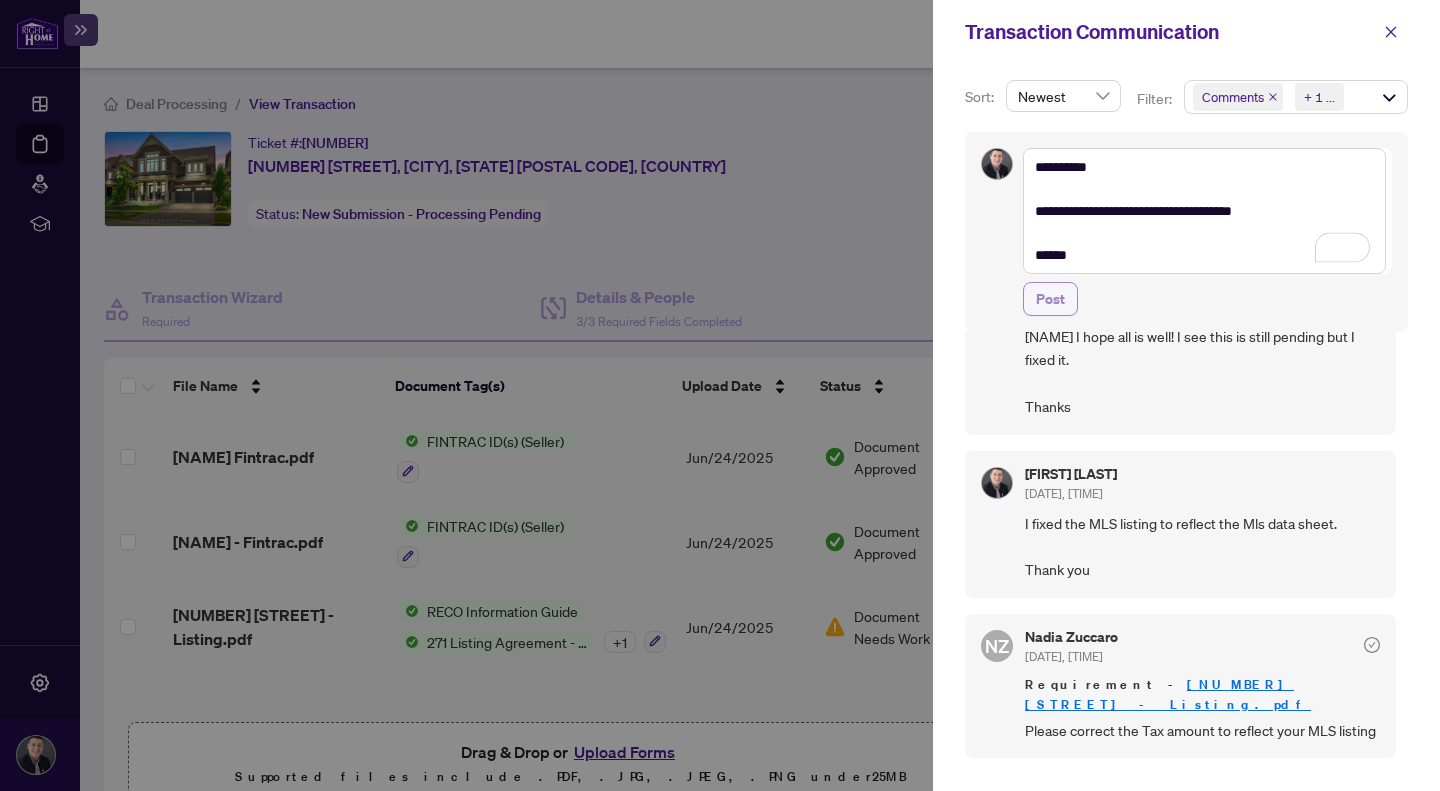 click on "Post" at bounding box center [1050, 299] 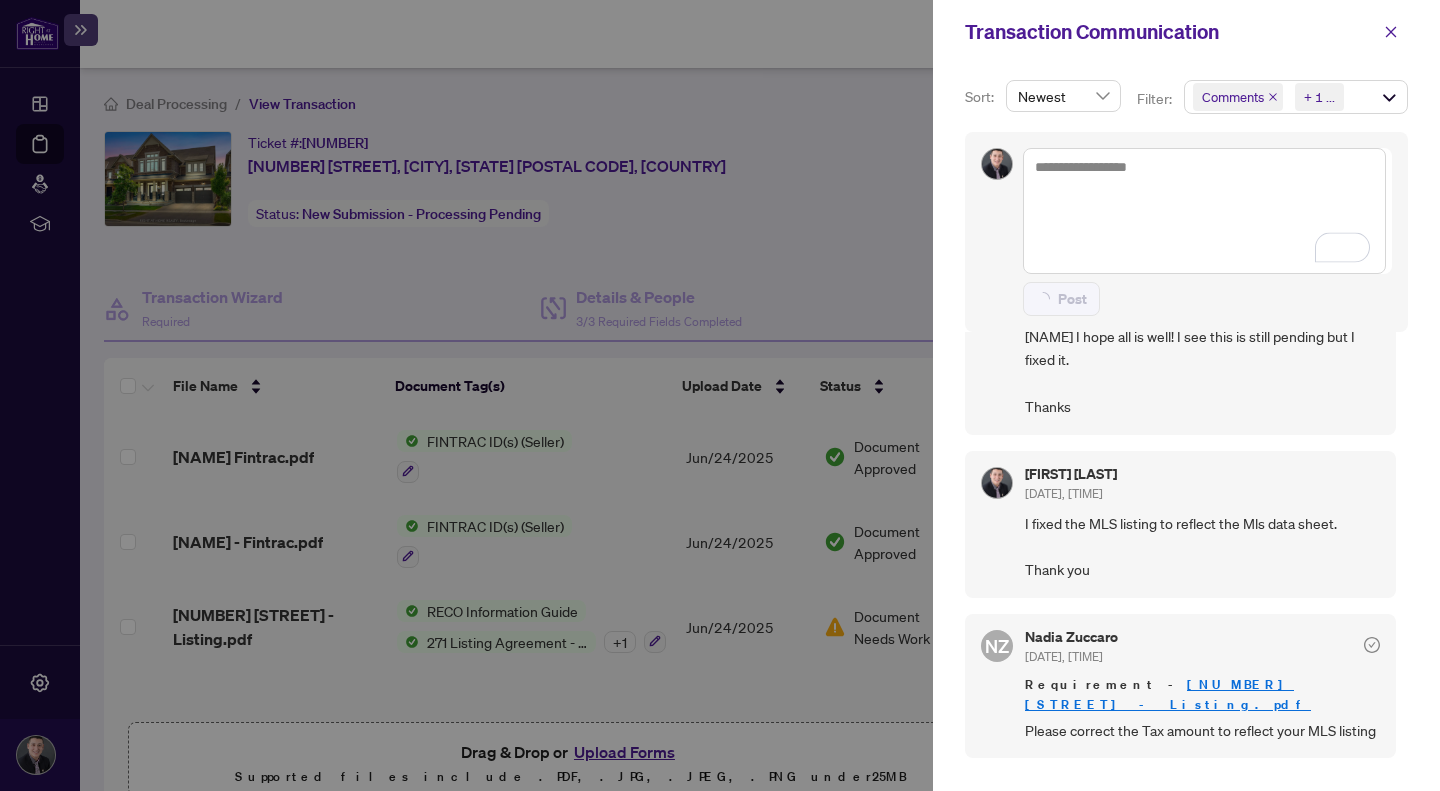 scroll, scrollTop: 4, scrollLeft: 0, axis: vertical 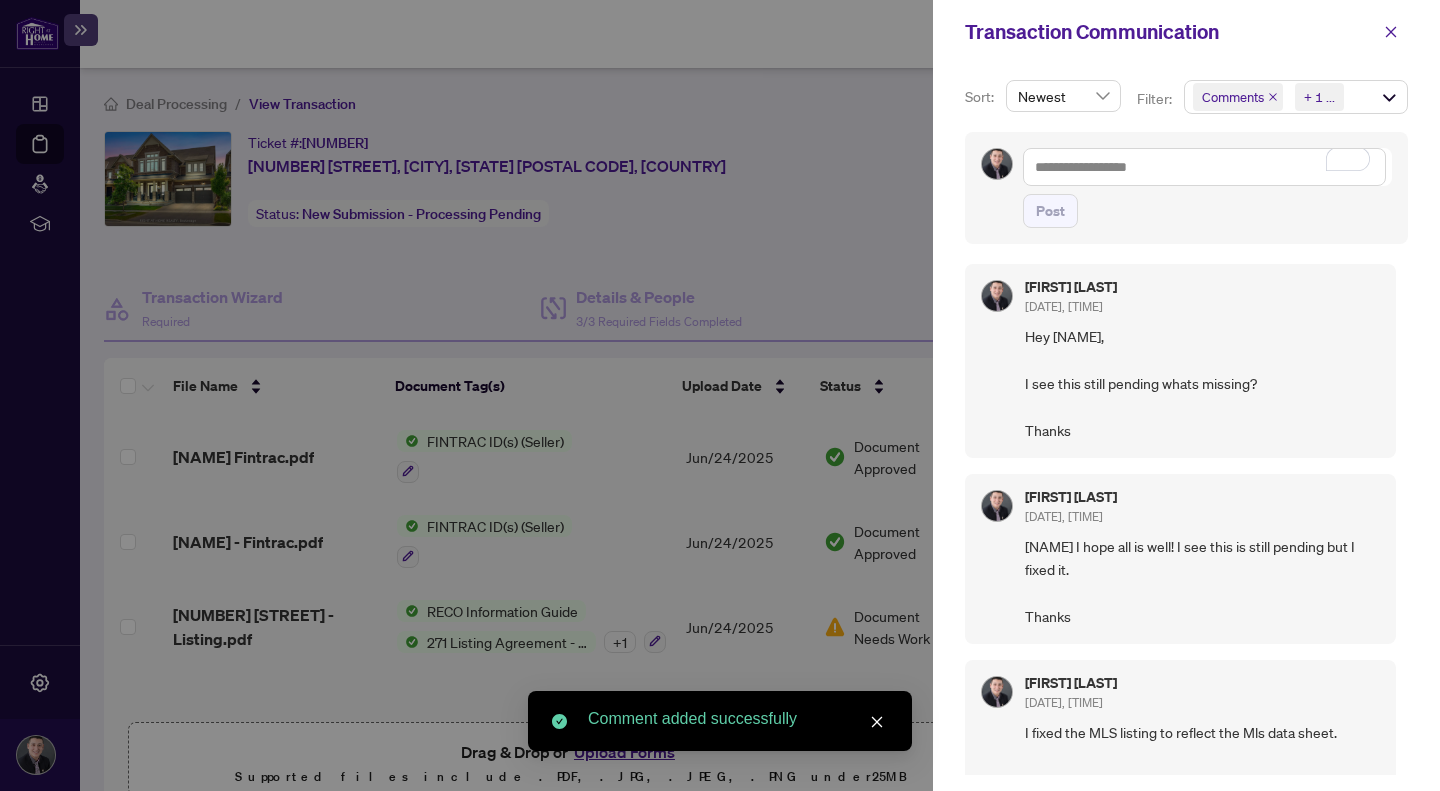 click at bounding box center [720, 395] 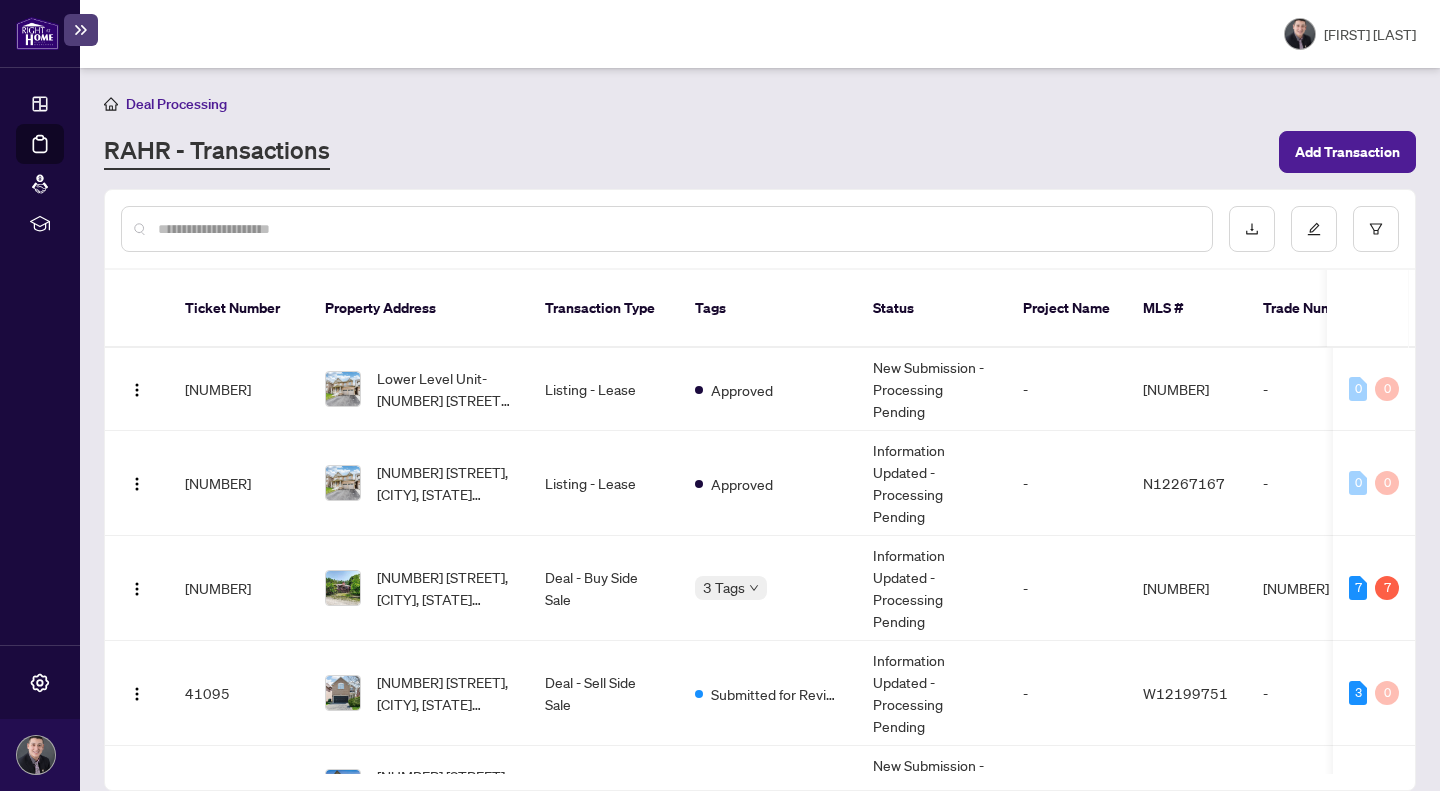 scroll, scrollTop: 1, scrollLeft: 0, axis: vertical 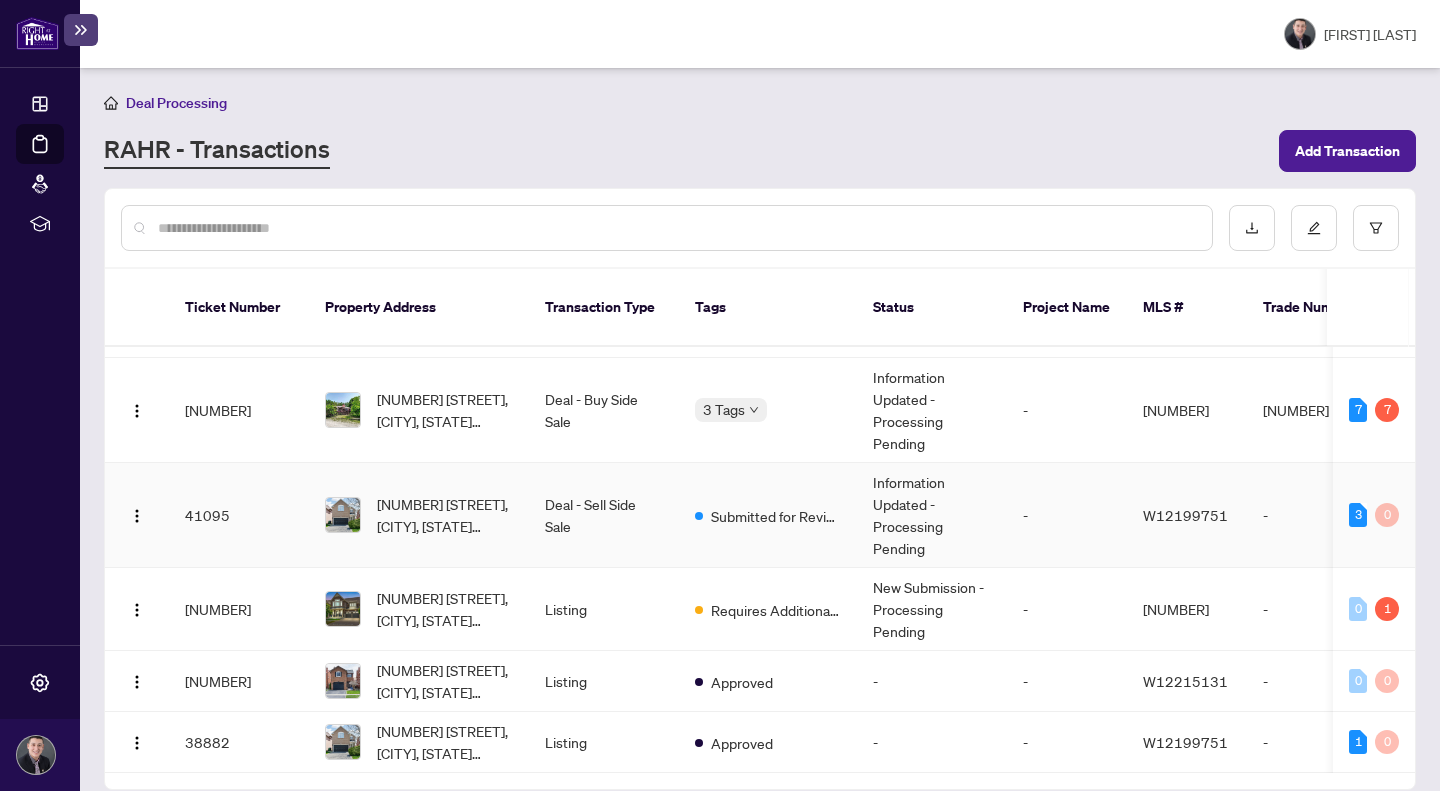 click on "Deal - Sell Side Sale" at bounding box center (604, 515) 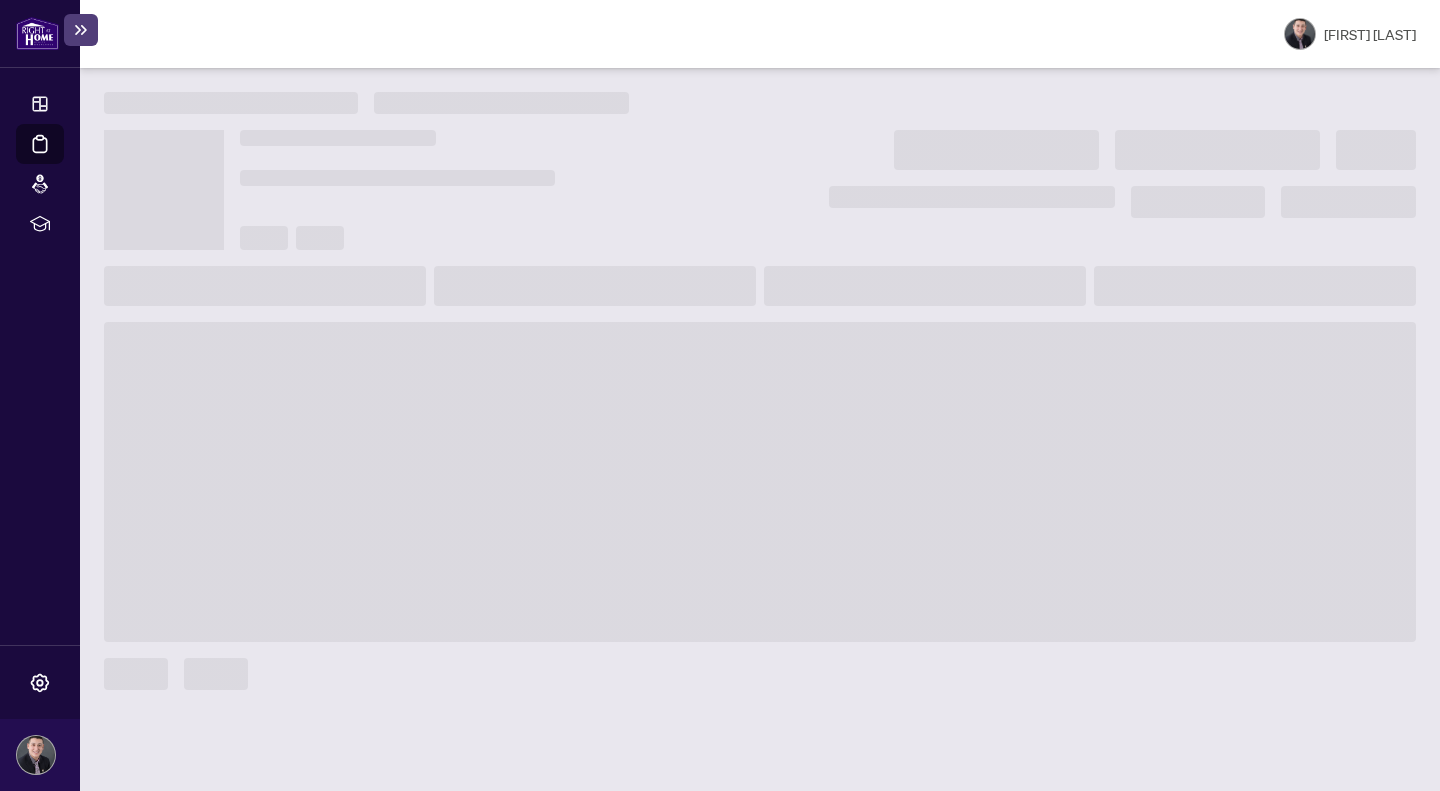 scroll, scrollTop: 0, scrollLeft: 0, axis: both 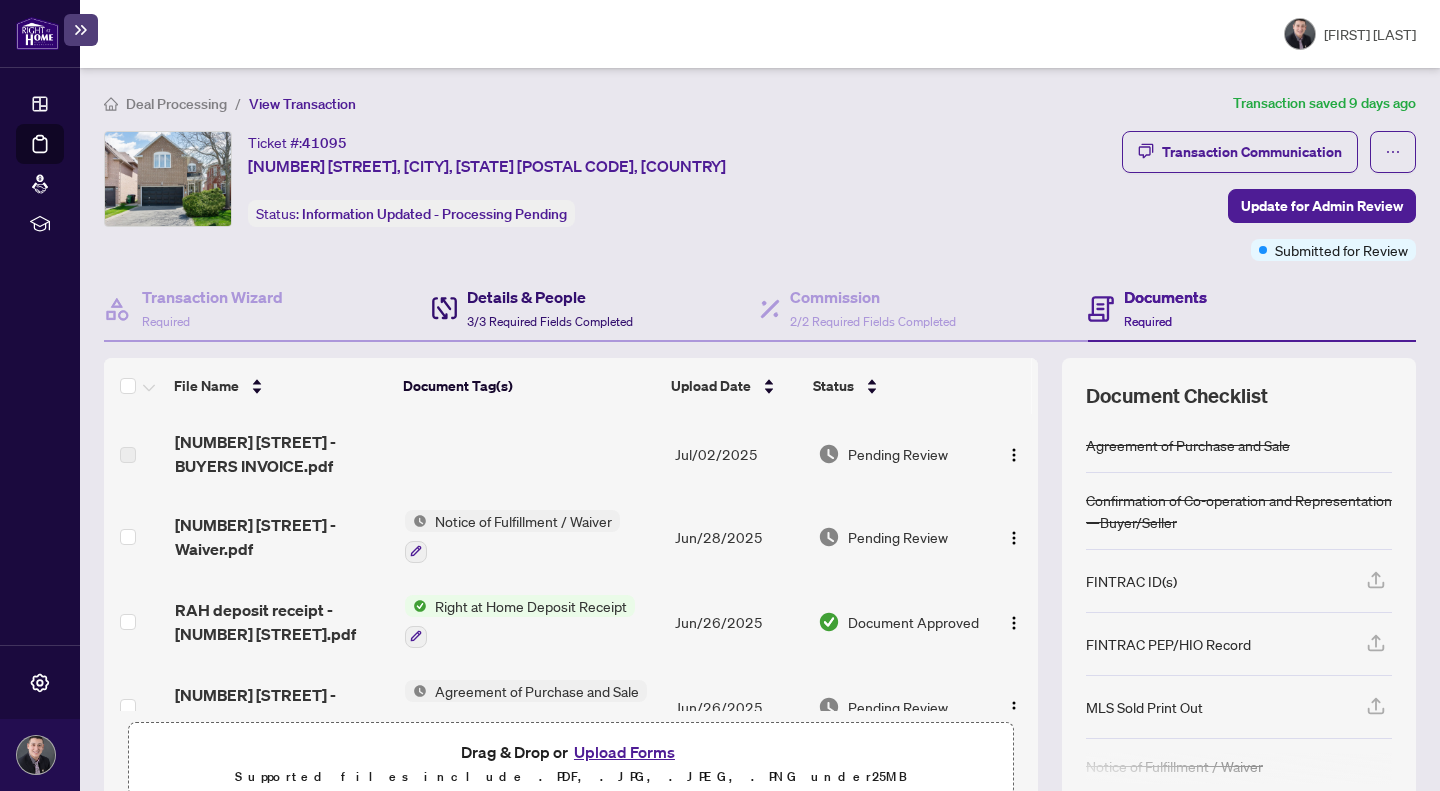 click on "Details & People" at bounding box center [550, 297] 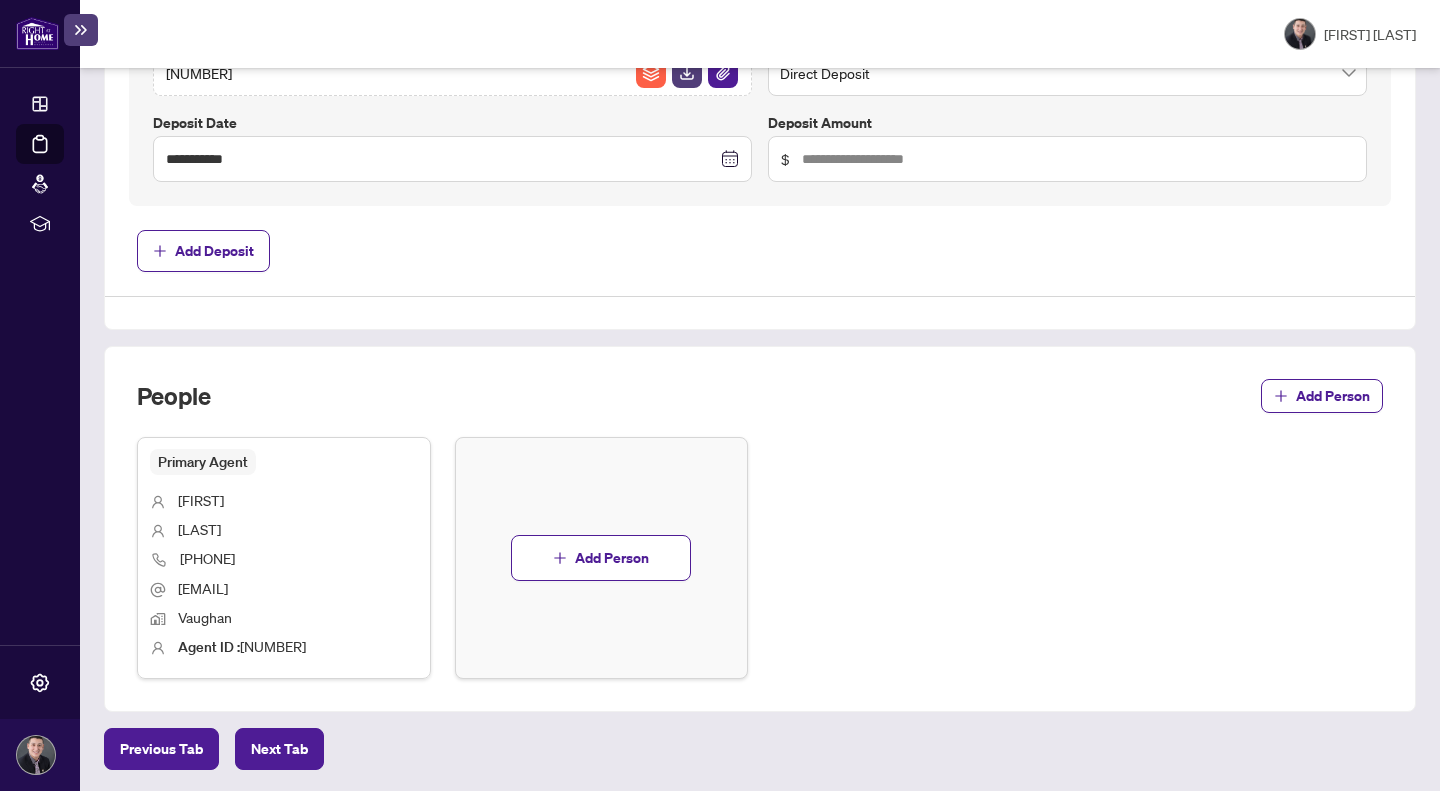 scroll, scrollTop: 1273, scrollLeft: 0, axis: vertical 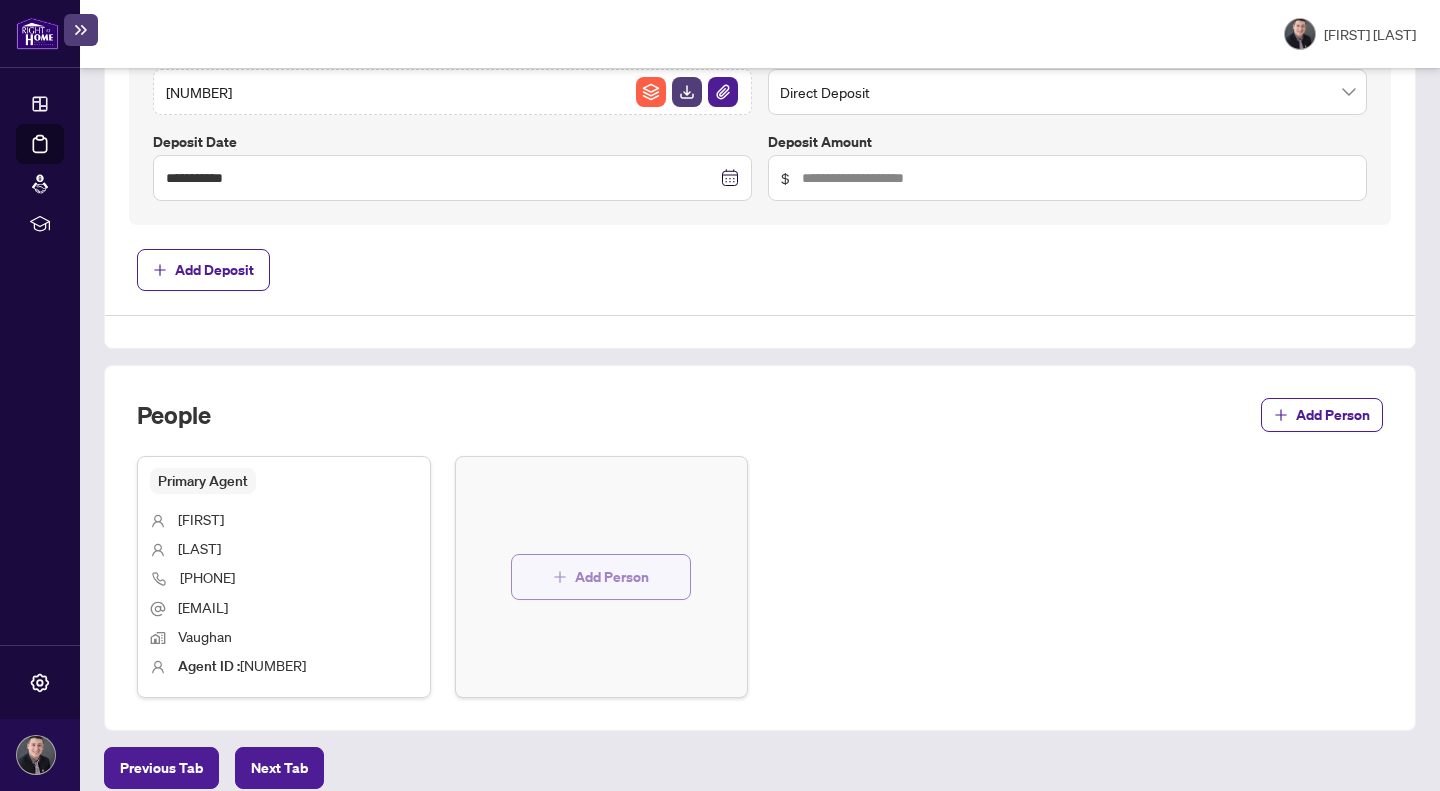 click 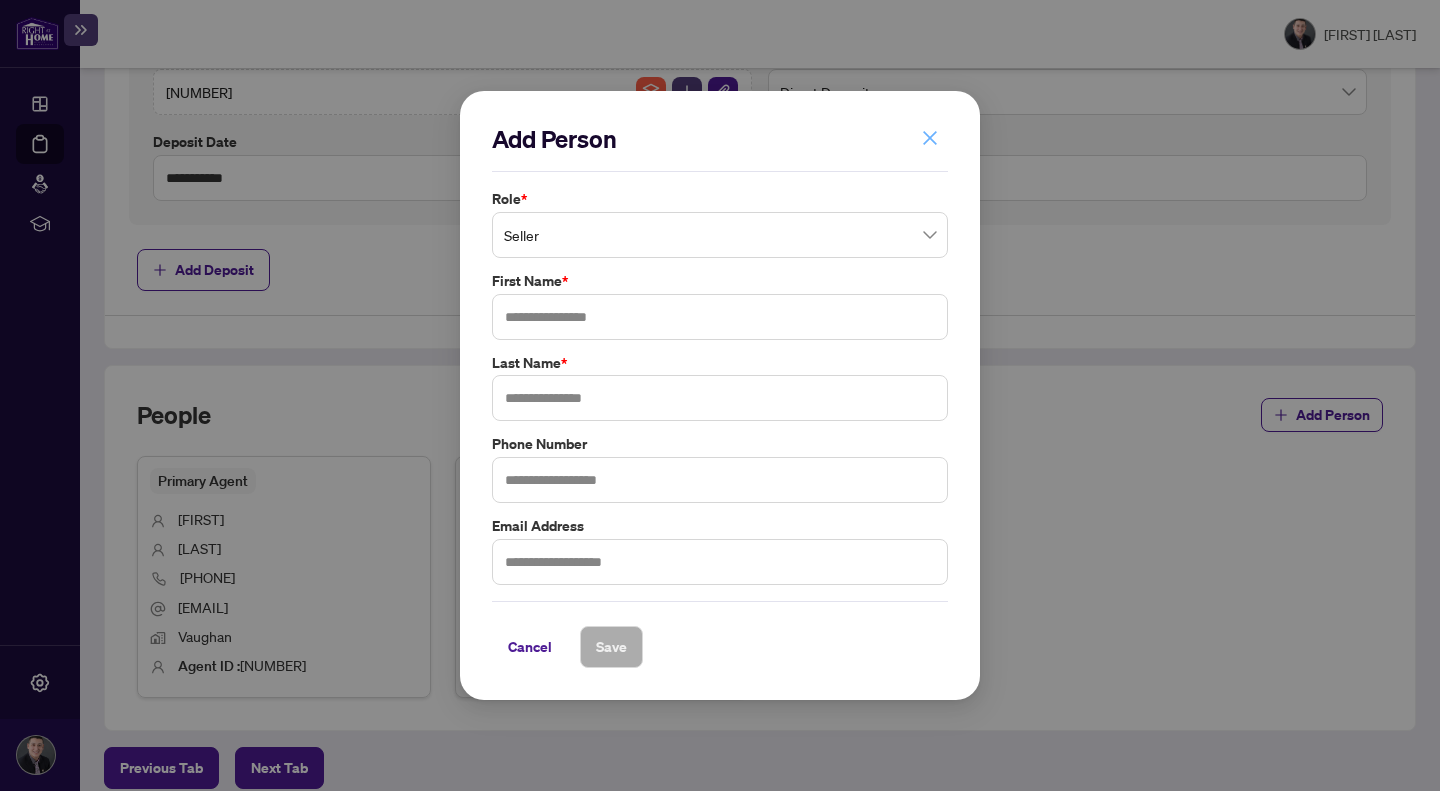 click 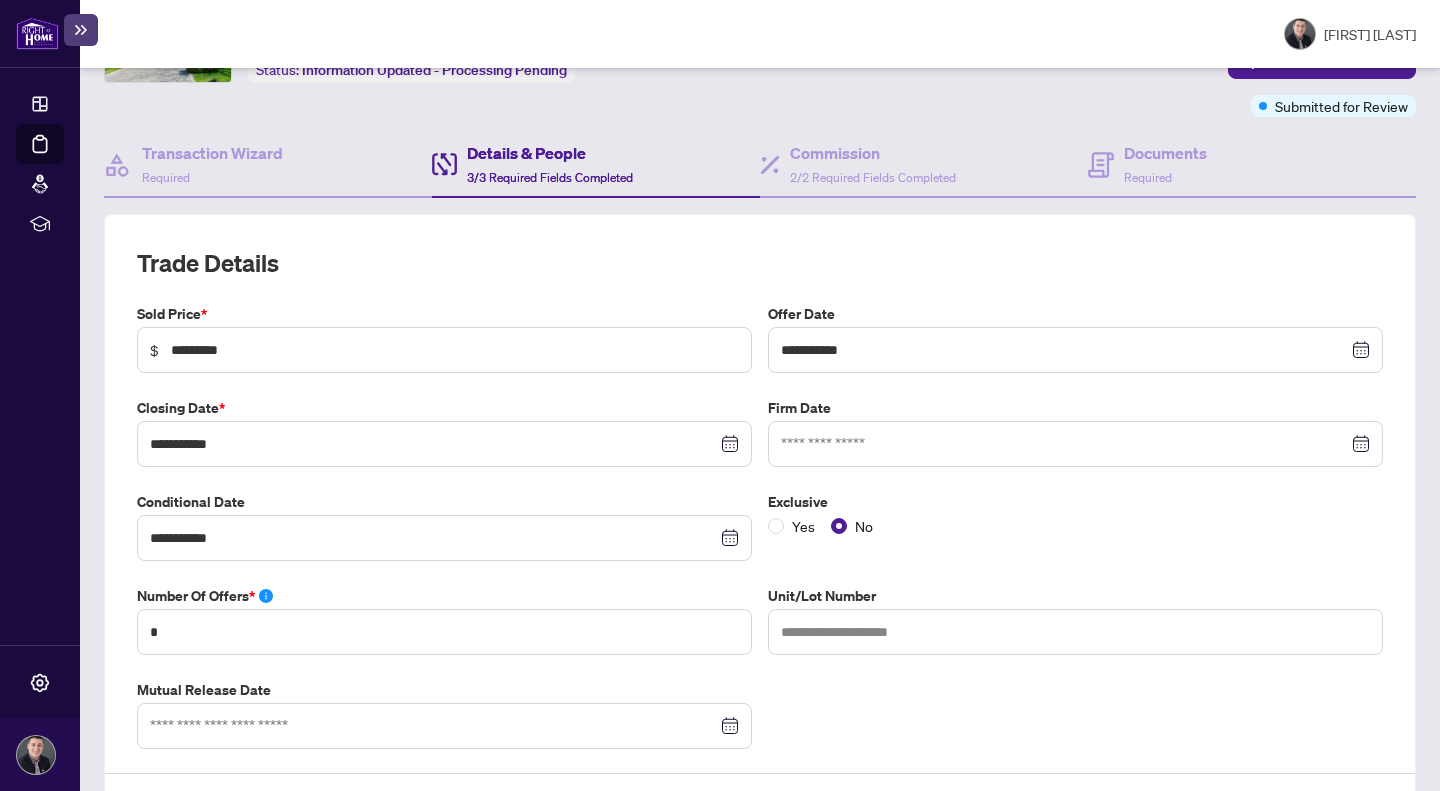scroll, scrollTop: 0, scrollLeft: 0, axis: both 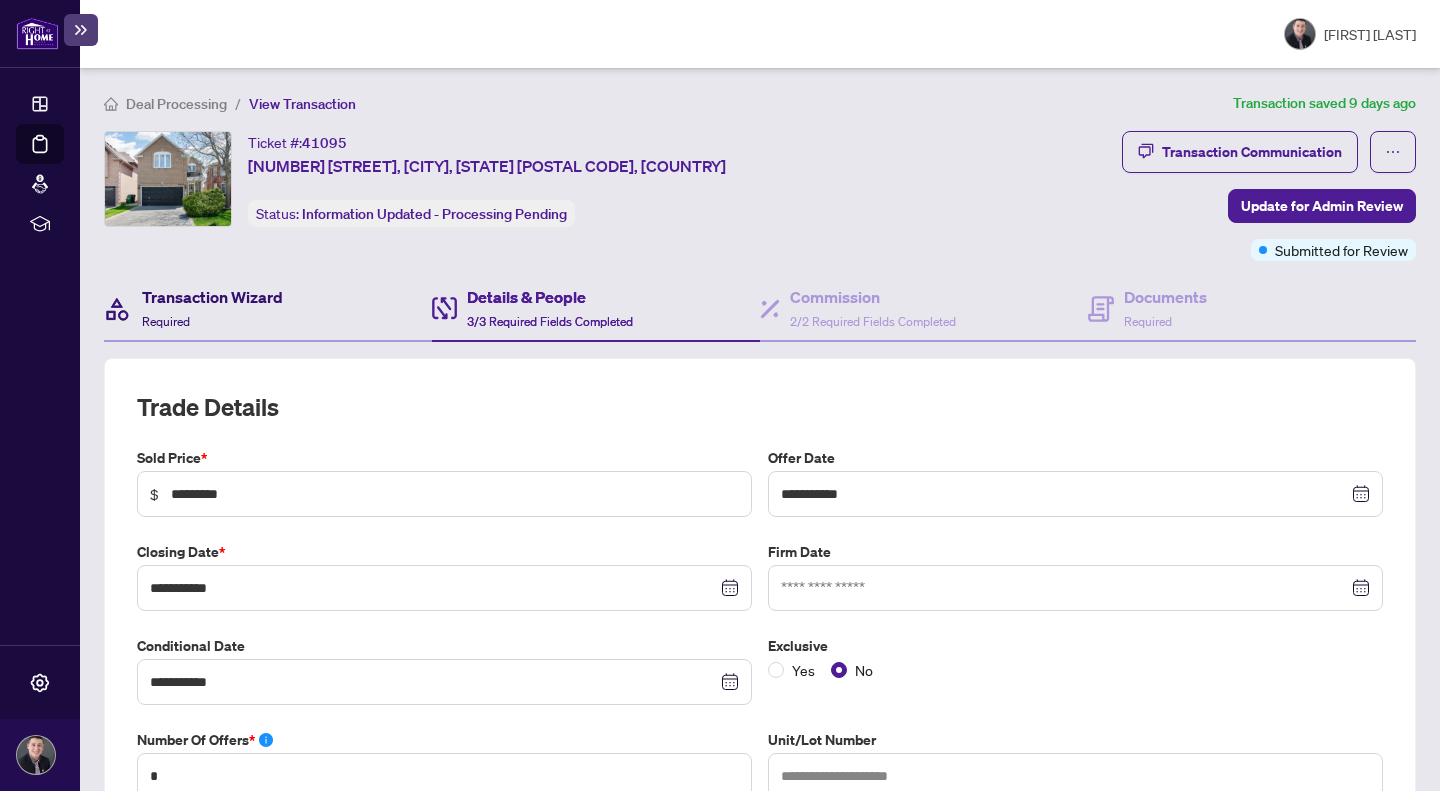click on "Transaction Wizard Required" at bounding box center [212, 308] 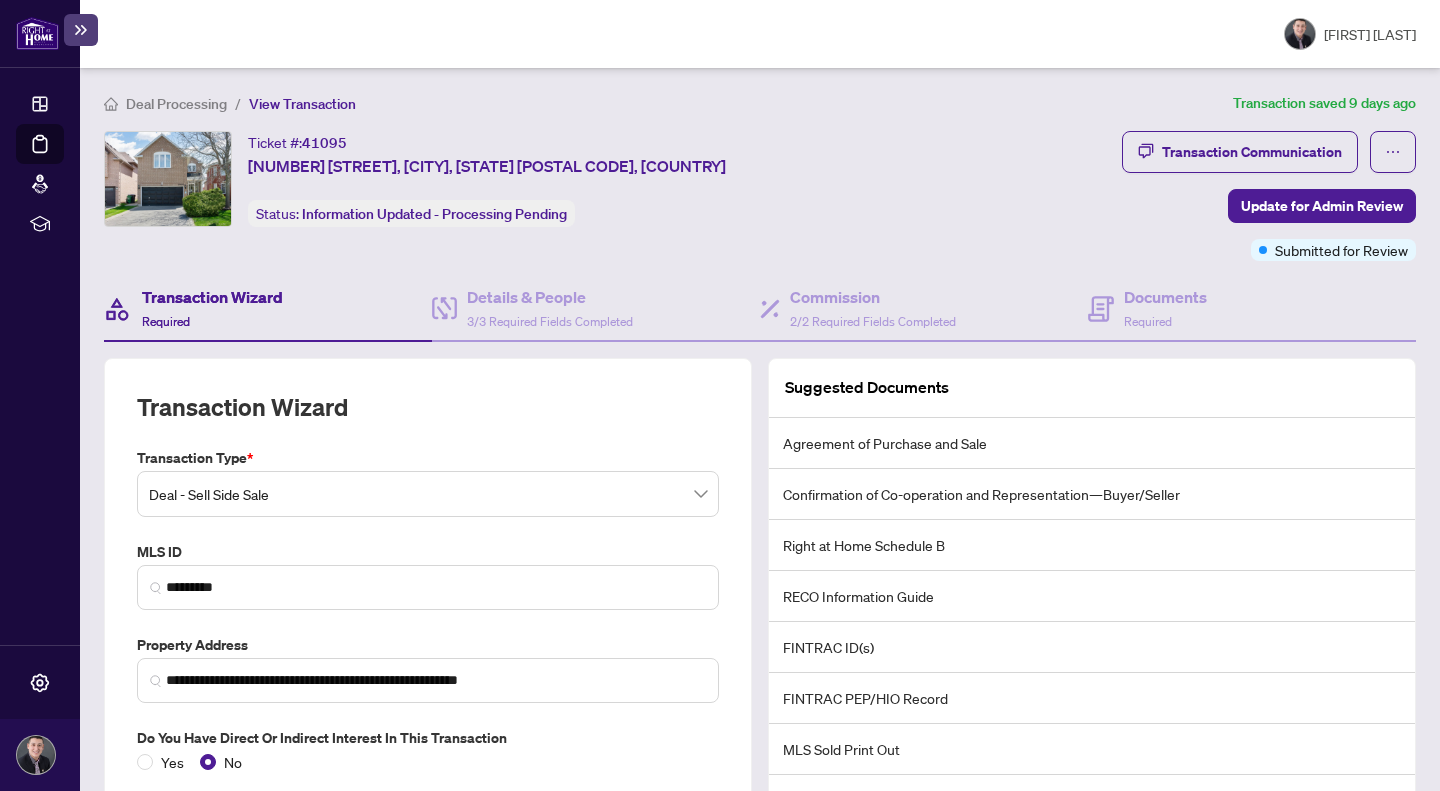 click on "Transaction Wizard" at bounding box center [212, 297] 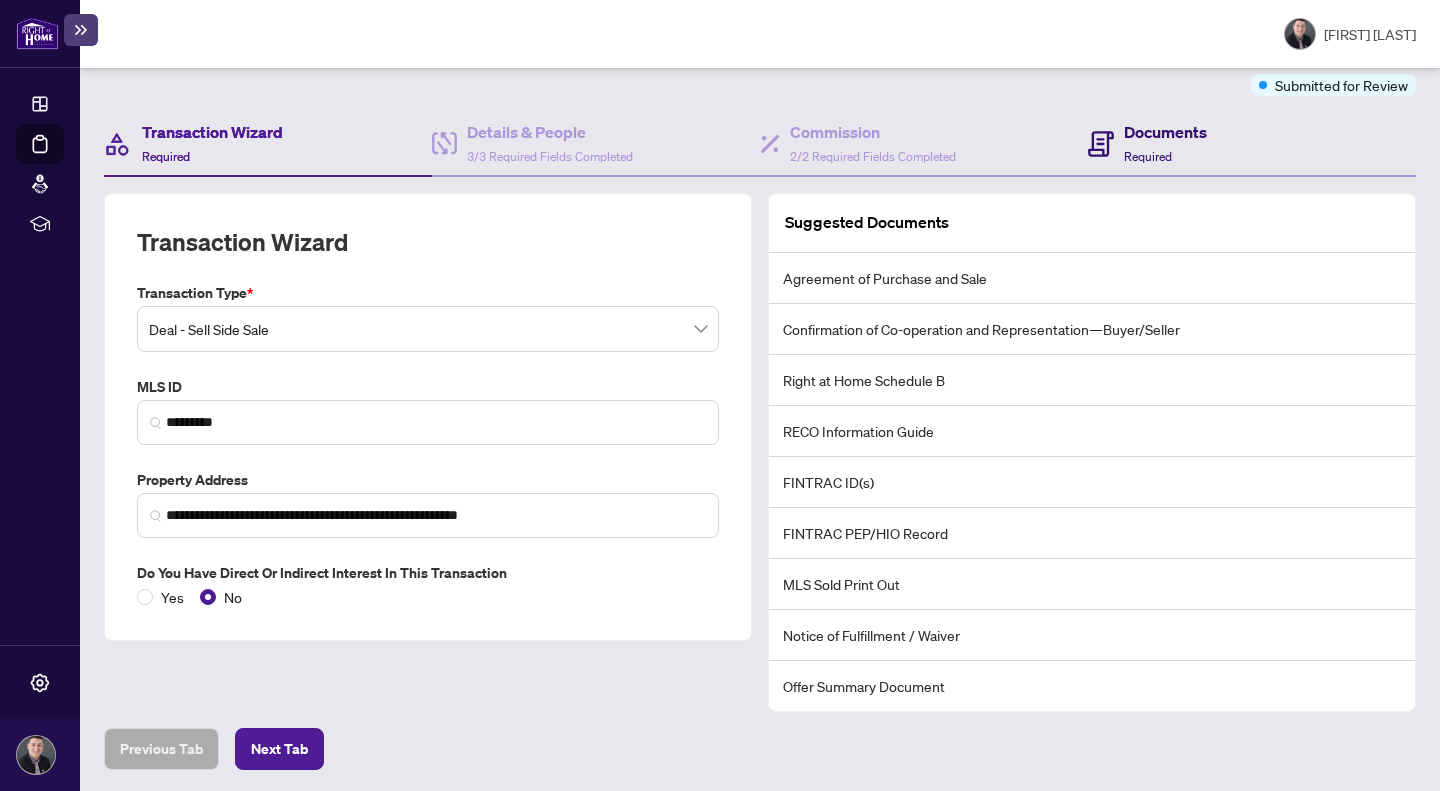 click on "Documents" at bounding box center [1165, 132] 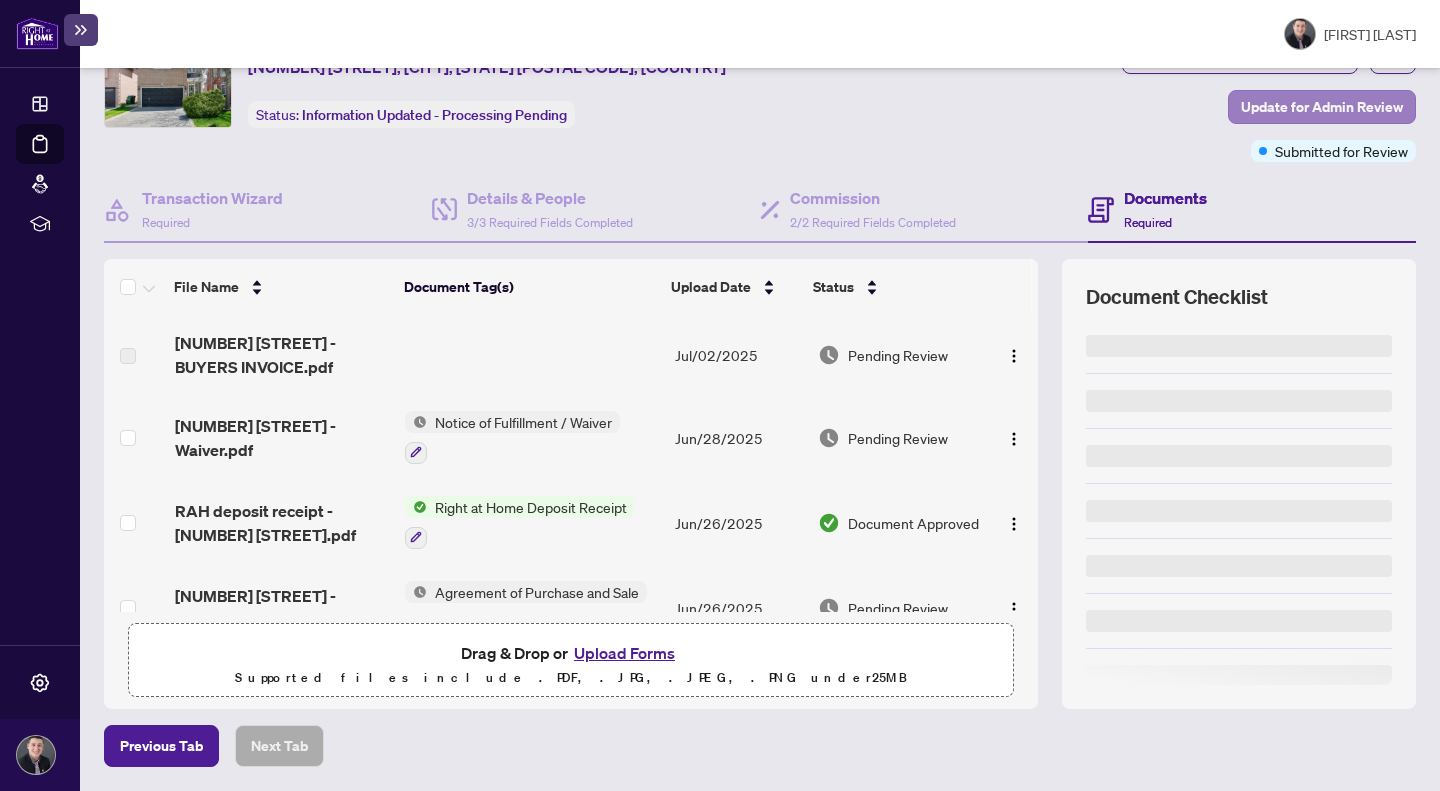 scroll, scrollTop: 0, scrollLeft: 0, axis: both 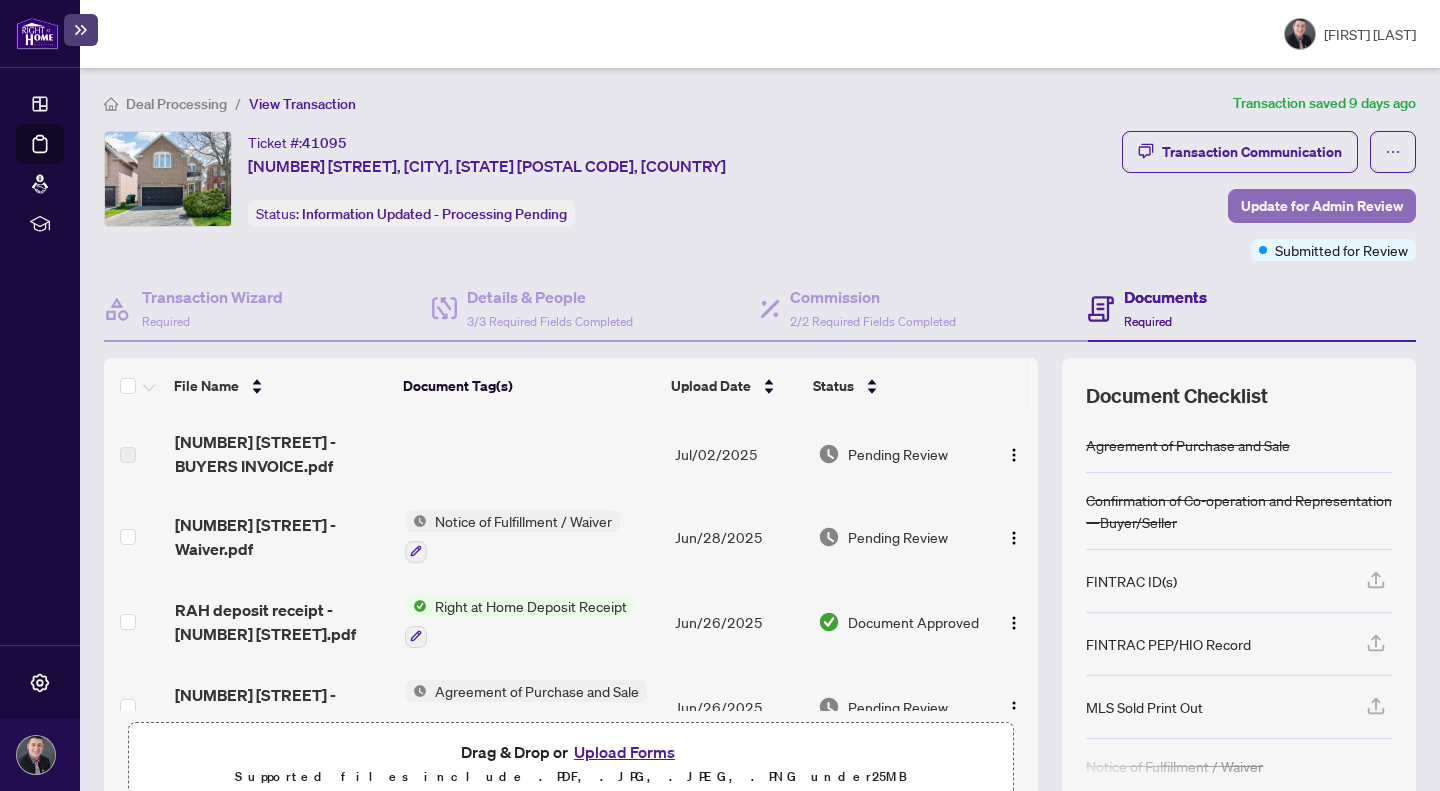 click on "Update for Admin Review" at bounding box center [1322, 206] 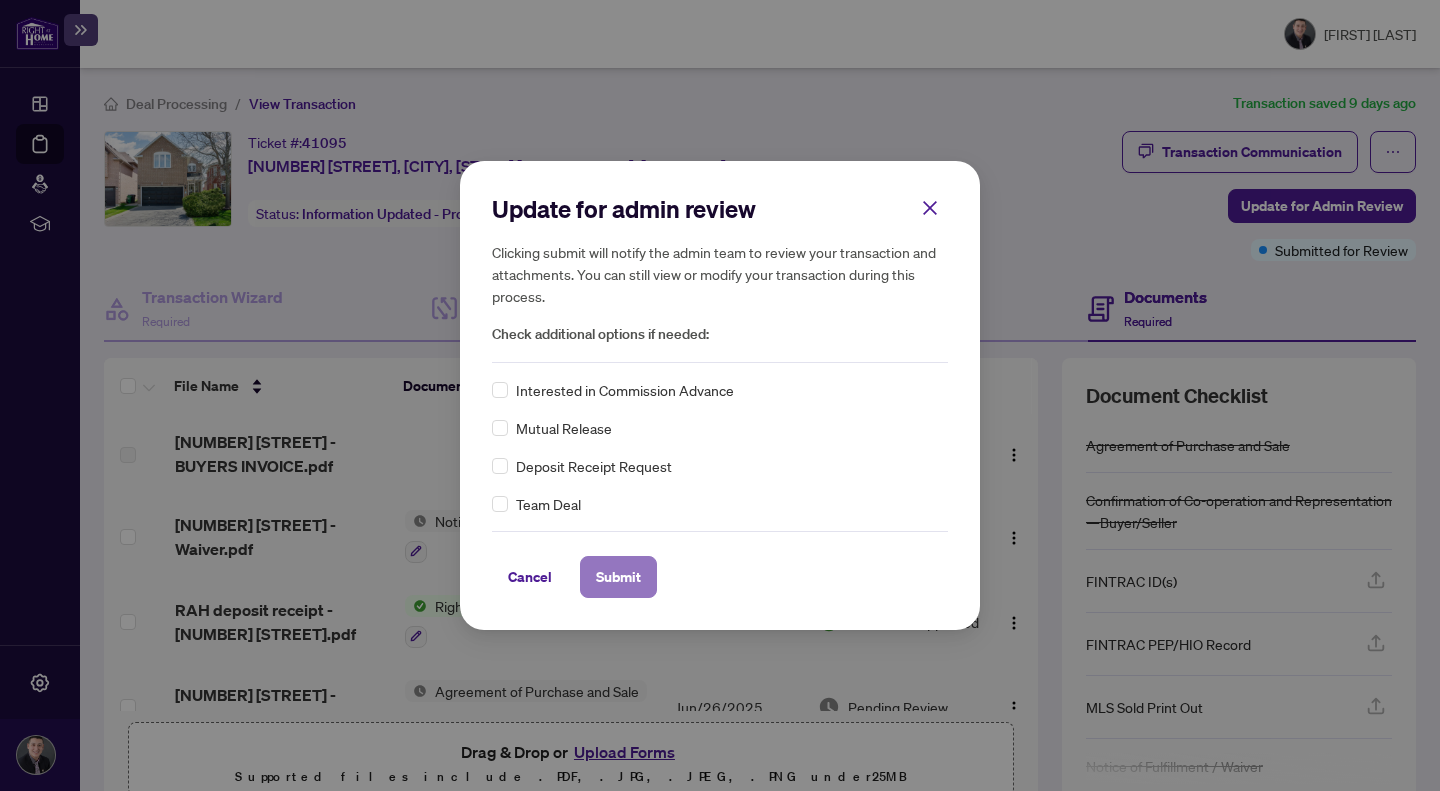 click on "Submit" at bounding box center (618, 577) 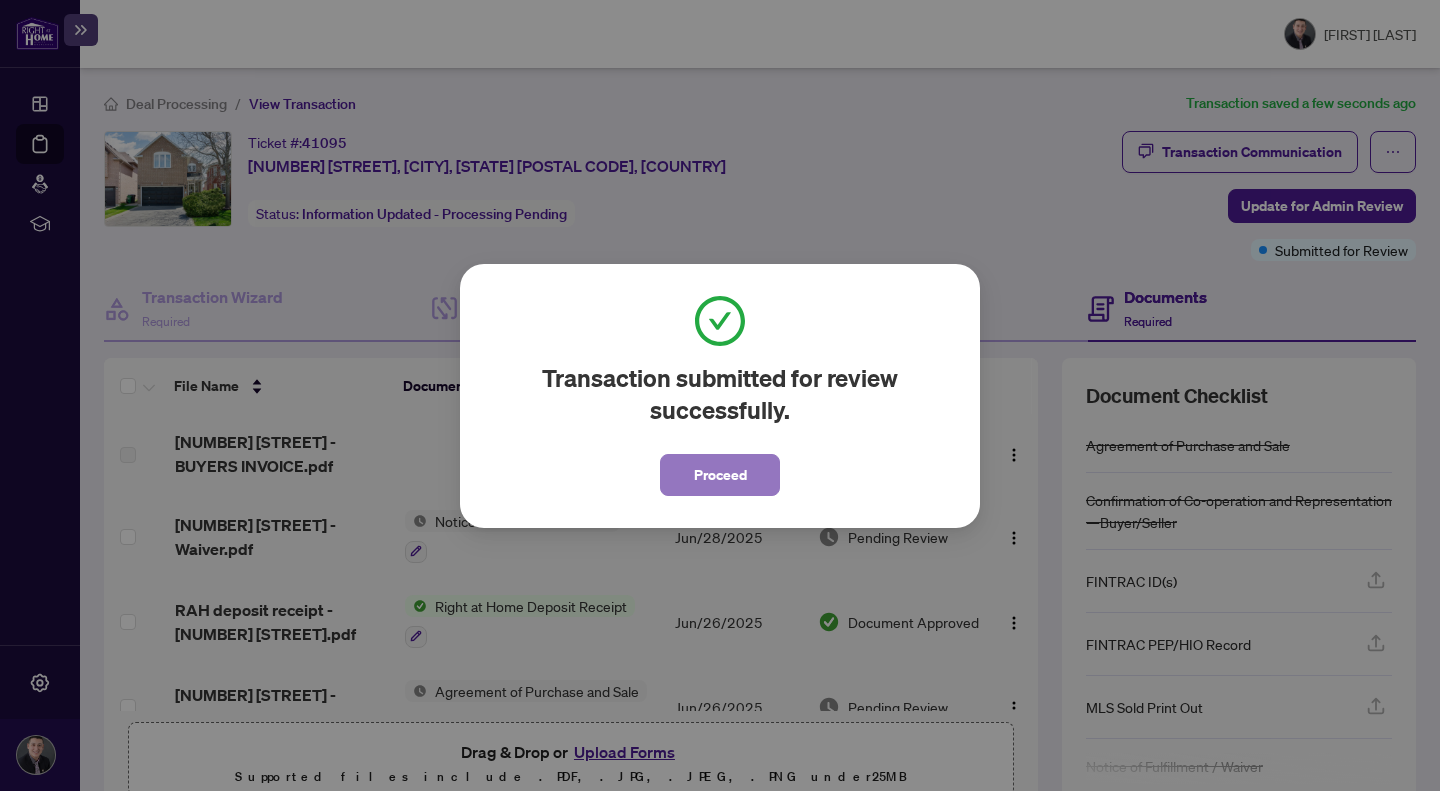 click on "Proceed" at bounding box center [720, 475] 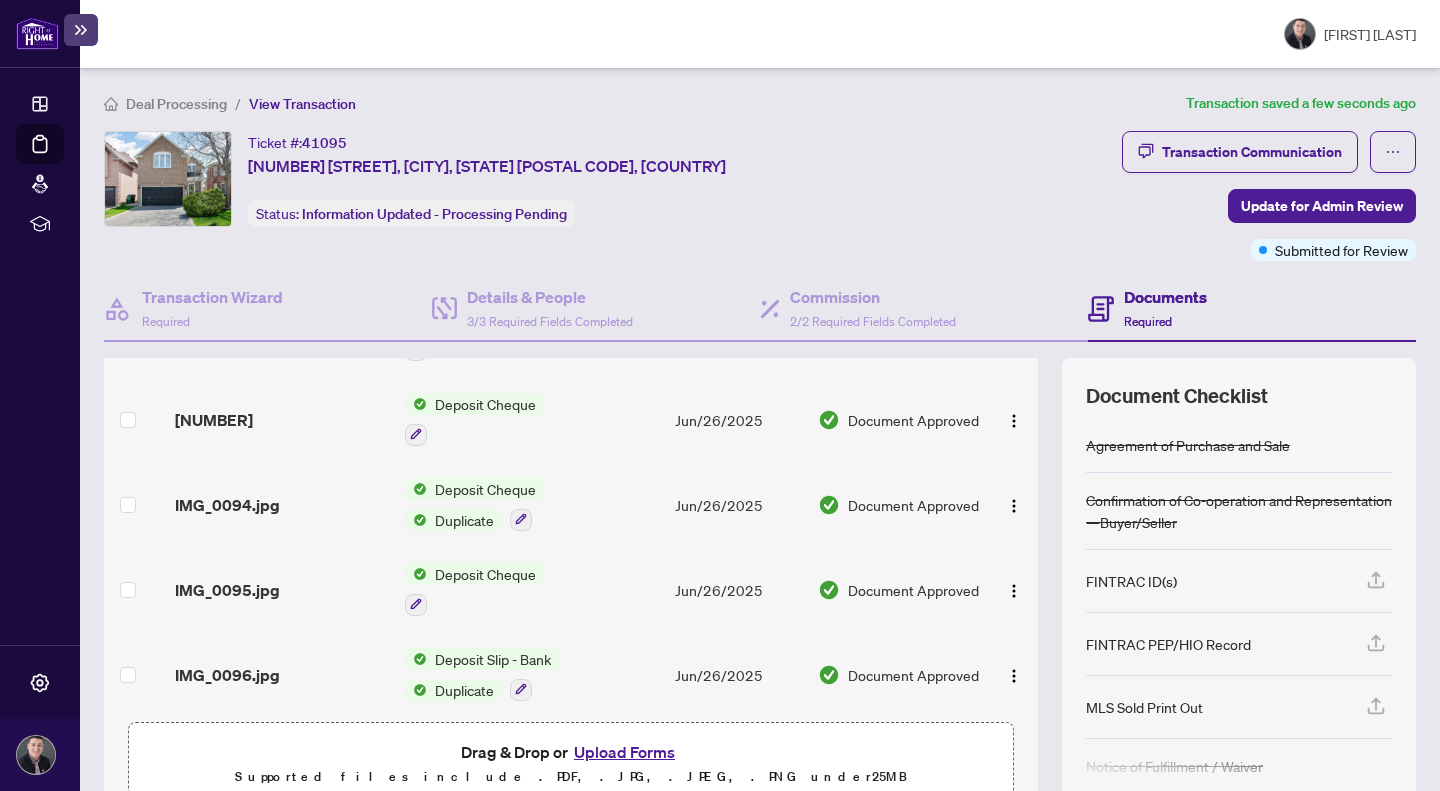 scroll, scrollTop: 461, scrollLeft: 0, axis: vertical 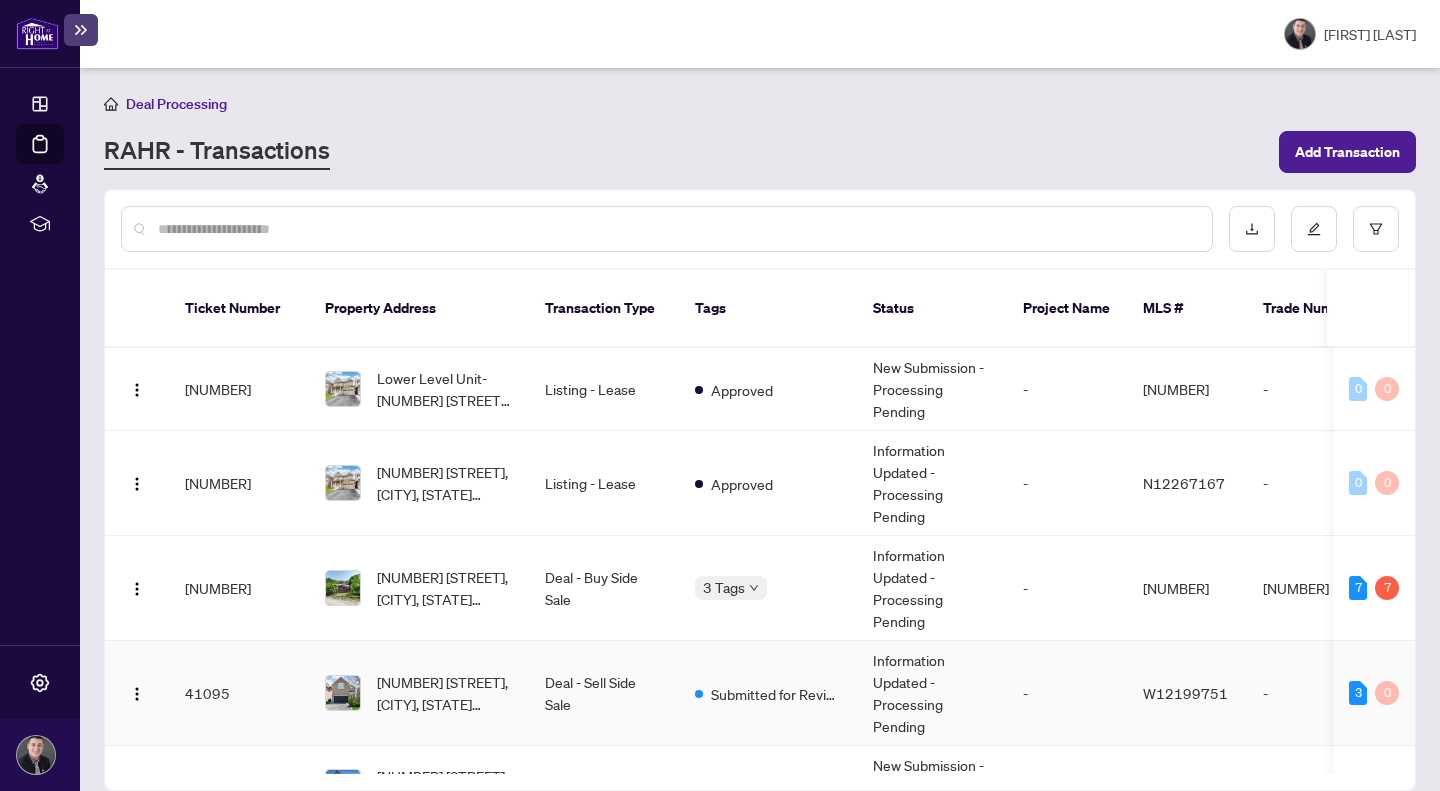 click on "[NUMBER] [STREET], [CITY], [STATE] [POSTAL CODE], [COUNTRY]" at bounding box center [445, 693] 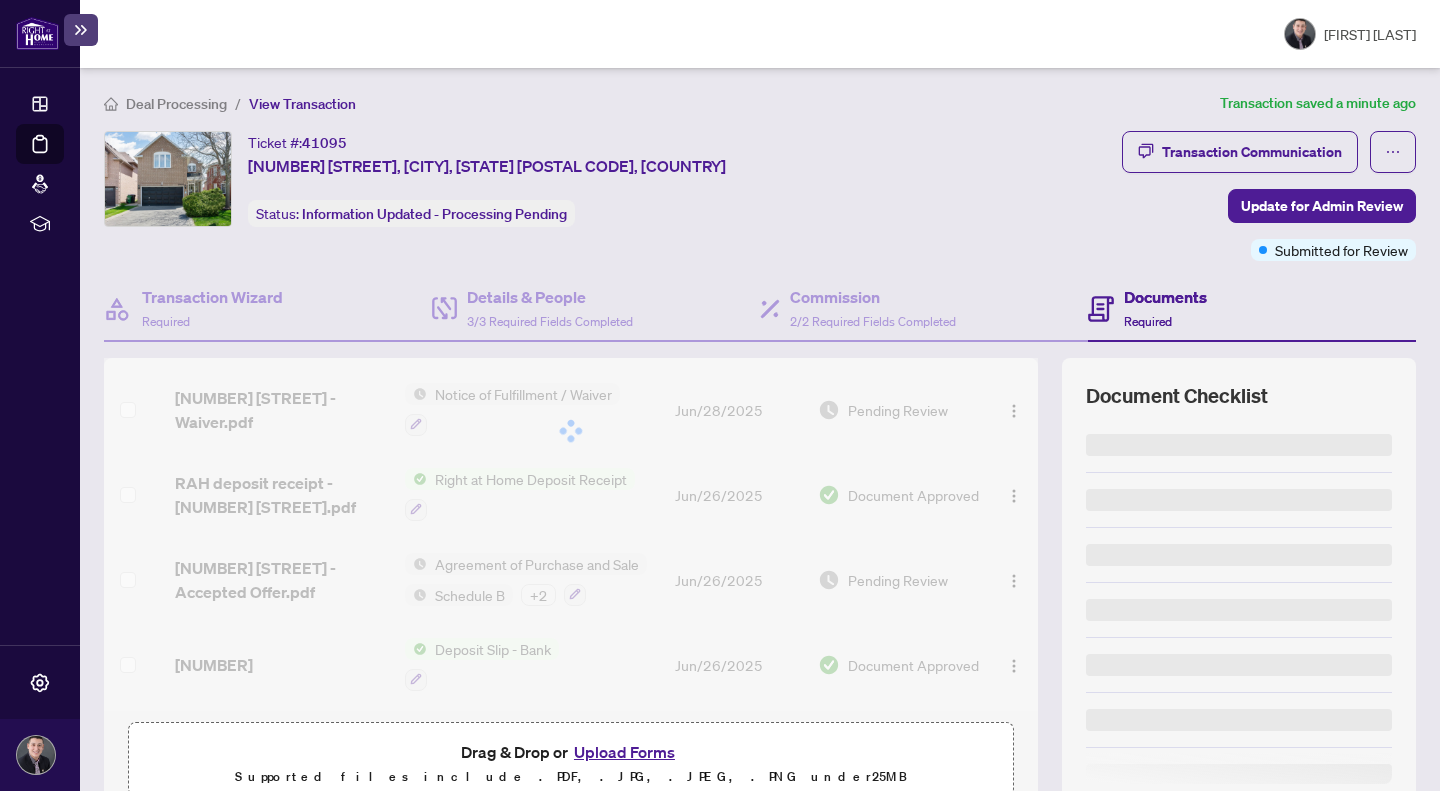 scroll, scrollTop: 0, scrollLeft: 0, axis: both 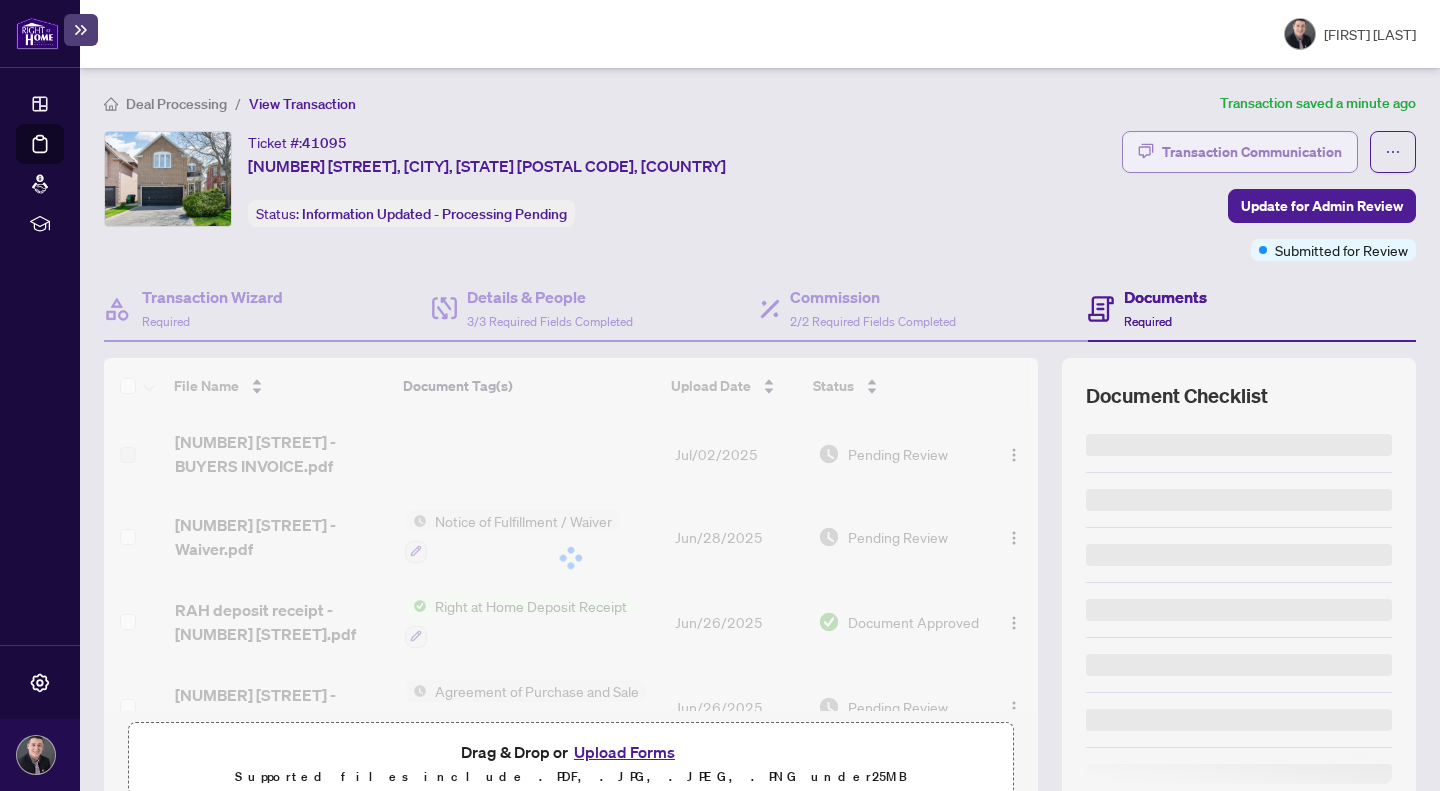 click on "Transaction Communication" at bounding box center [1252, 152] 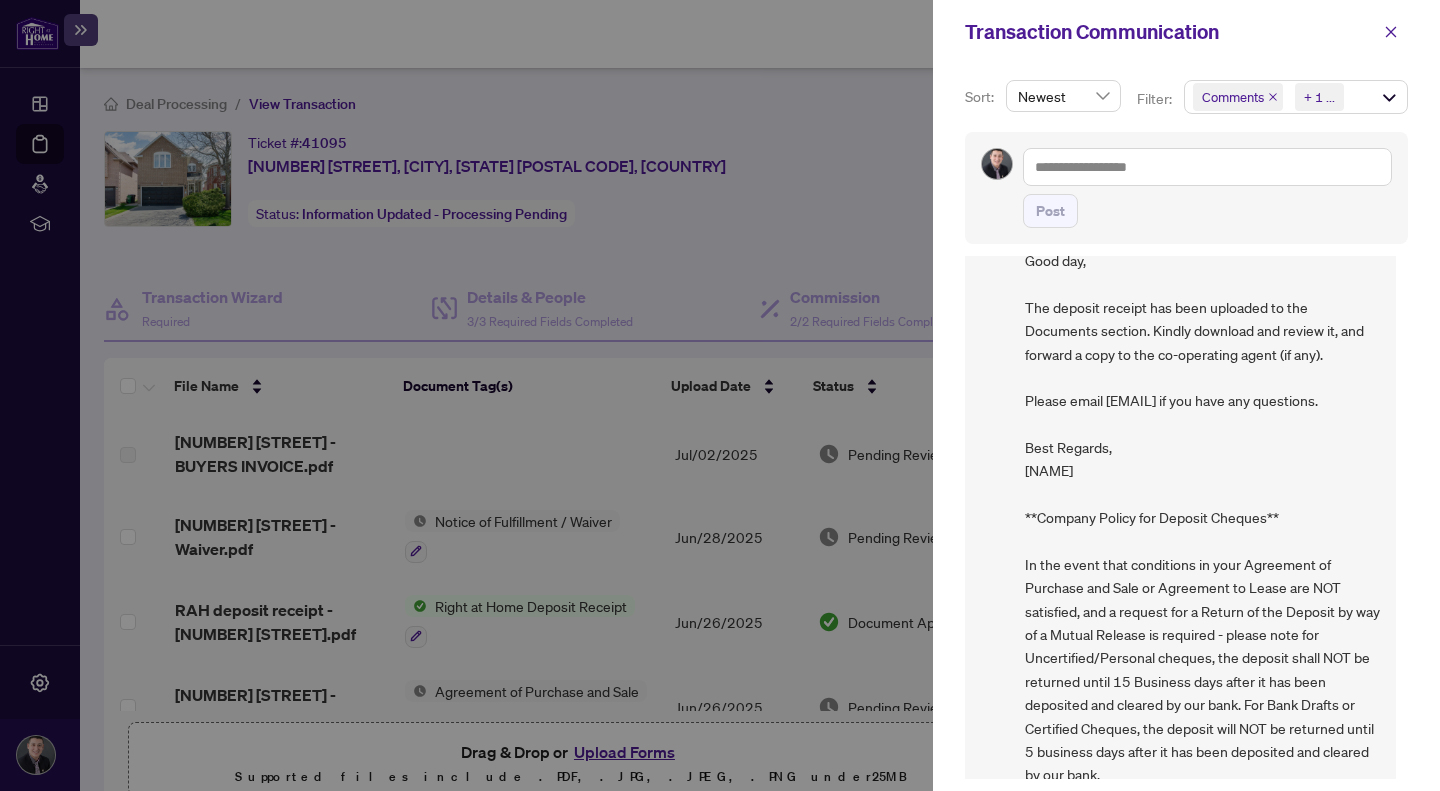 scroll, scrollTop: 241, scrollLeft: 0, axis: vertical 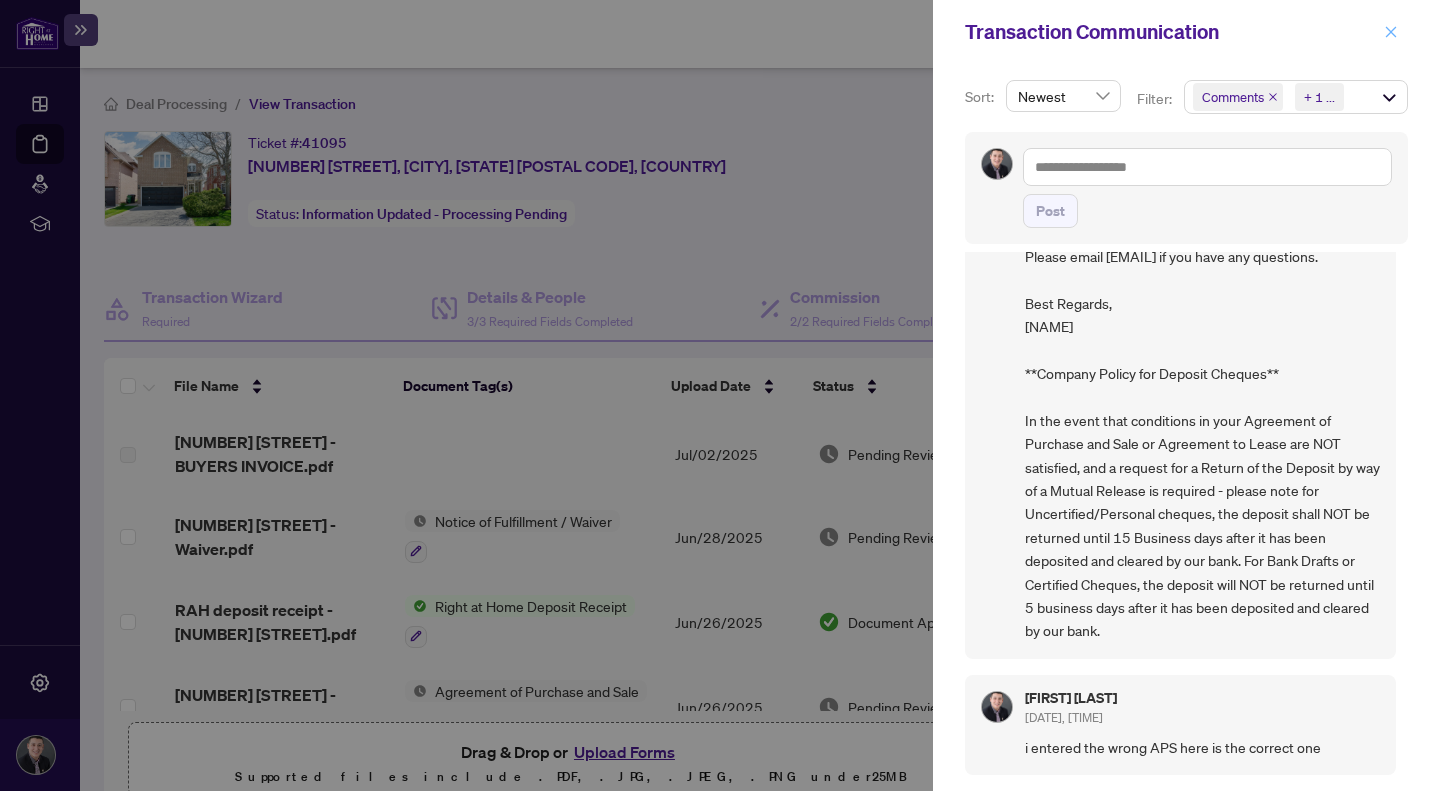 click 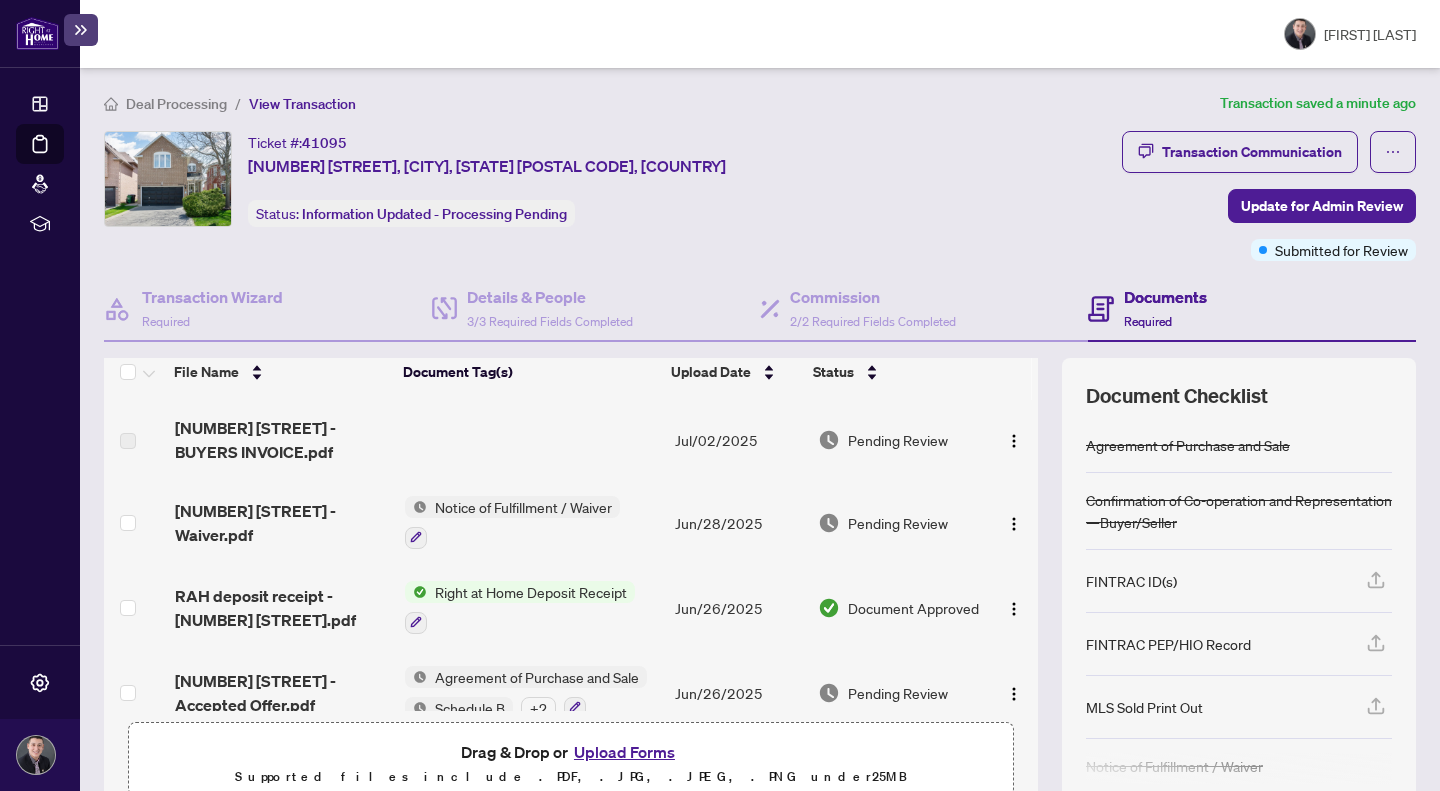scroll, scrollTop: 0, scrollLeft: 0, axis: both 